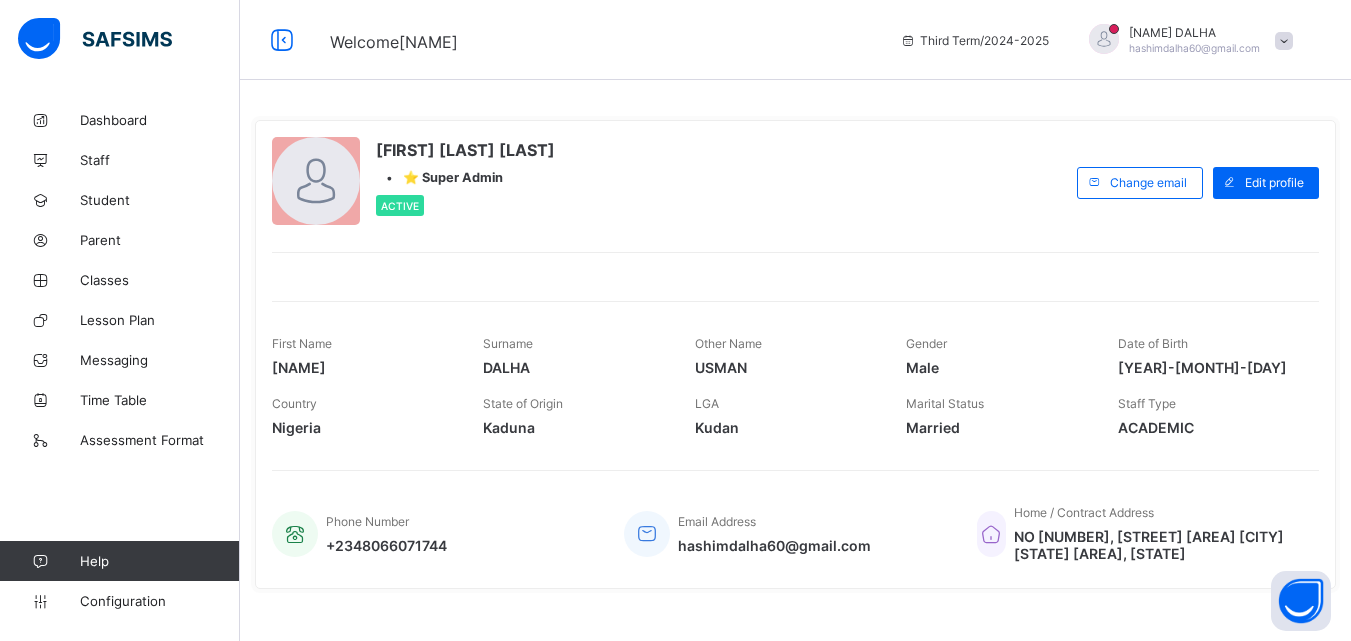 scroll, scrollTop: 0, scrollLeft: 0, axis: both 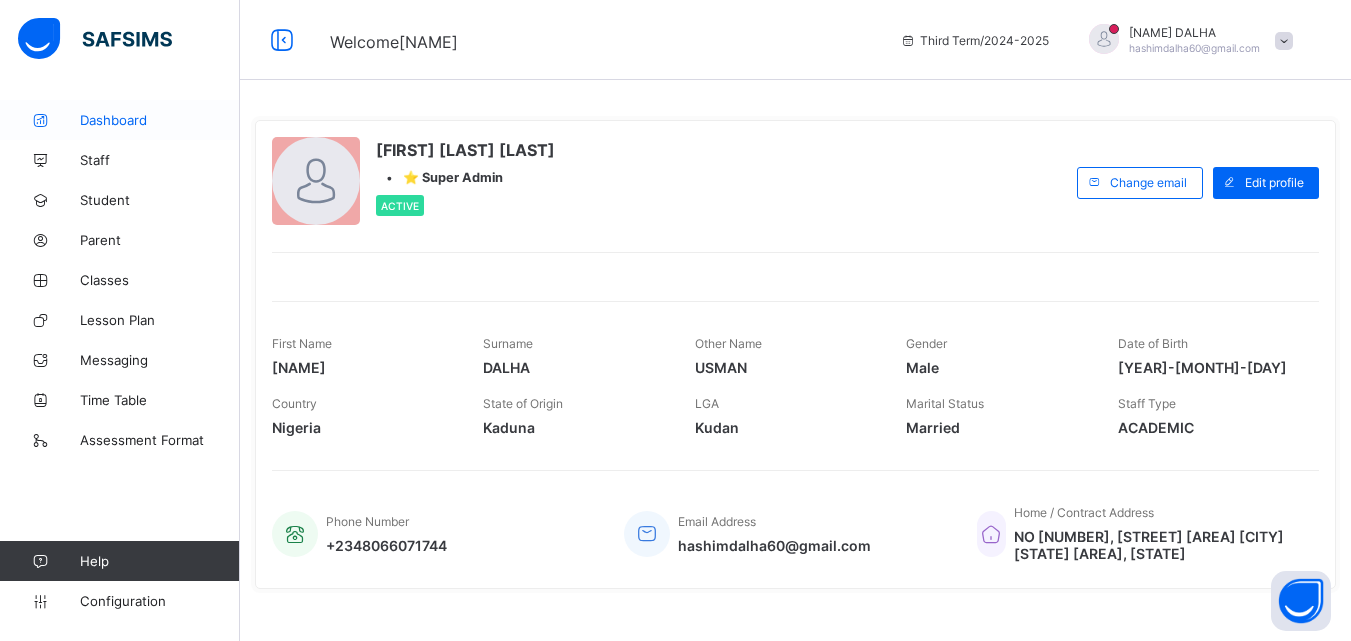 click on "Dashboard" at bounding box center (120, 120) 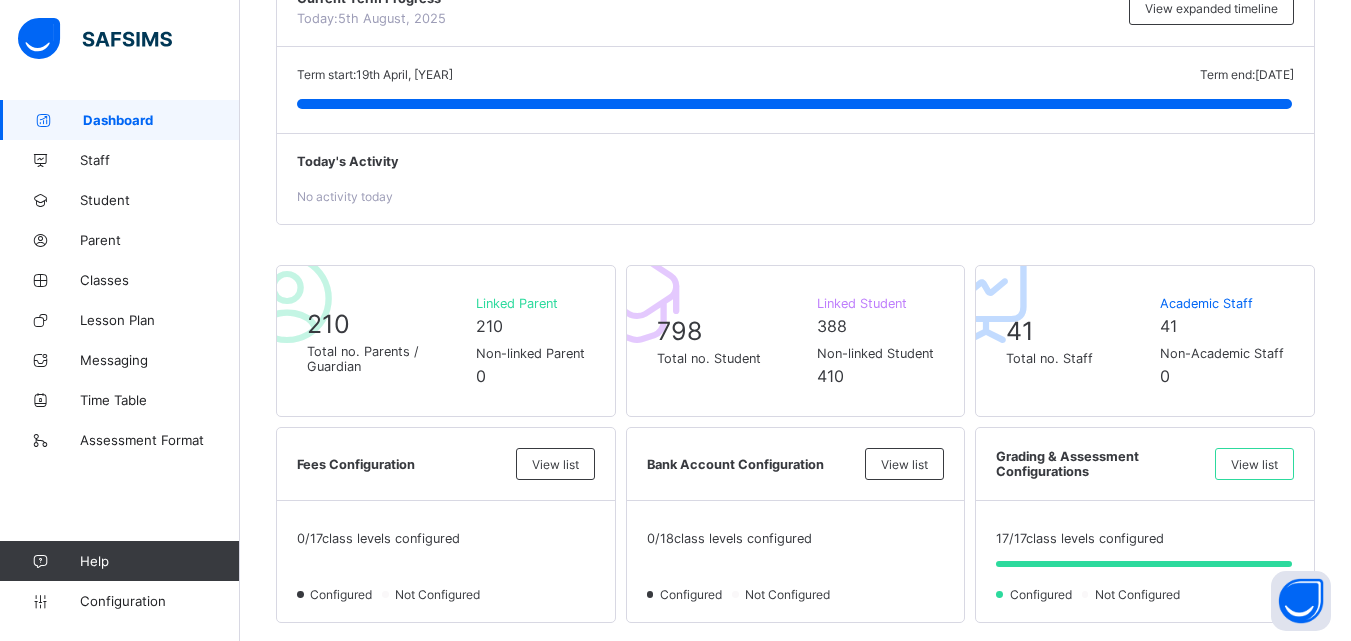 scroll, scrollTop: 237, scrollLeft: 0, axis: vertical 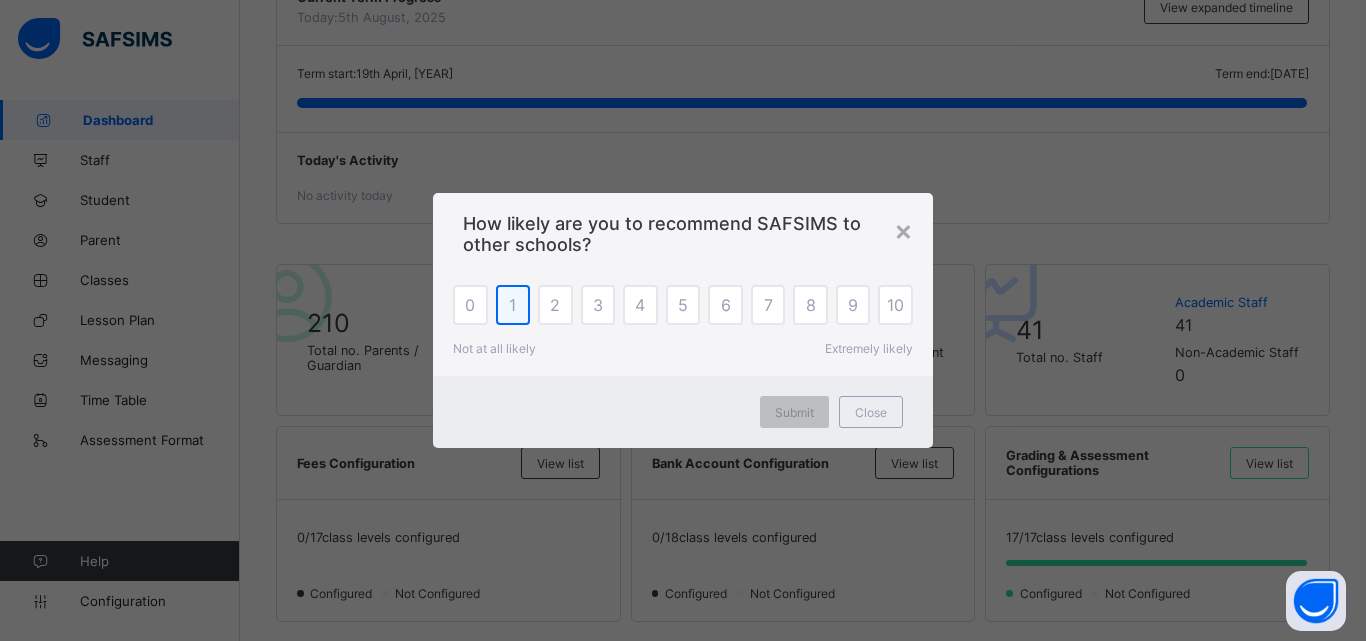 click on "5" at bounding box center (683, 305) 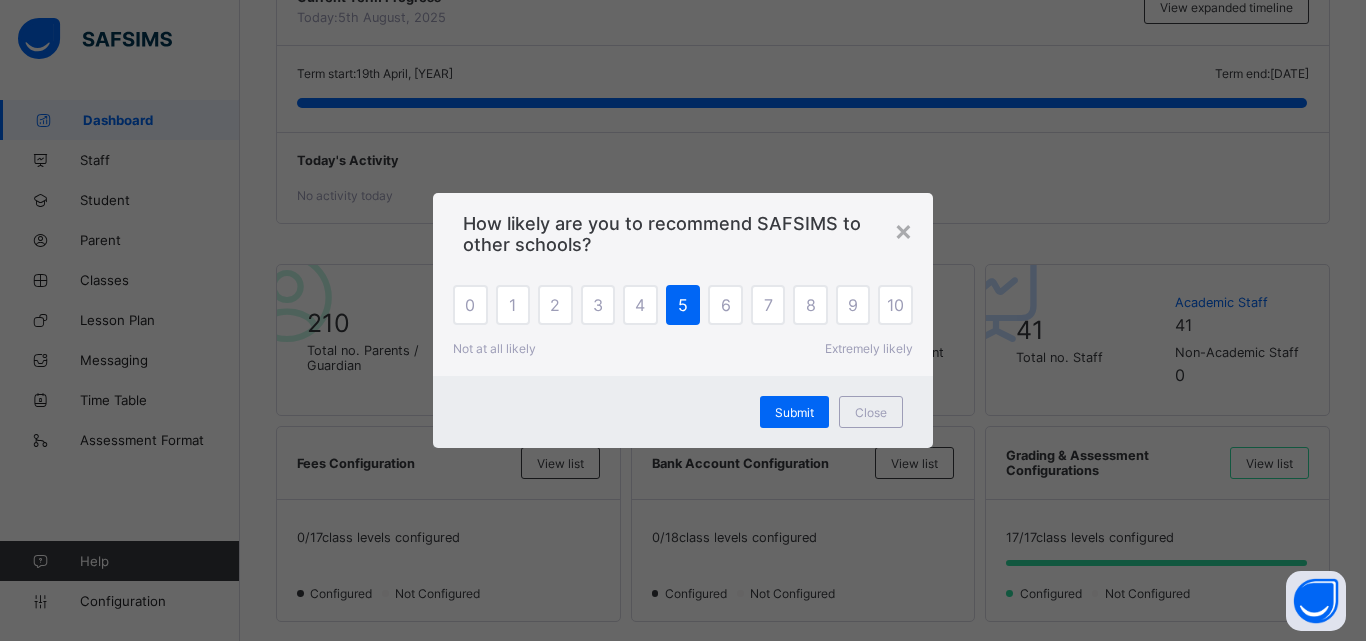 click on "5" at bounding box center [683, 305] 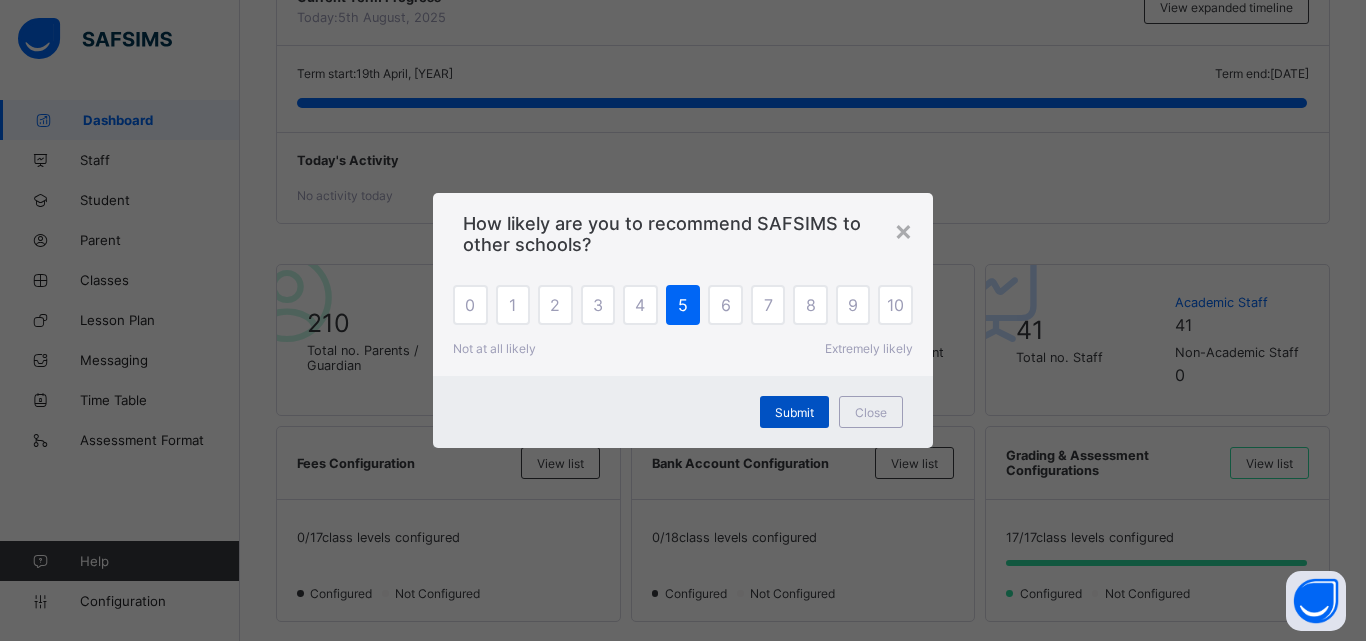 click on "Submit" at bounding box center [794, 412] 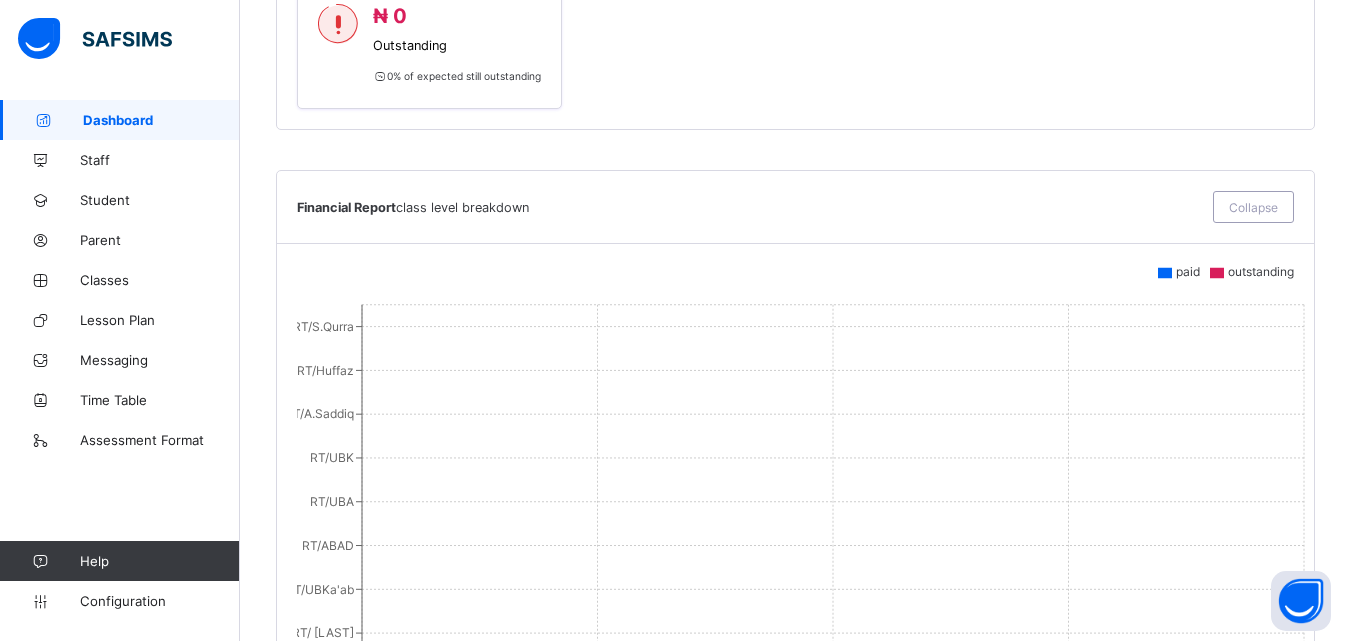 scroll, scrollTop: 1272, scrollLeft: 0, axis: vertical 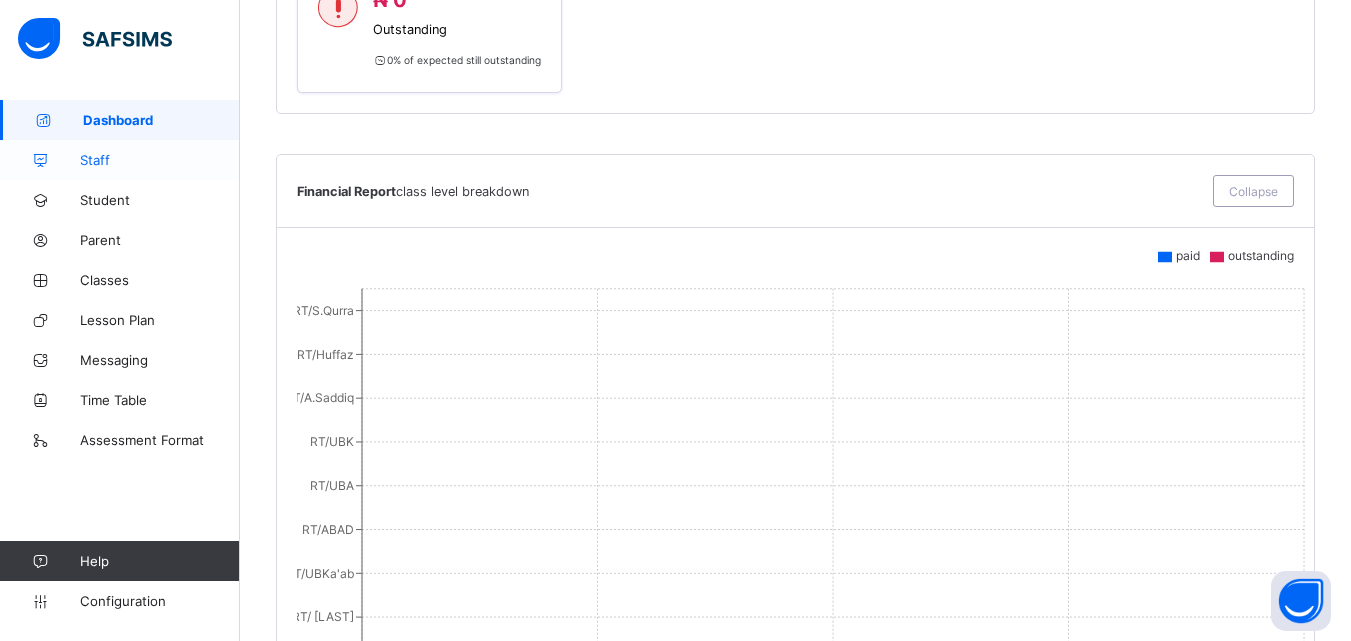 click on "Staff" at bounding box center (160, 160) 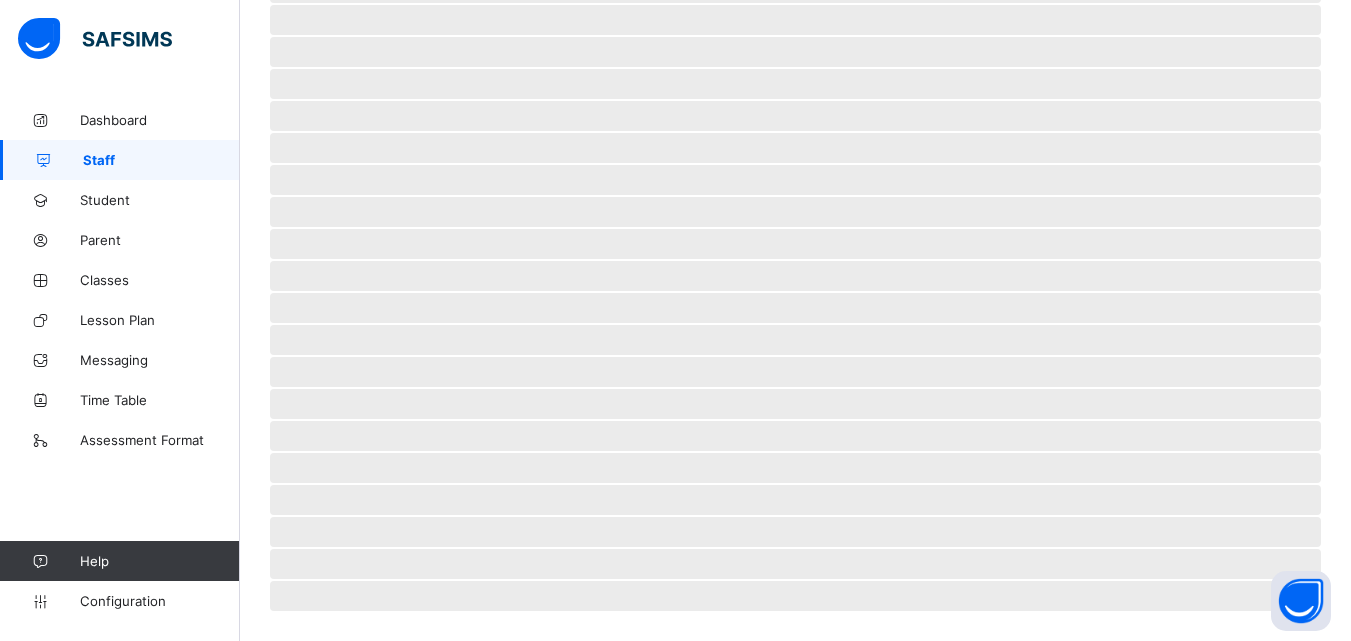 scroll, scrollTop: 0, scrollLeft: 0, axis: both 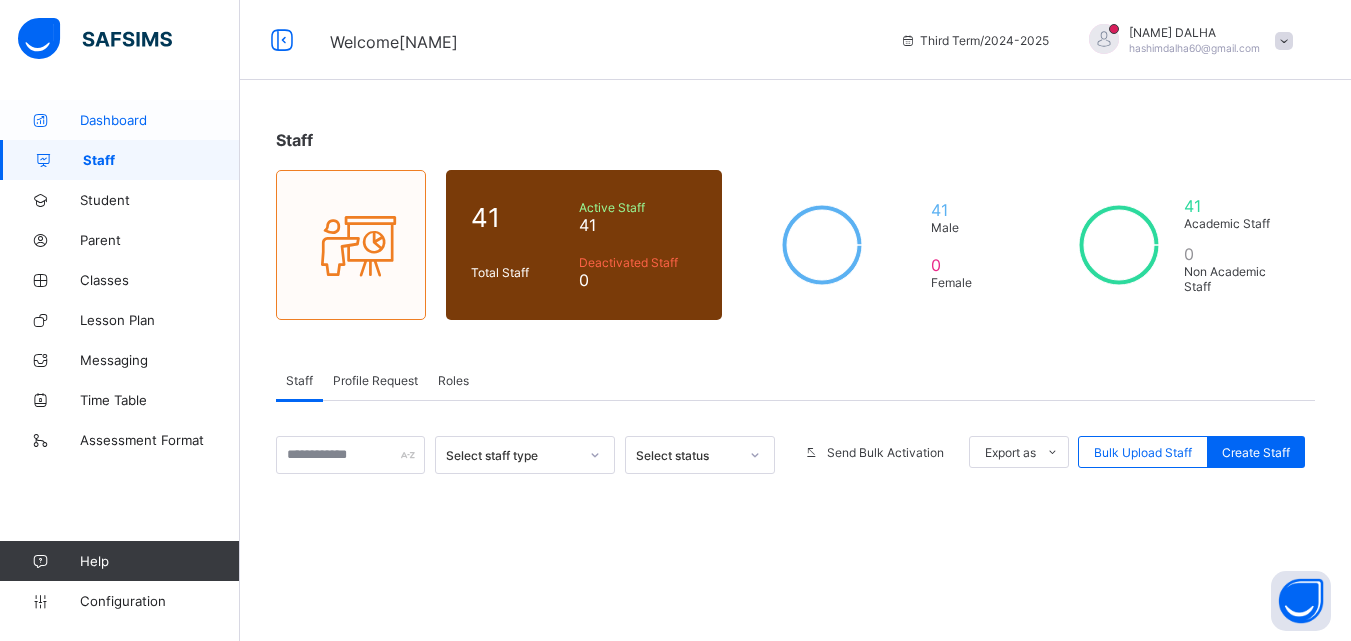 click on "Dashboard" at bounding box center (160, 120) 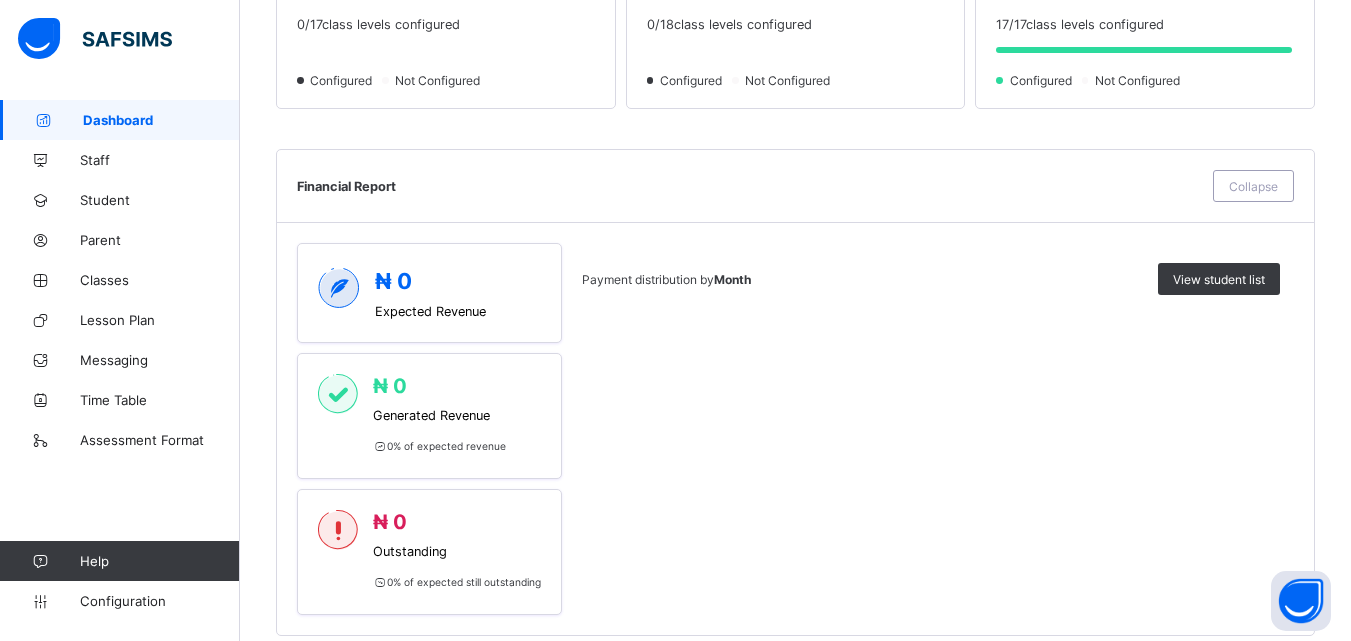 scroll, scrollTop: 776, scrollLeft: 0, axis: vertical 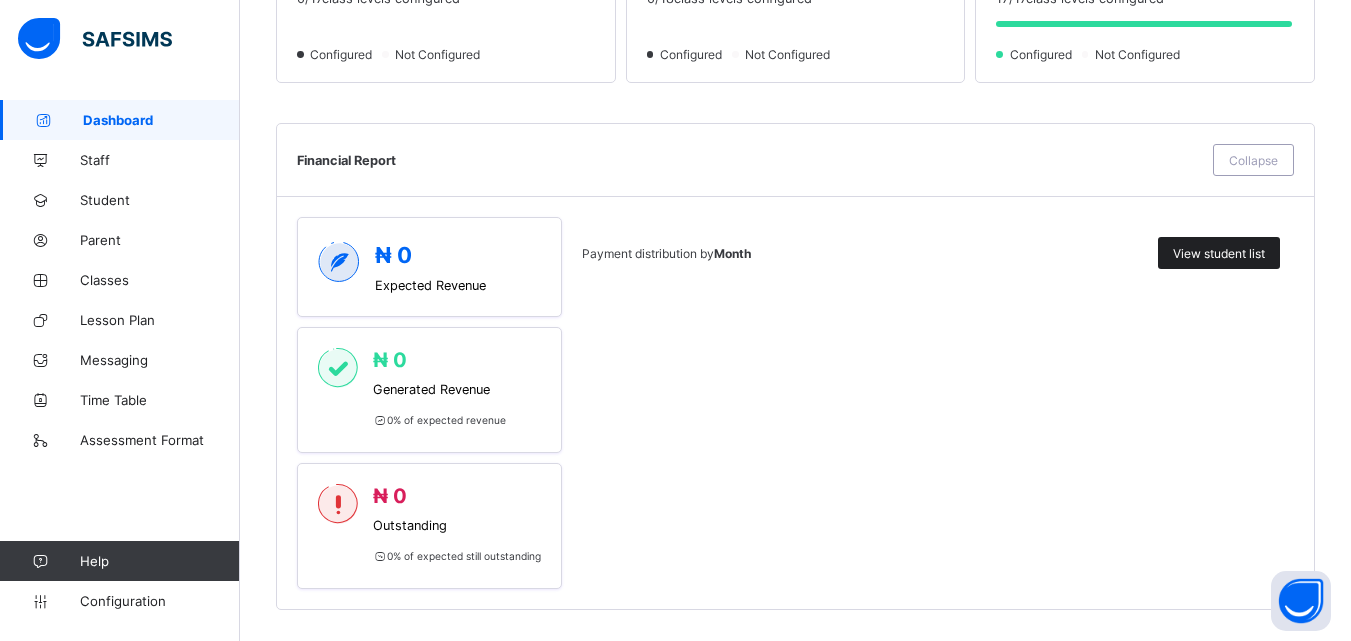 click on "View student list" at bounding box center (1219, 253) 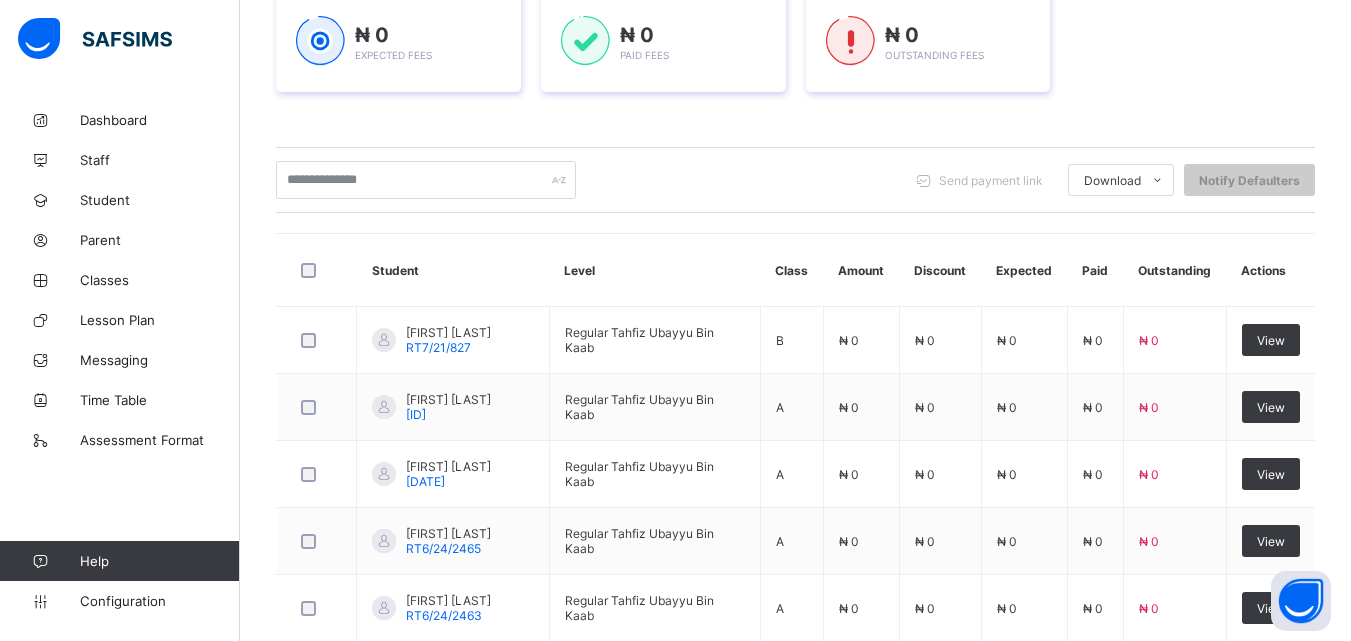 scroll, scrollTop: 0, scrollLeft: 0, axis: both 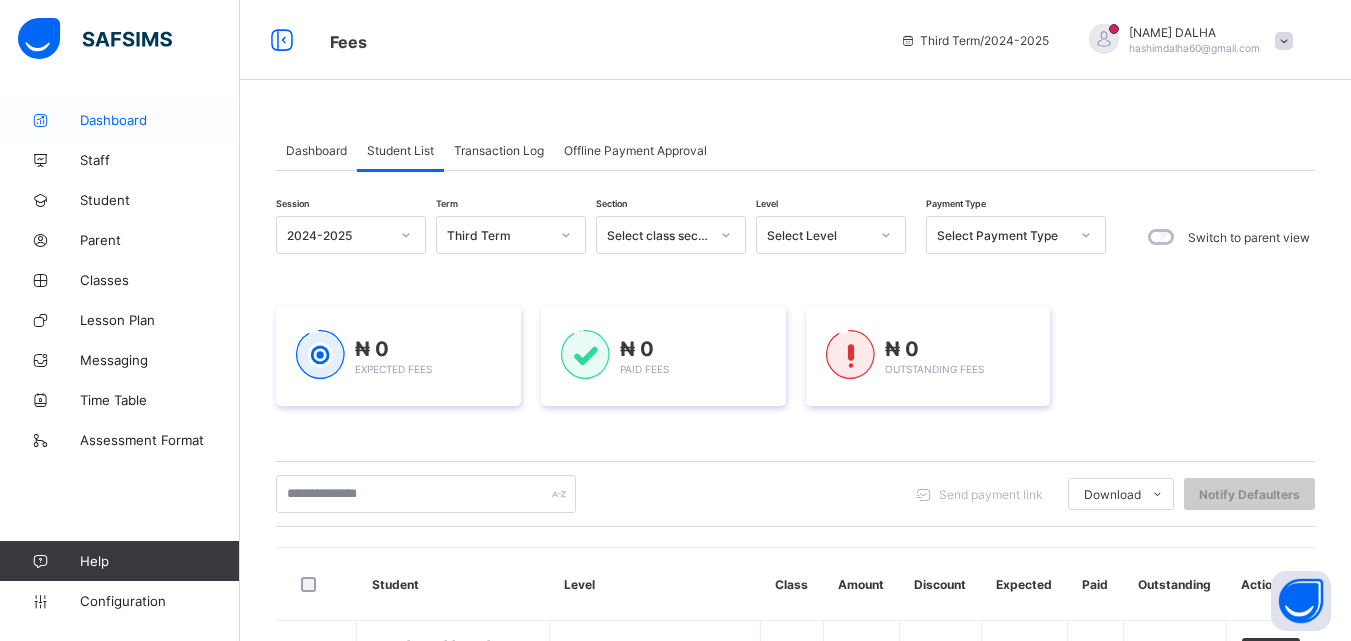 click on "Dashboard" at bounding box center (120, 120) 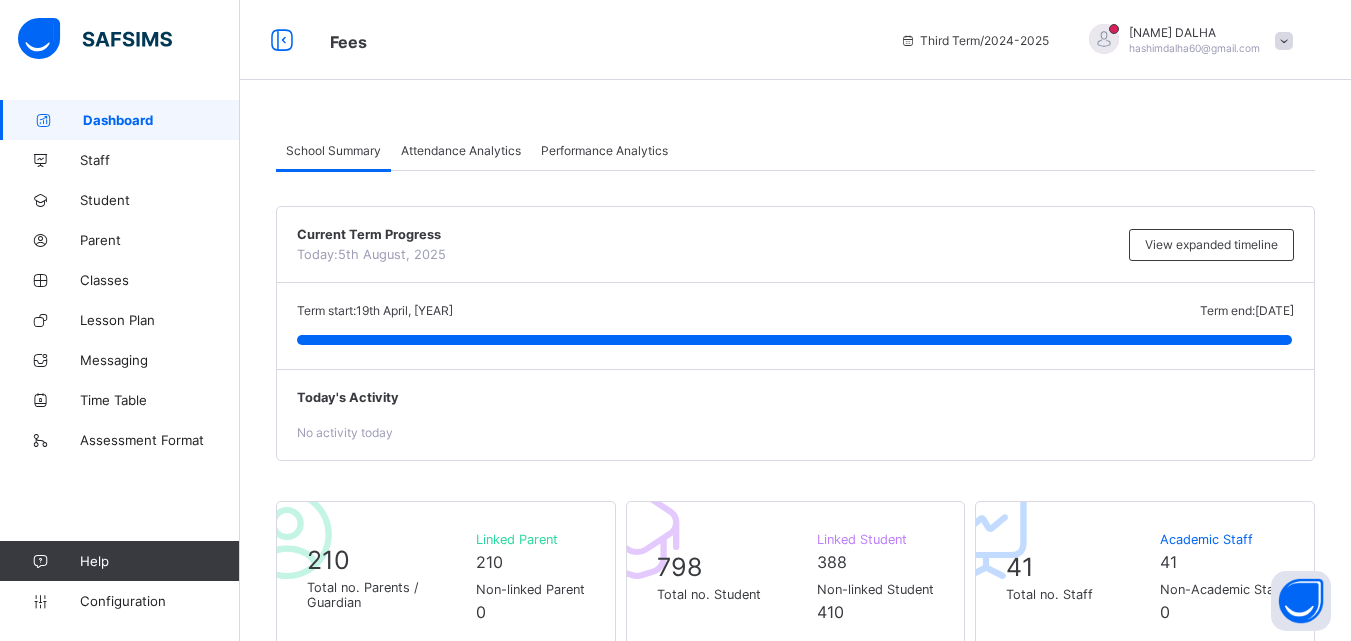 click on "School Summary" at bounding box center [333, 150] 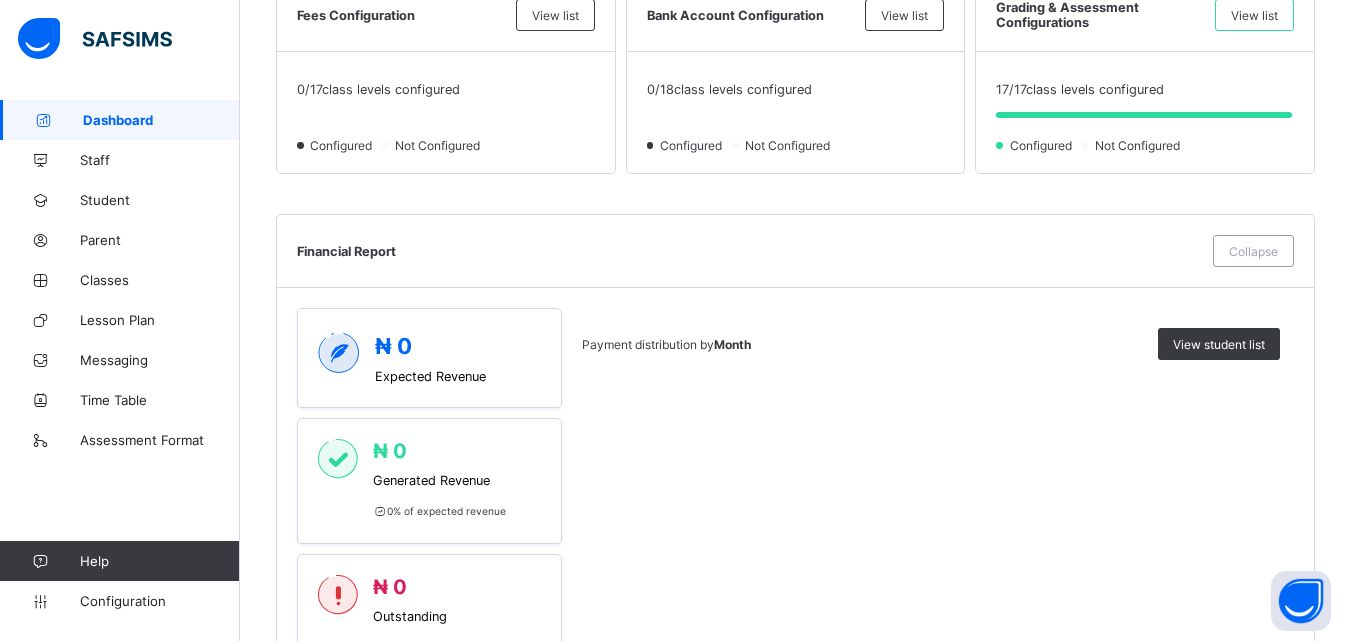 scroll, scrollTop: 688, scrollLeft: 0, axis: vertical 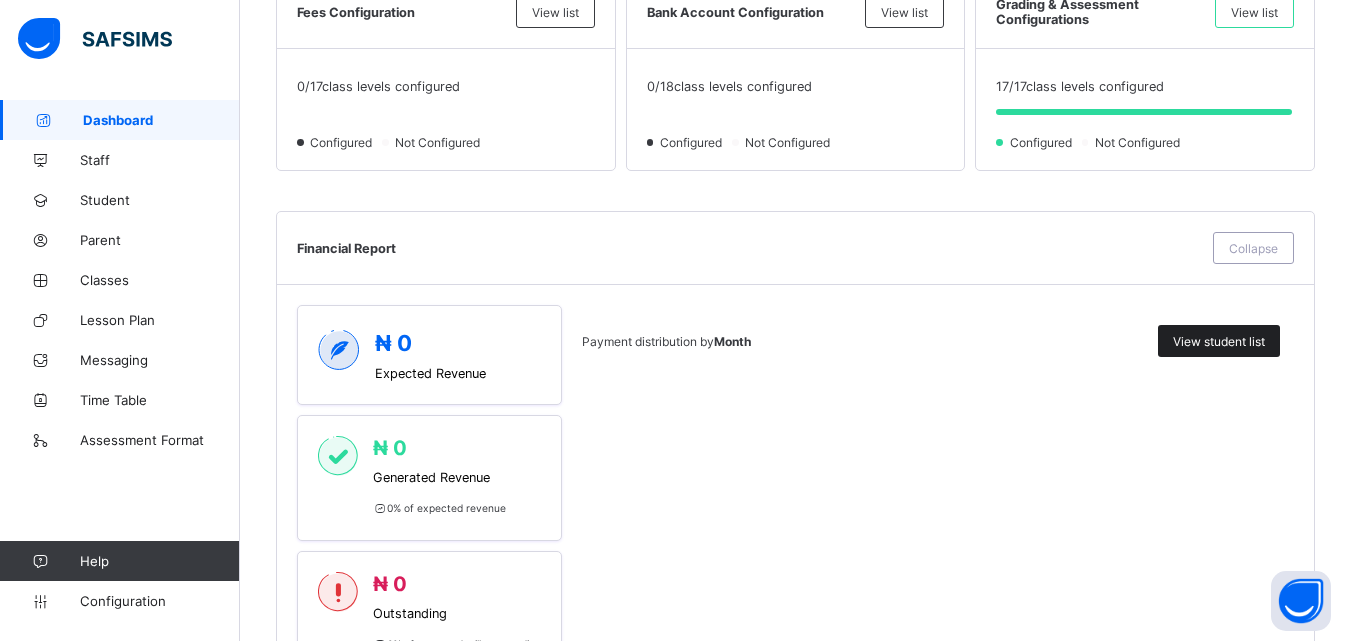 click on "View student list" at bounding box center [1219, 341] 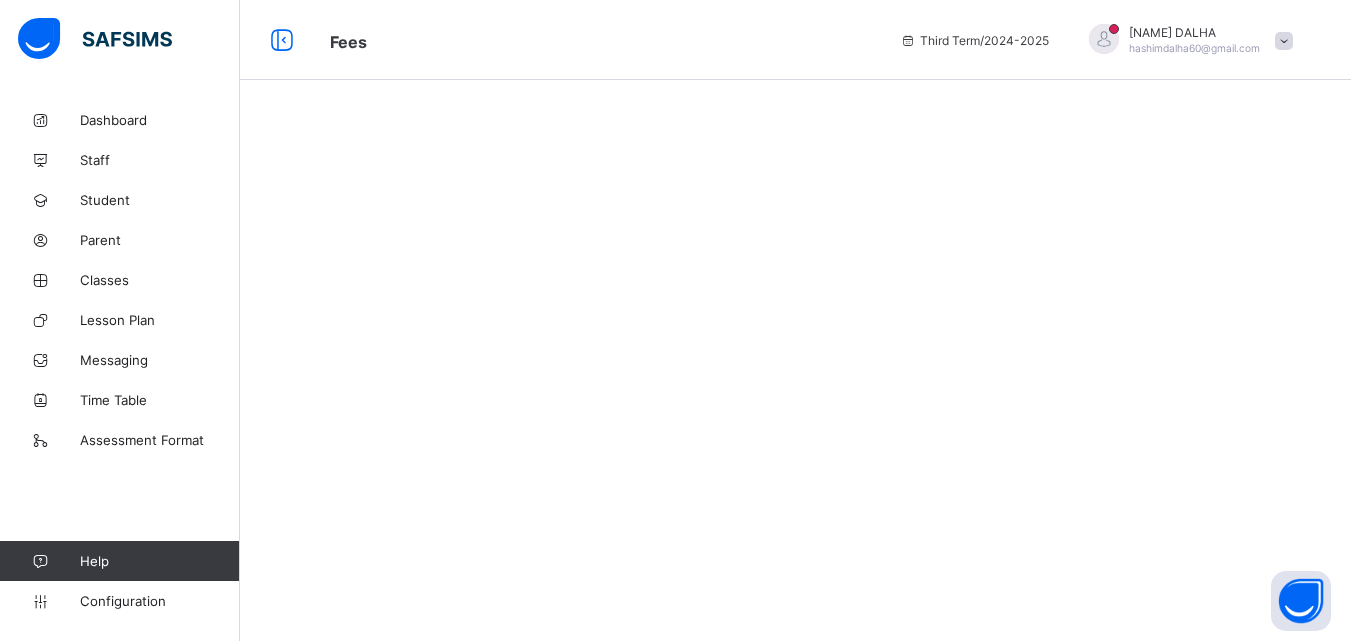 scroll, scrollTop: 0, scrollLeft: 0, axis: both 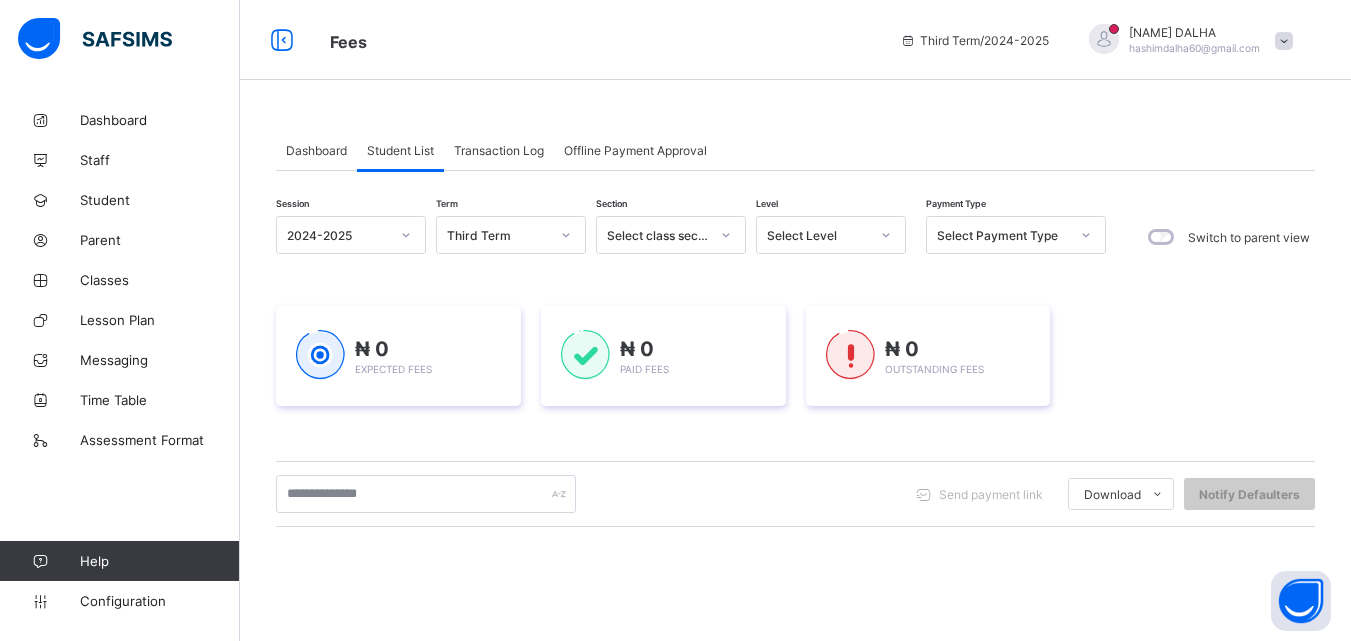 click on "Student List" at bounding box center [400, 150] 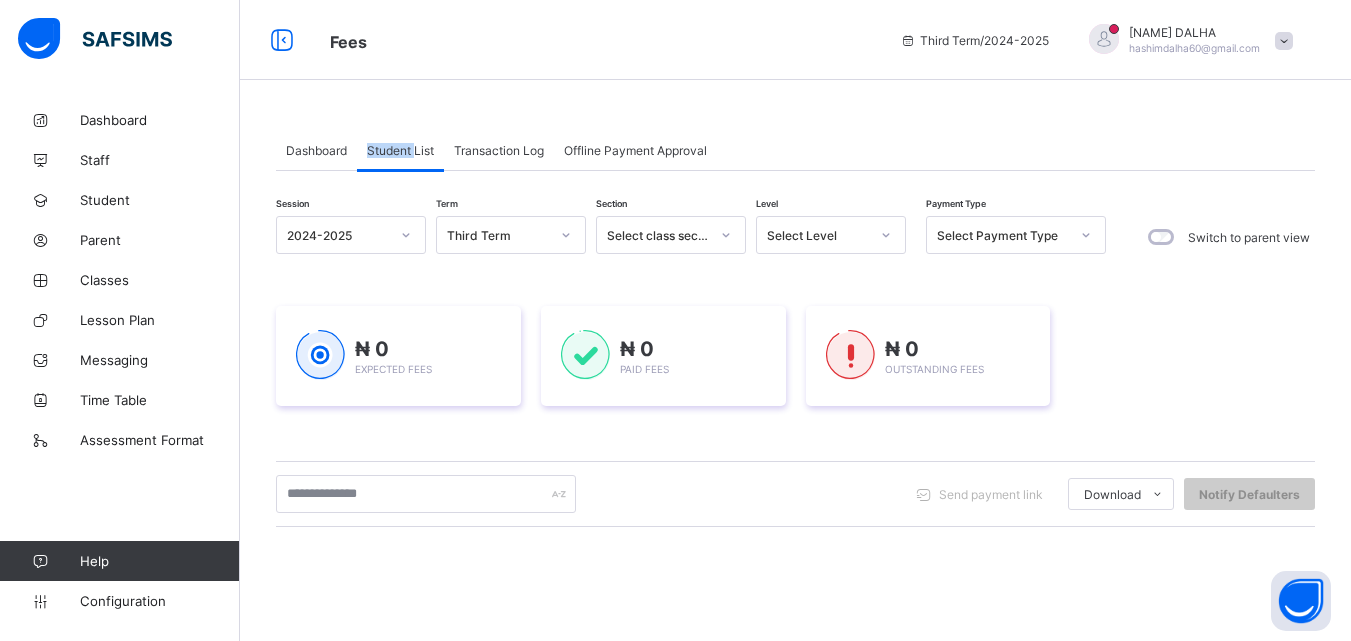 click on "Student List" at bounding box center (400, 150) 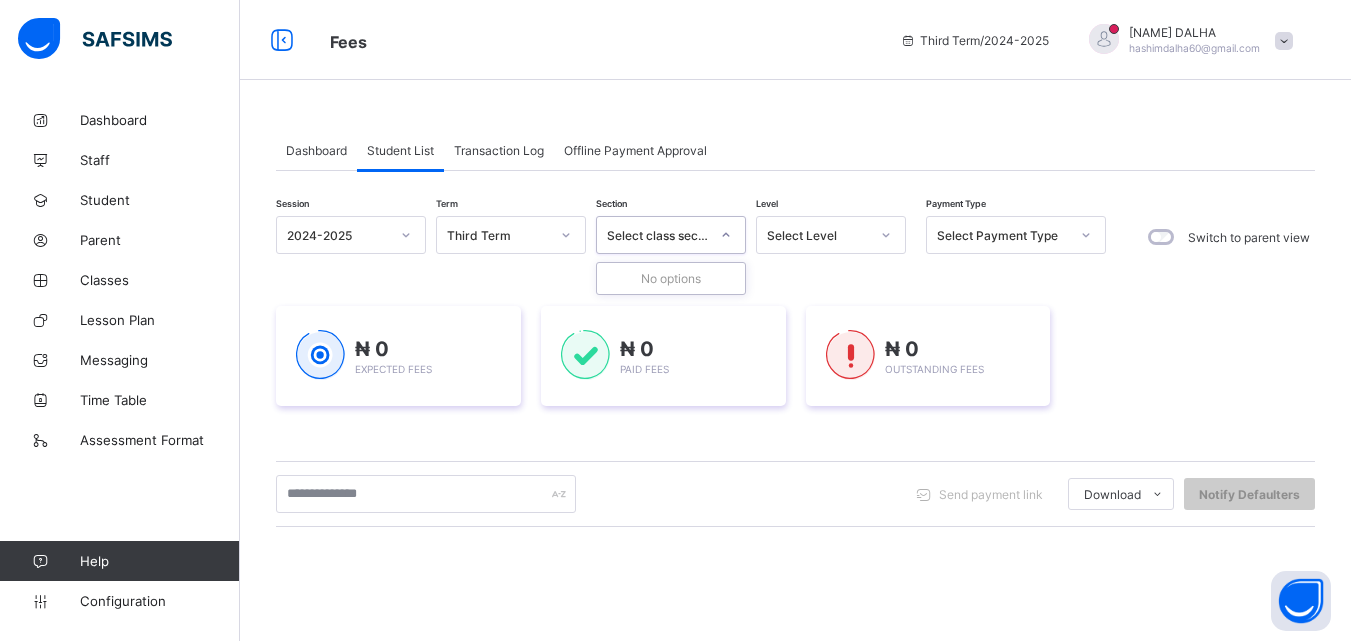 click 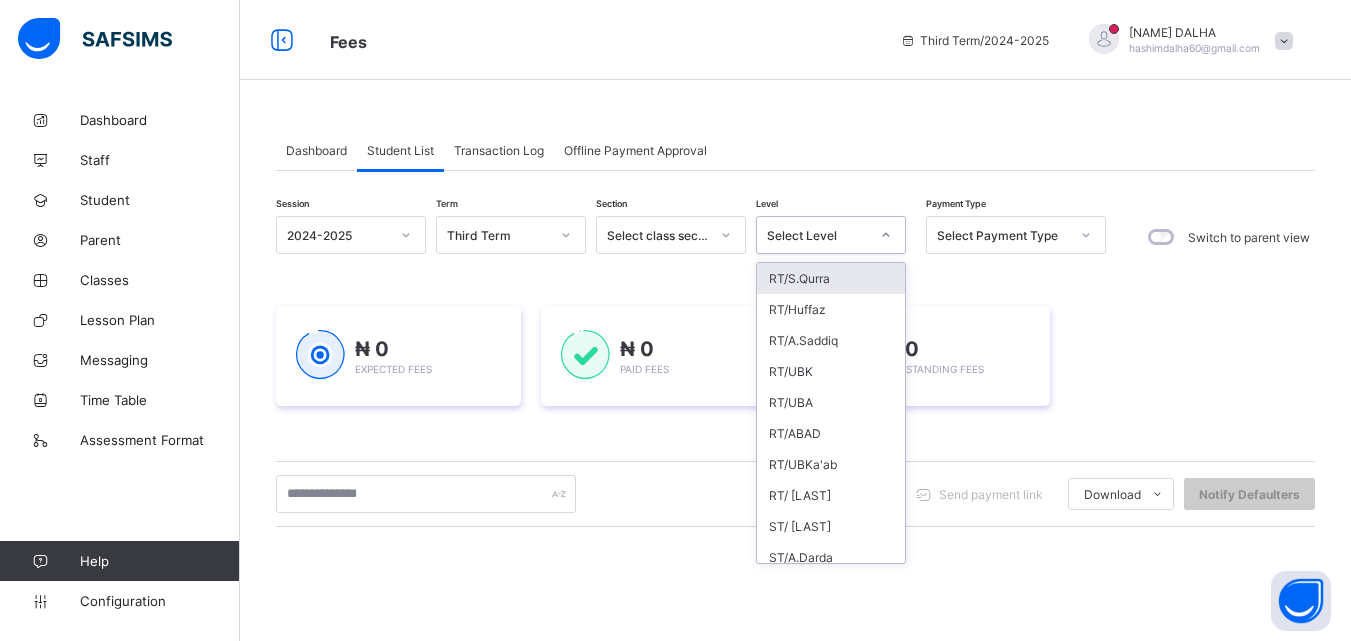 click at bounding box center (886, 235) 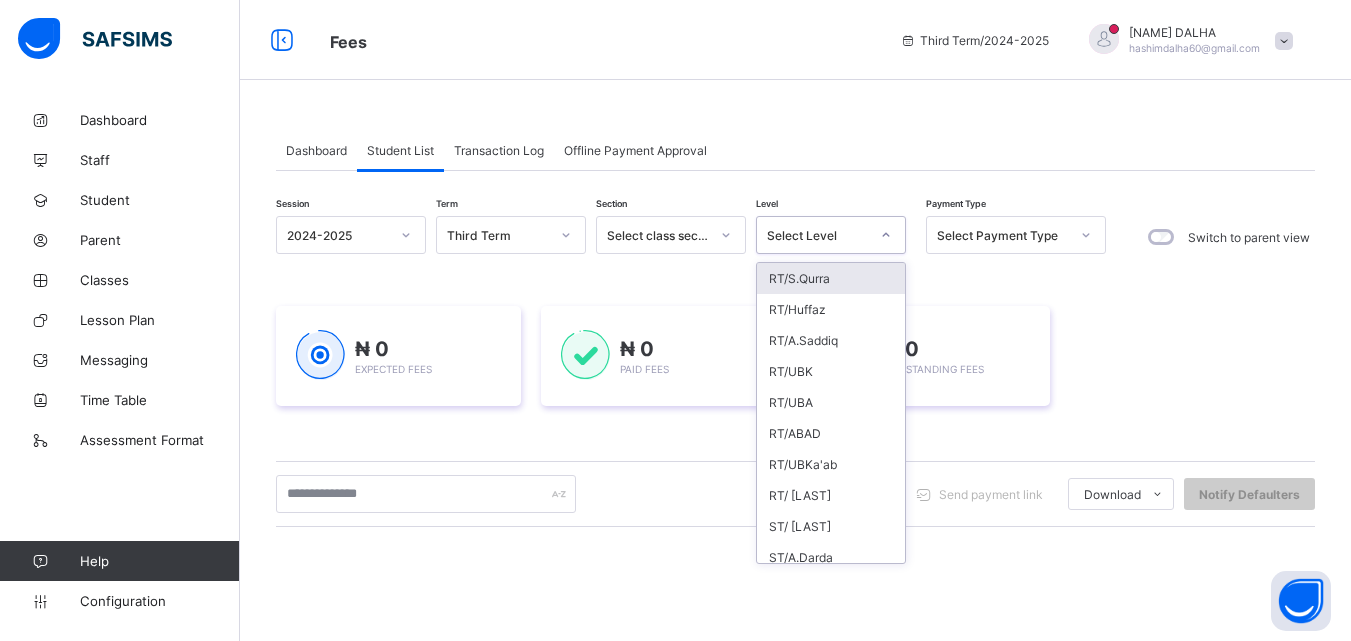 click on "RT/S.Qurra" at bounding box center [831, 278] 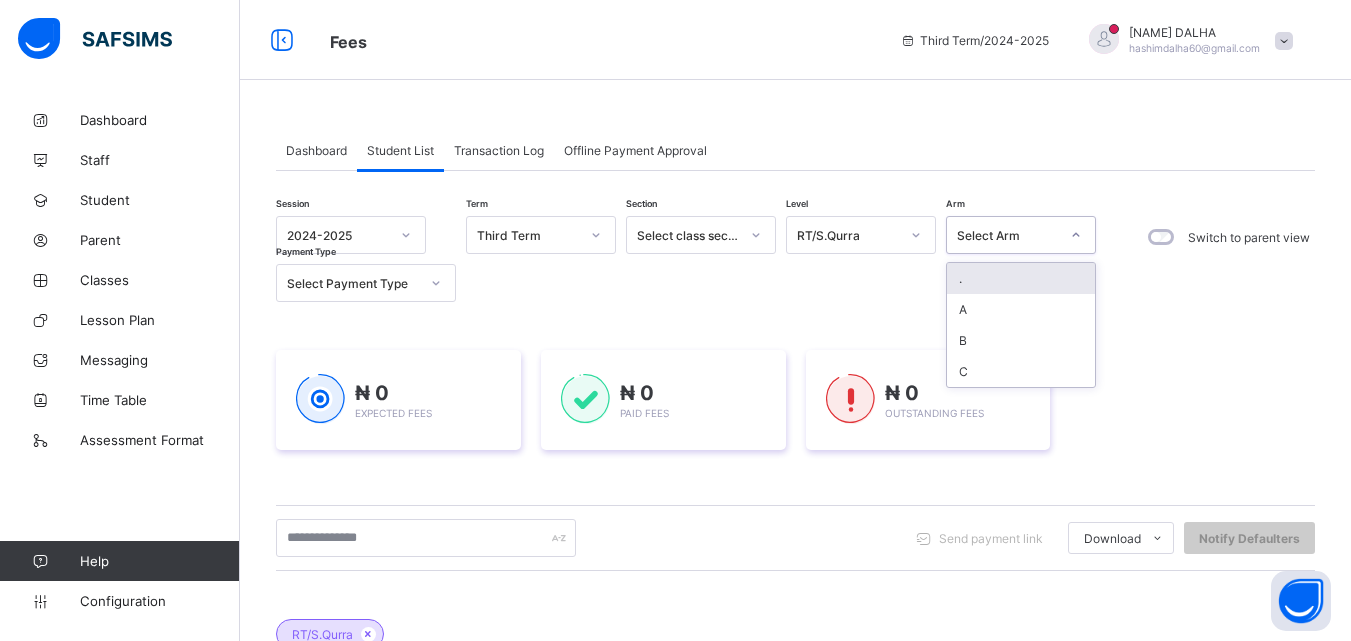 click 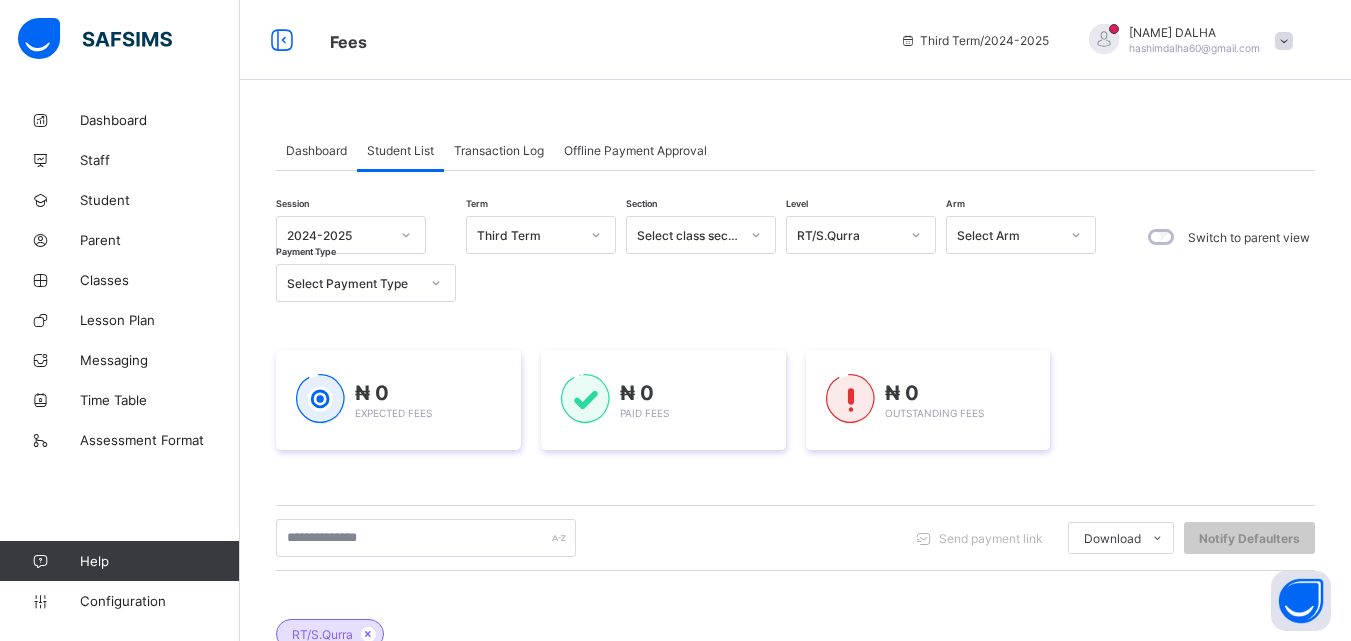 click on "₦ 0   Expected Fees   ₦ 0 Paid Fees   ₦ 0 Outstanding Fees" at bounding box center (795, 400) 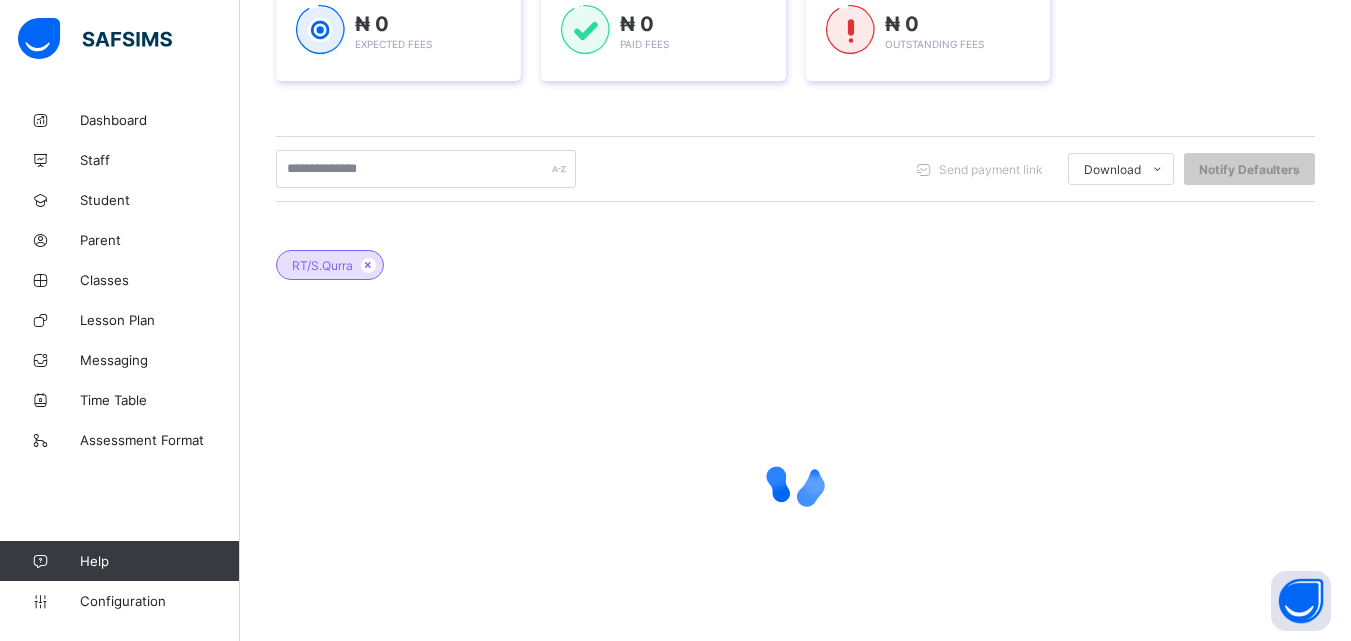 scroll, scrollTop: 428, scrollLeft: 0, axis: vertical 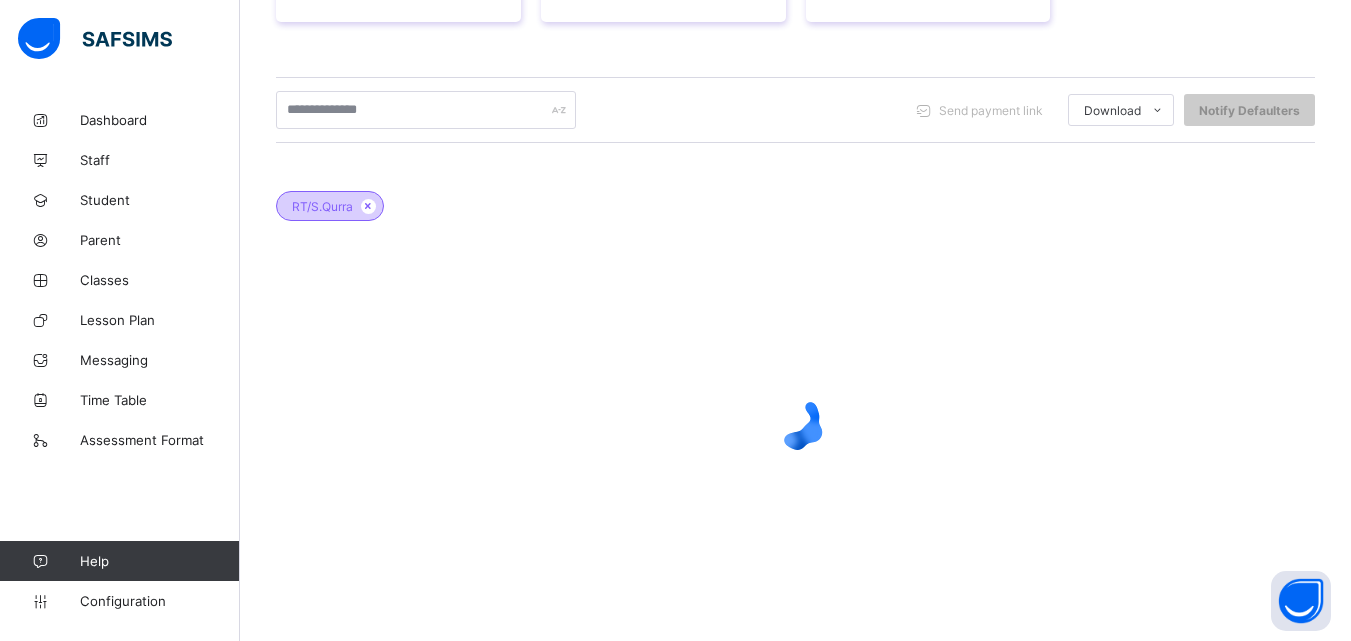 click on "RT/S.Qurra" at bounding box center [322, 206] 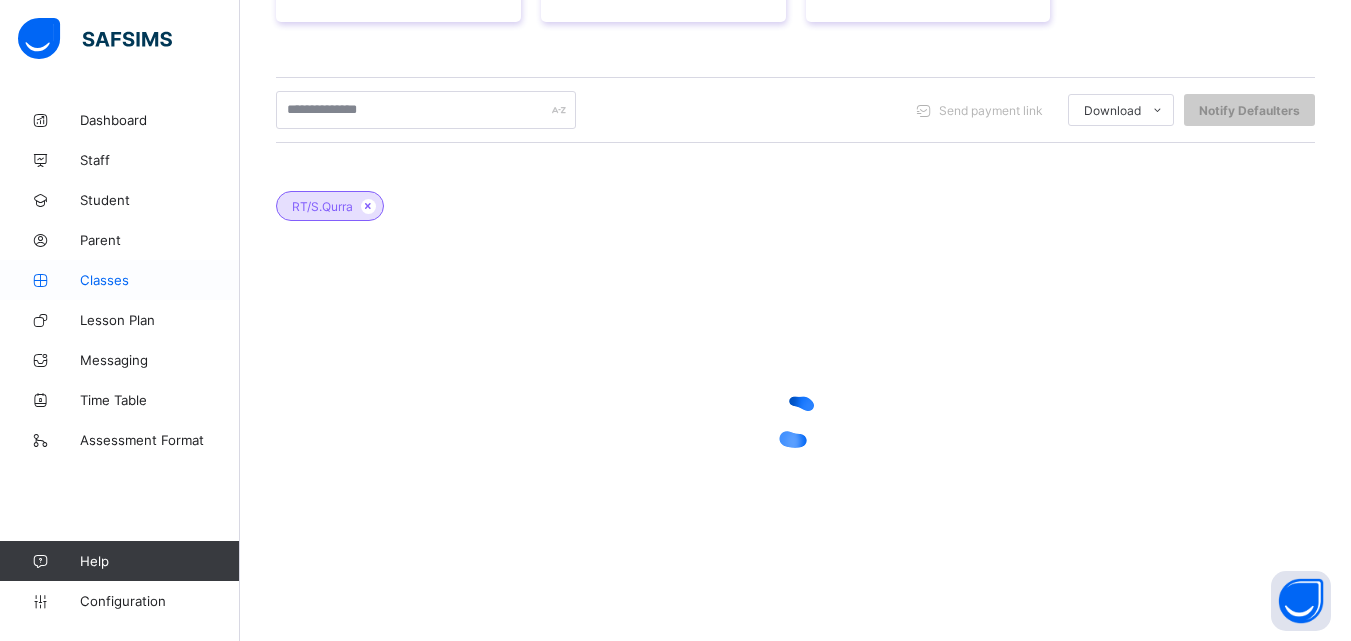click on "Classes" at bounding box center (160, 280) 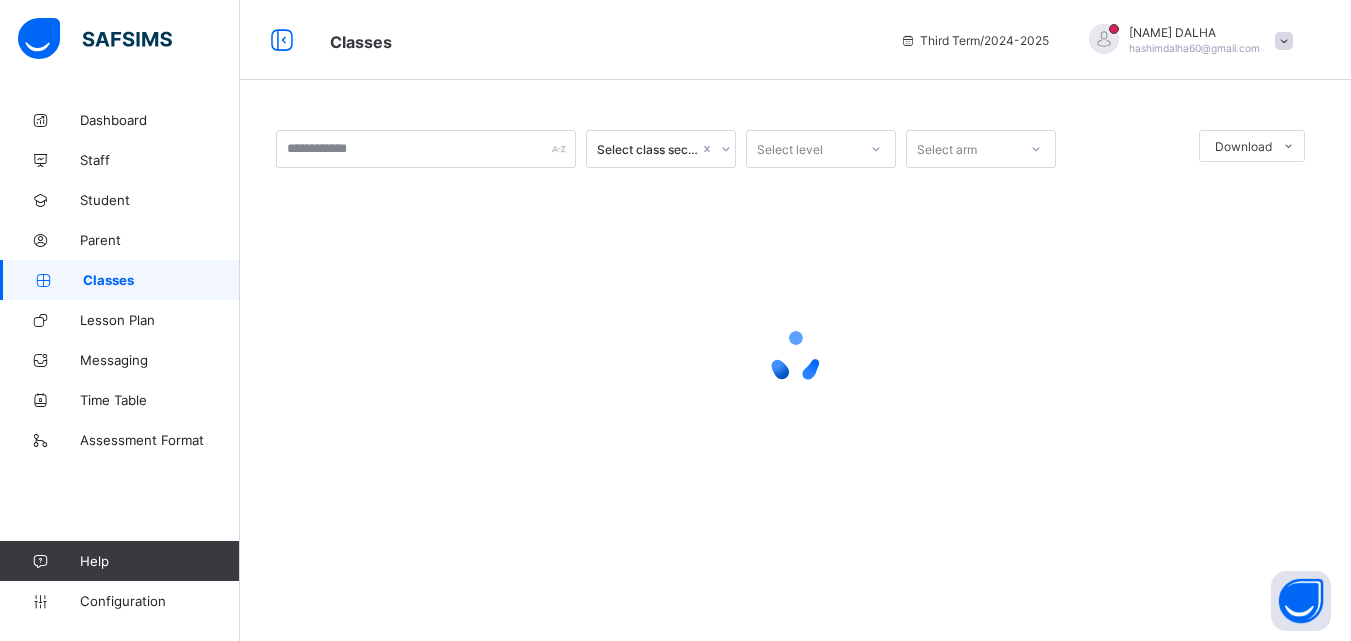 scroll, scrollTop: 0, scrollLeft: 0, axis: both 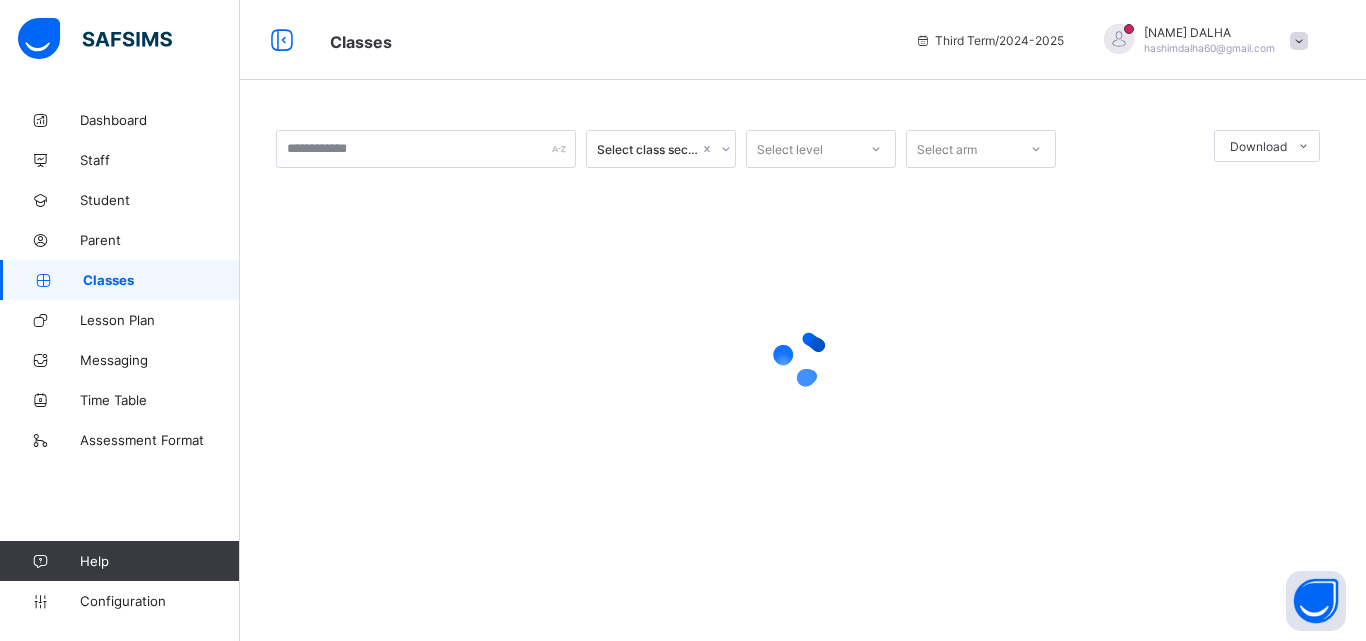 click on "Classes" at bounding box center [161, 280] 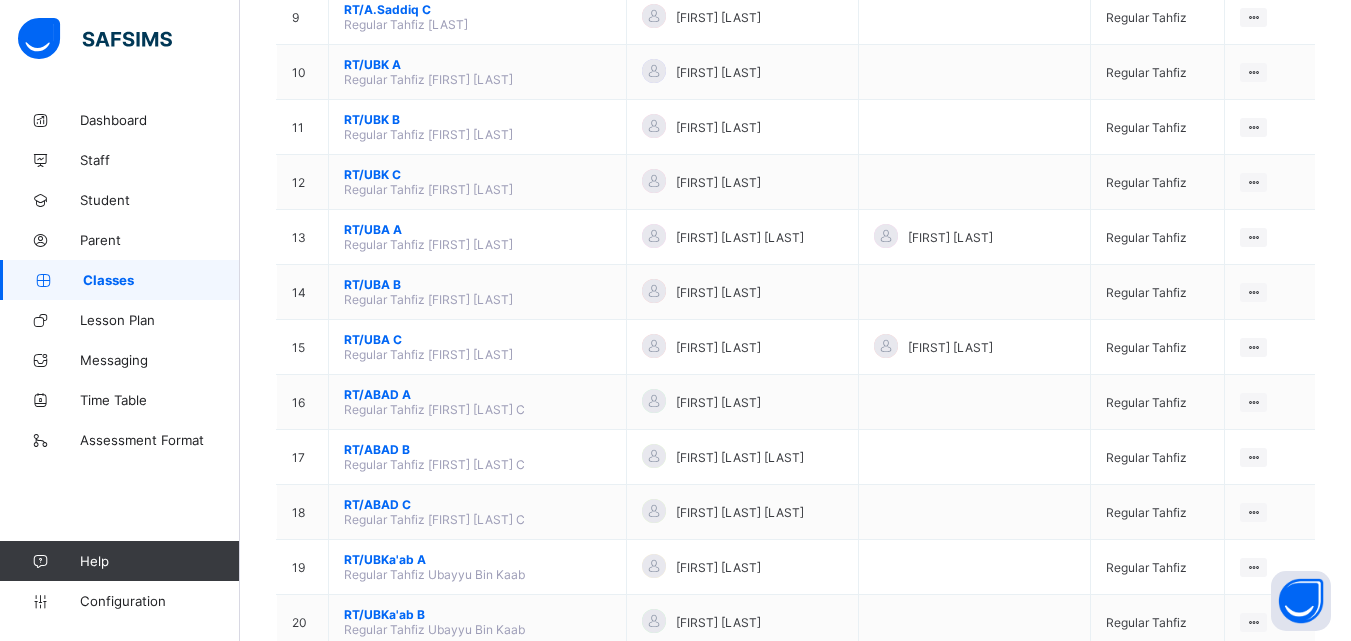 scroll, scrollTop: 696, scrollLeft: 0, axis: vertical 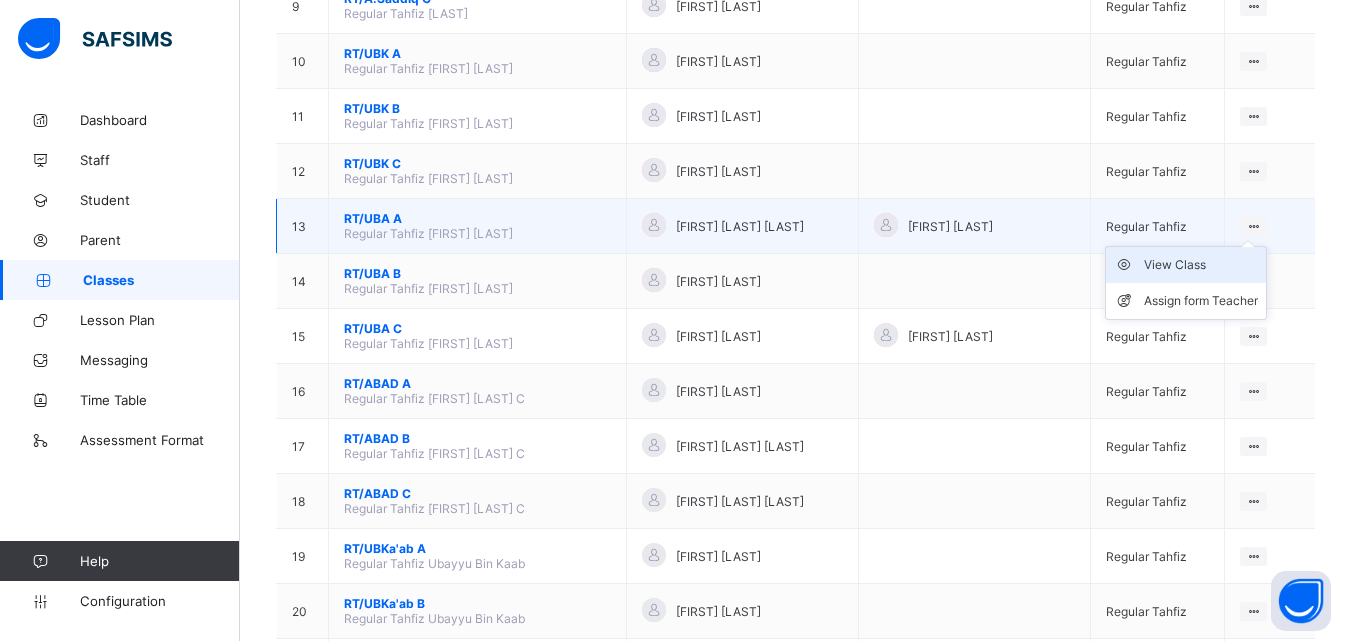 click on "View Class" at bounding box center (1201, 265) 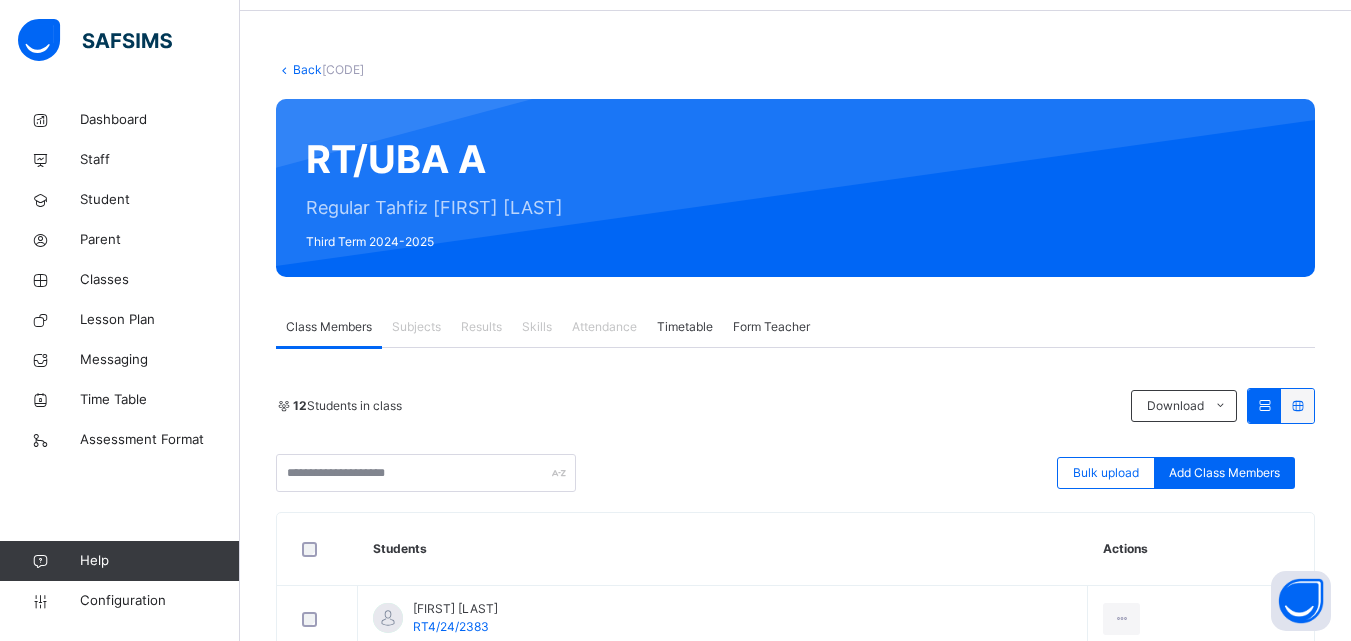 scroll, scrollTop: 63, scrollLeft: 0, axis: vertical 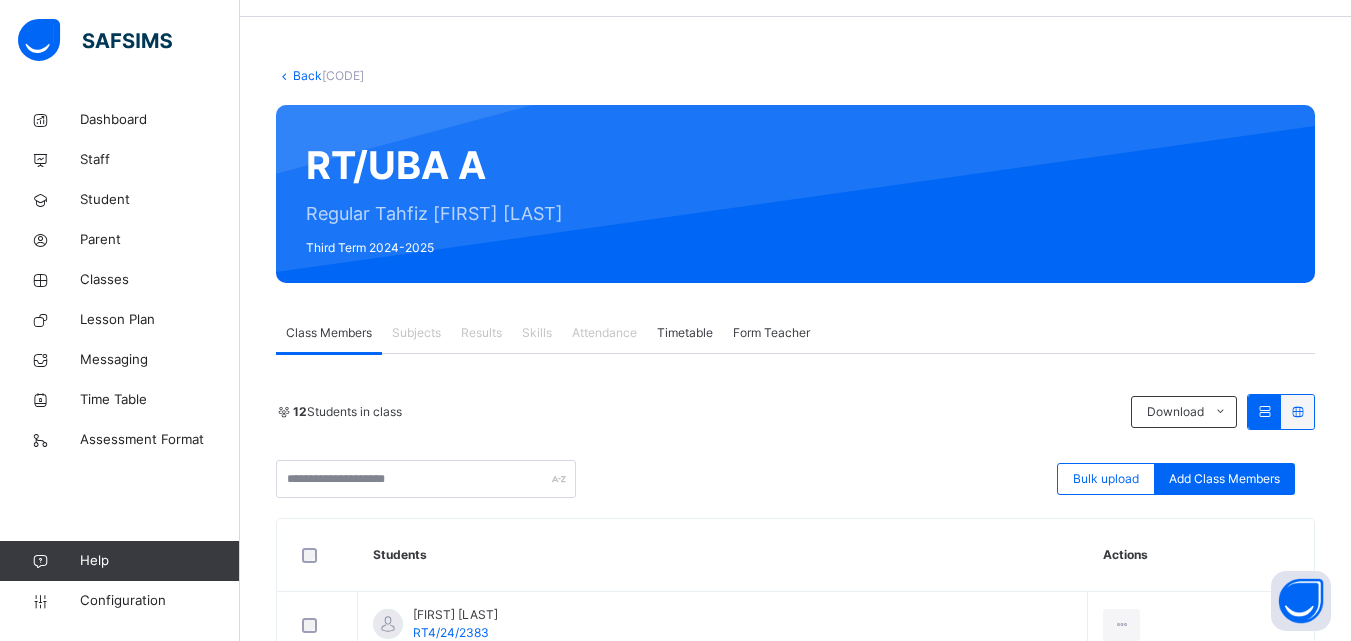 click on "Back" at bounding box center [307, 75] 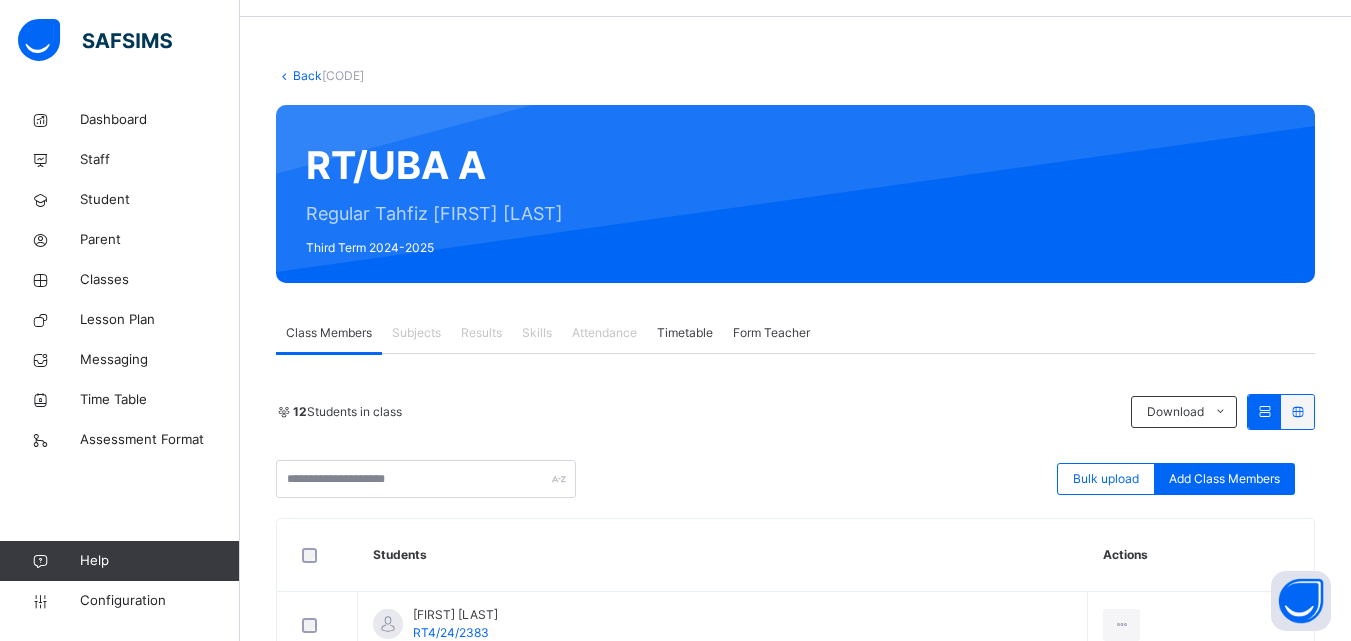 scroll, scrollTop: 0, scrollLeft: 0, axis: both 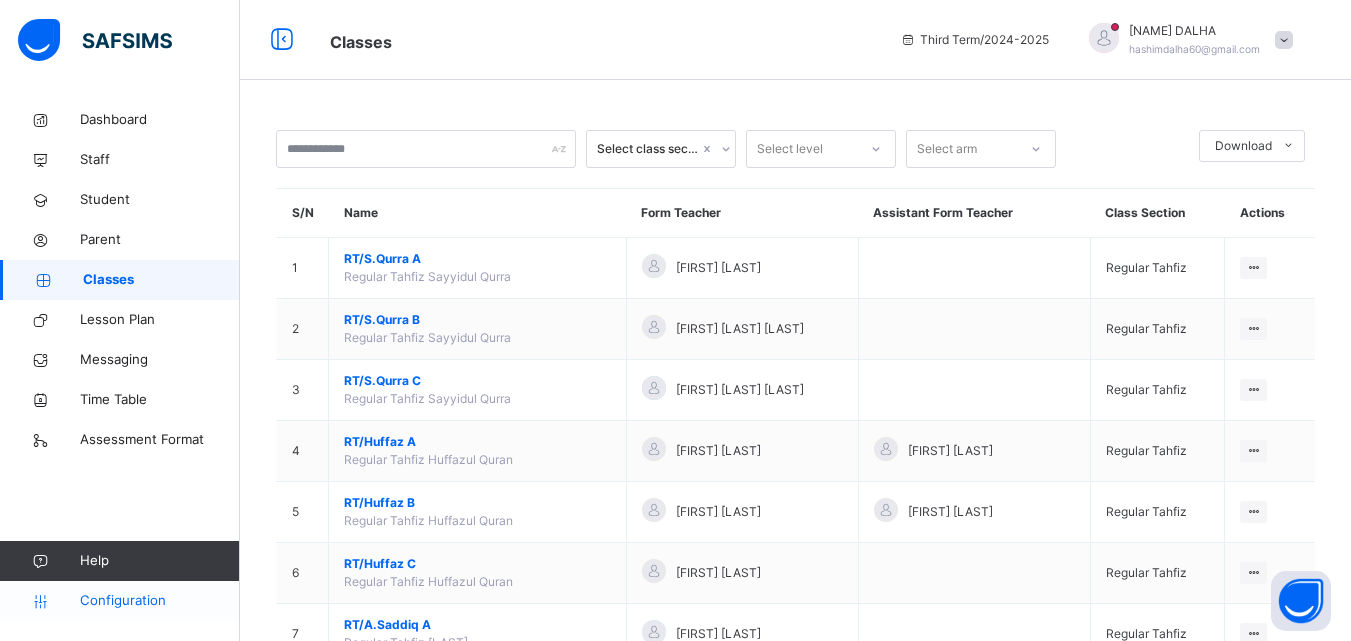 click on "Configuration" at bounding box center [159, 601] 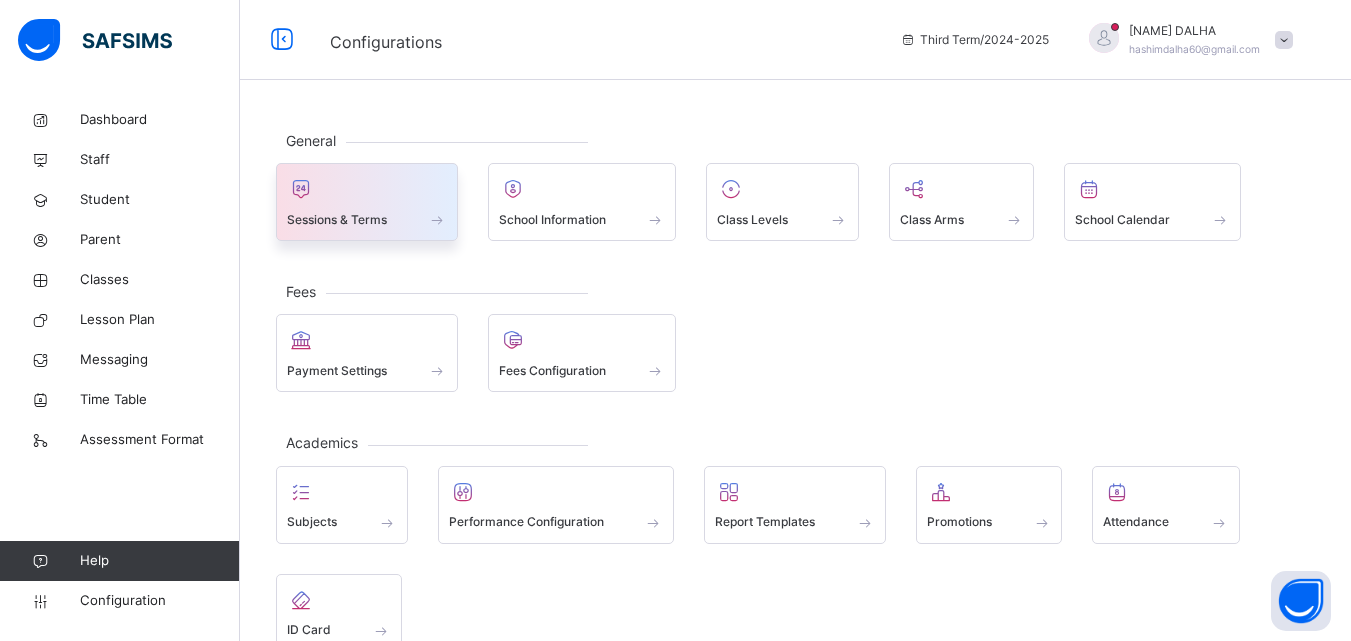 click on "Sessions & Terms" at bounding box center [337, 220] 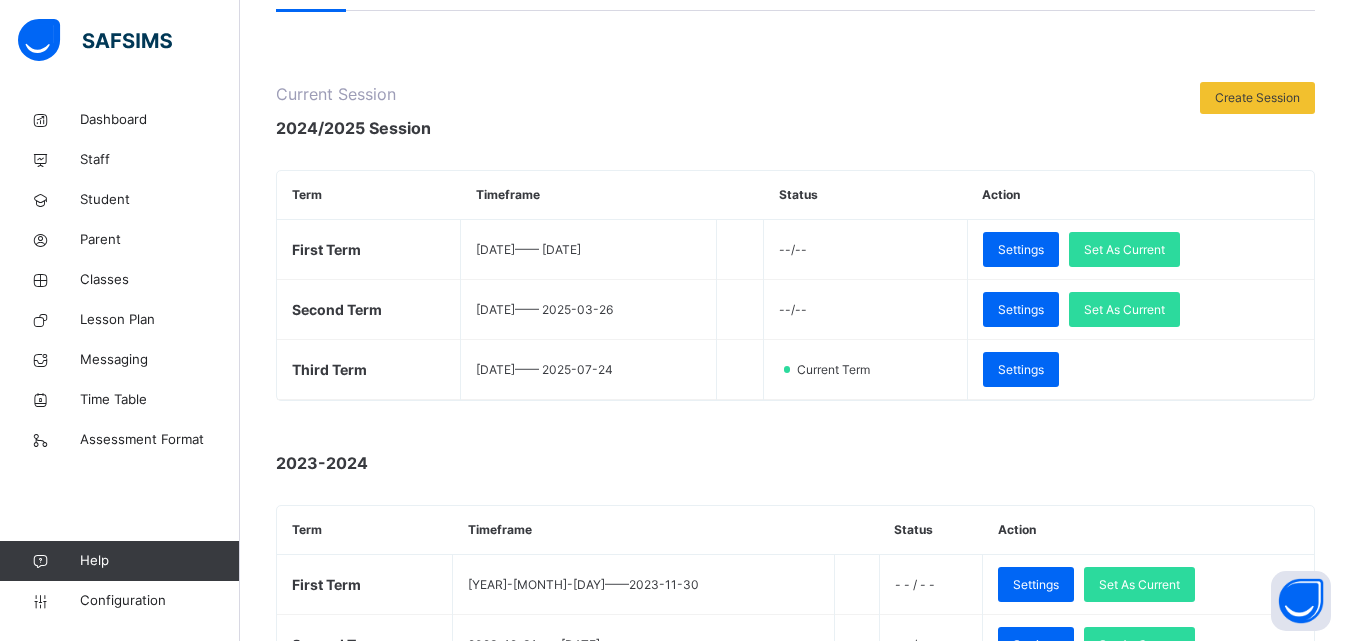 scroll, scrollTop: 211, scrollLeft: 0, axis: vertical 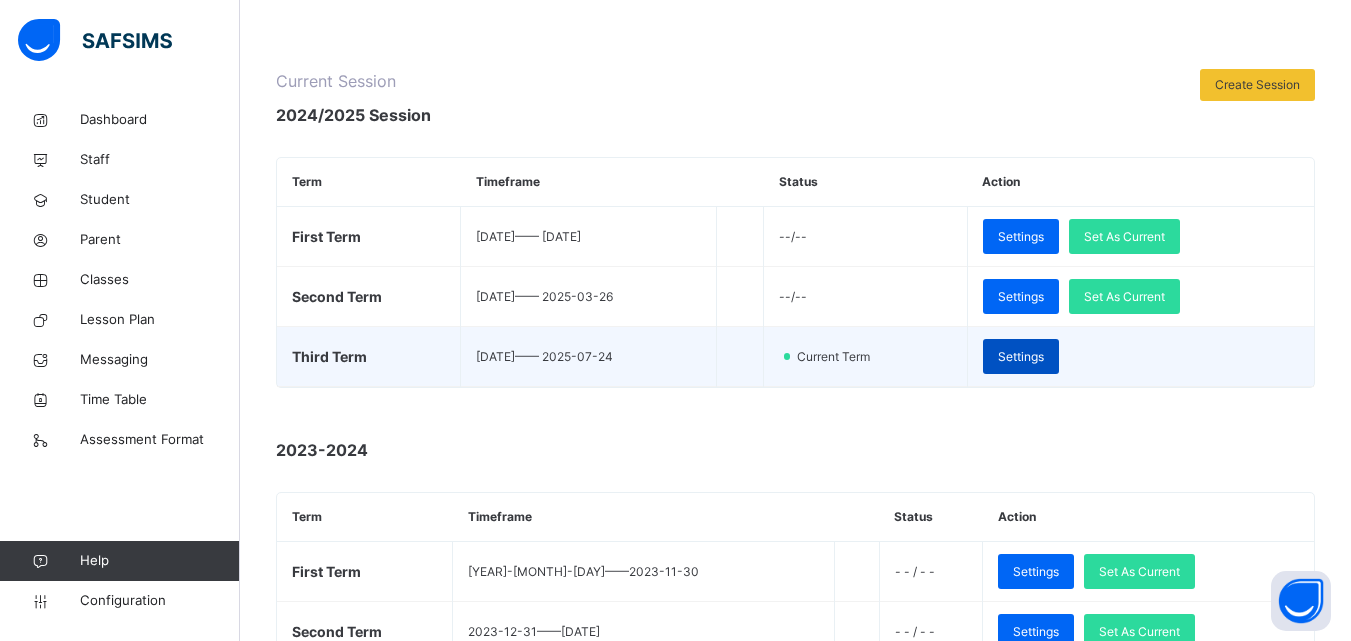 click on "Settings" at bounding box center (1021, 356) 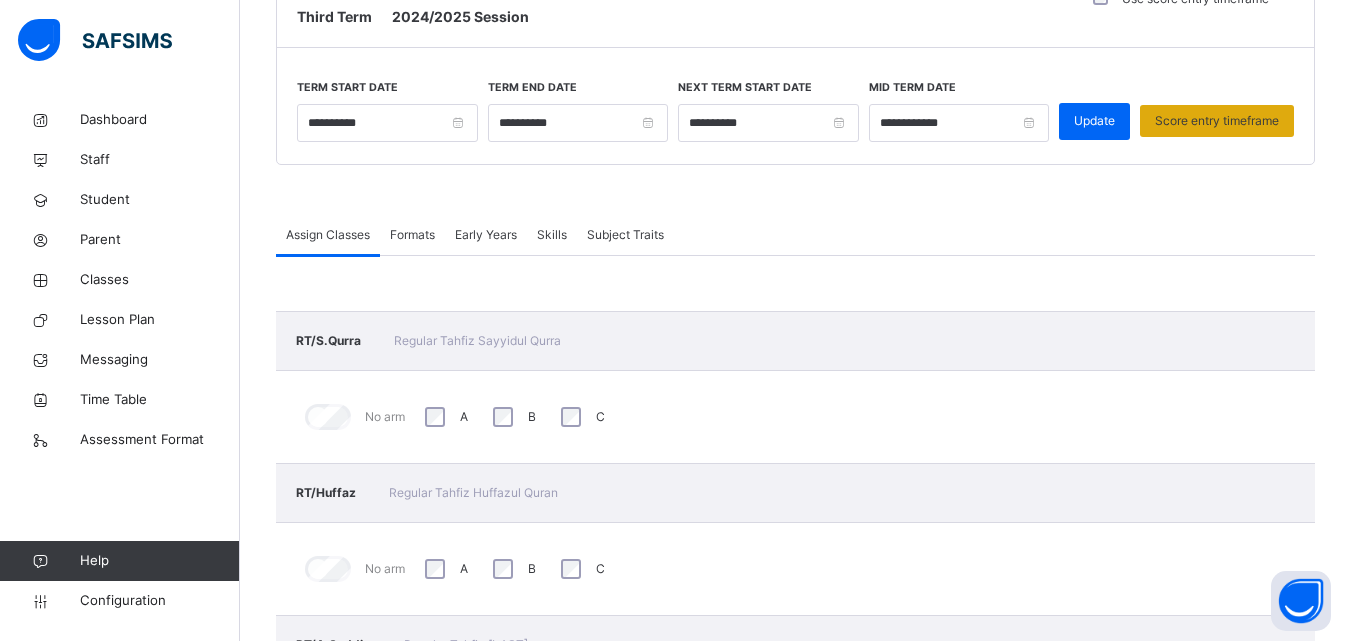 click on "Score entry timeframe" at bounding box center (1217, 121) 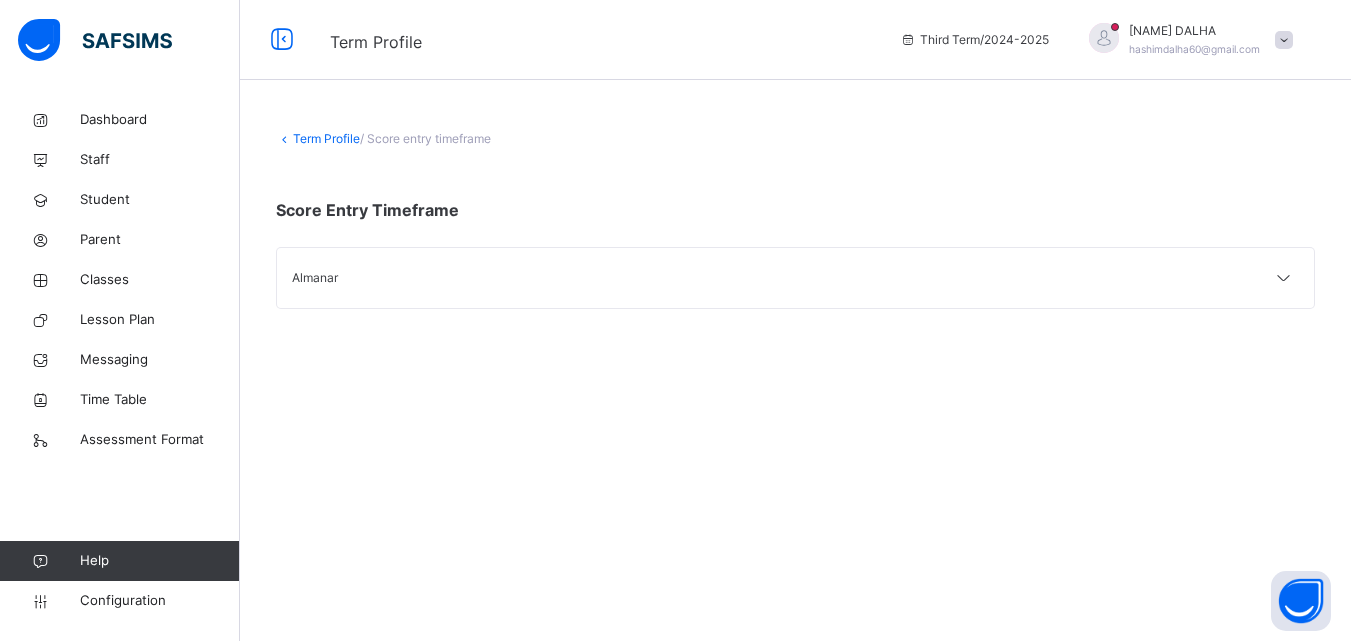 scroll, scrollTop: 0, scrollLeft: 0, axis: both 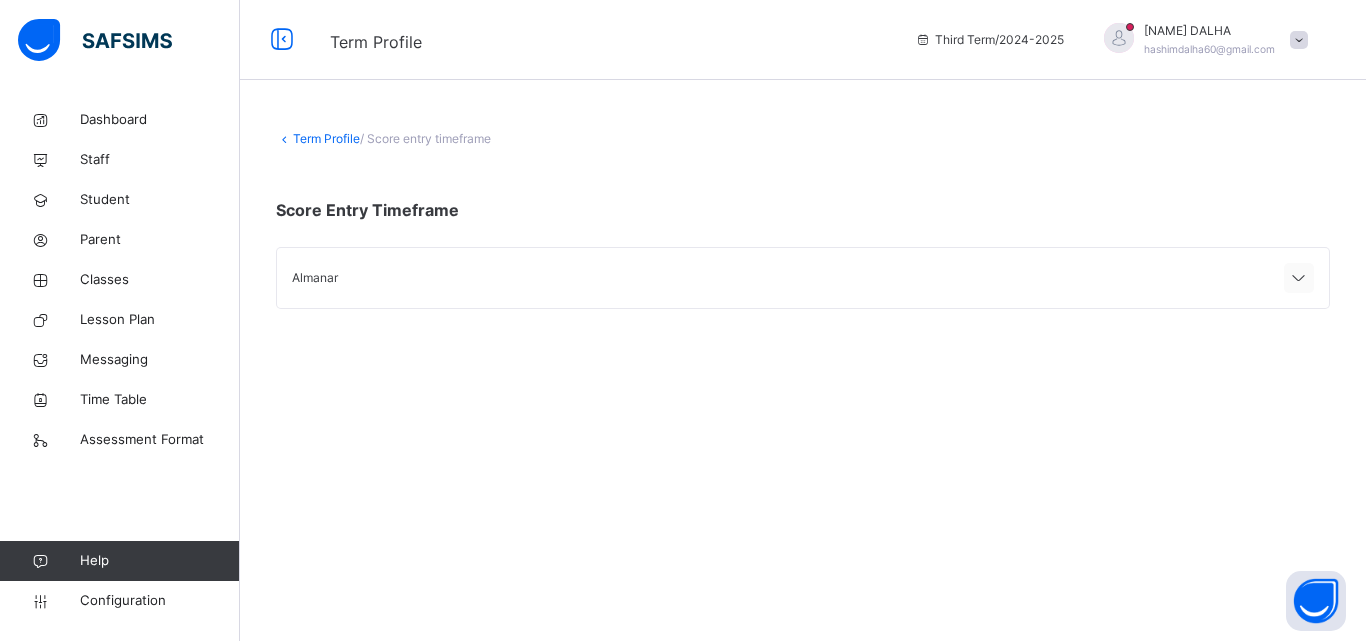 click at bounding box center [1299, 279] 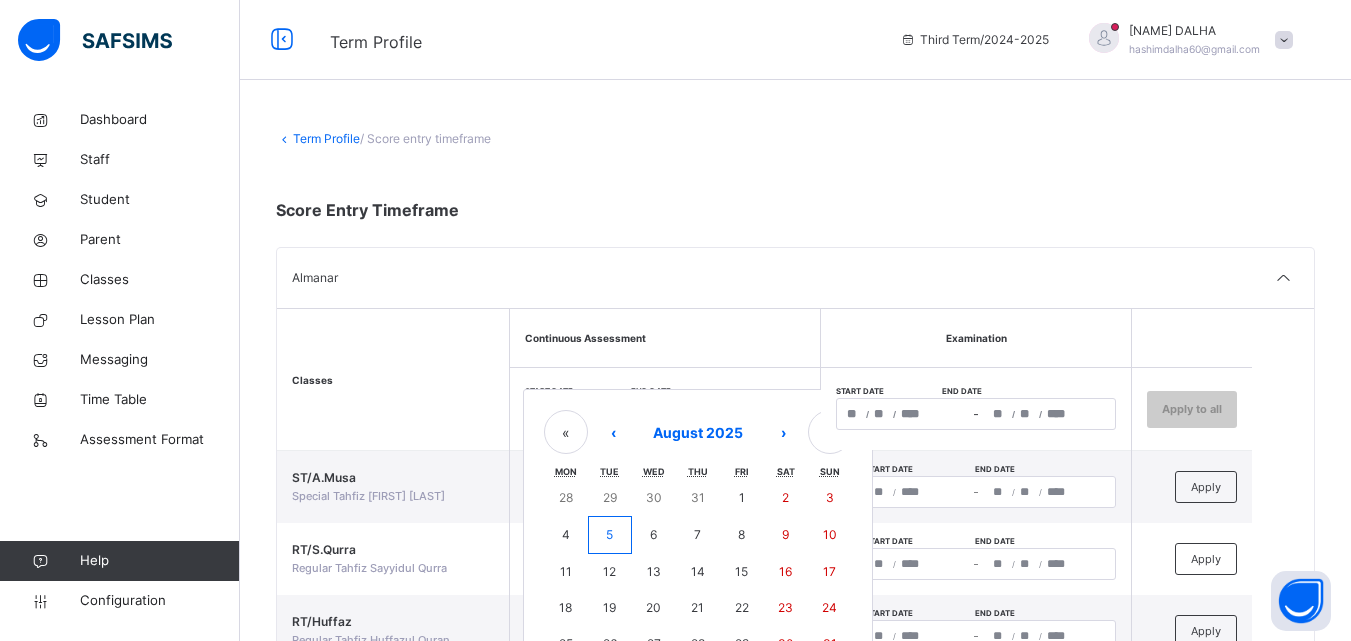 click on "/ / – / / « ‹ August 2025 › » Mon Tue Wed Thu Fri Sat Sun 28 29 30 31 1 2 3 4 5 6 7 8 9 10 11 12 13 14 15 16 17 18 19 20 21 22 23 24 25 26 27 28 29 30 31" at bounding box center [665, 414] 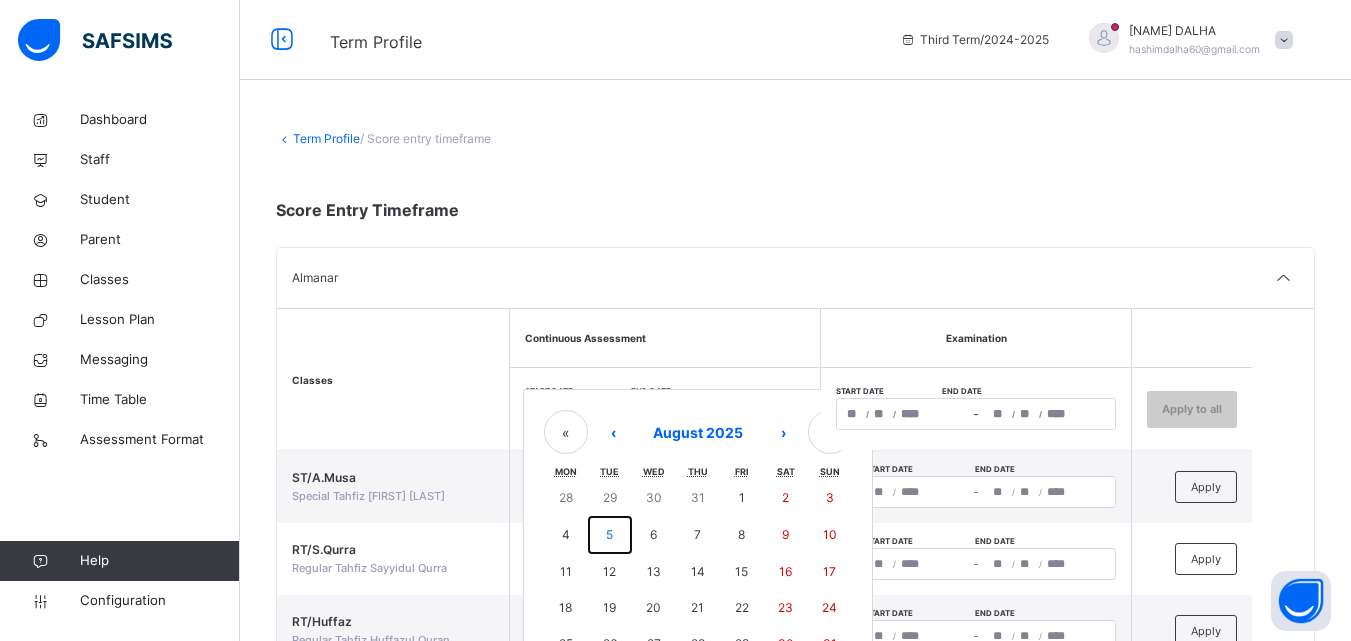click on "5" at bounding box center [609, 534] 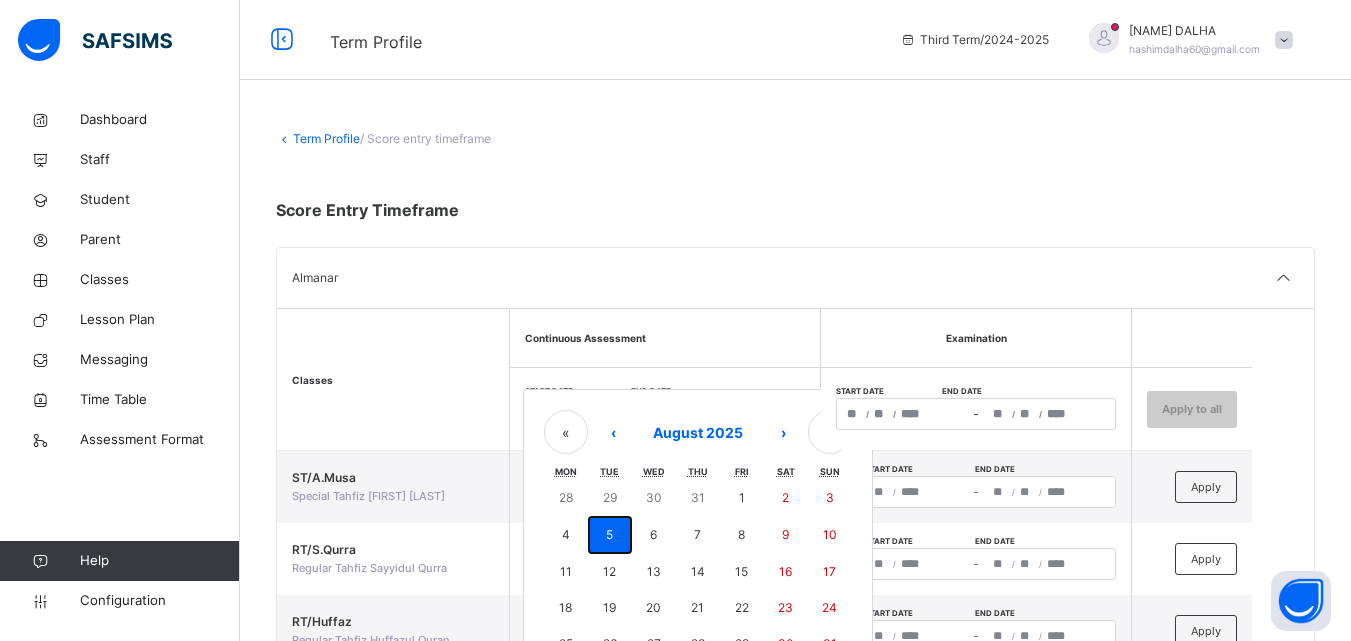 click on "5" at bounding box center [609, 534] 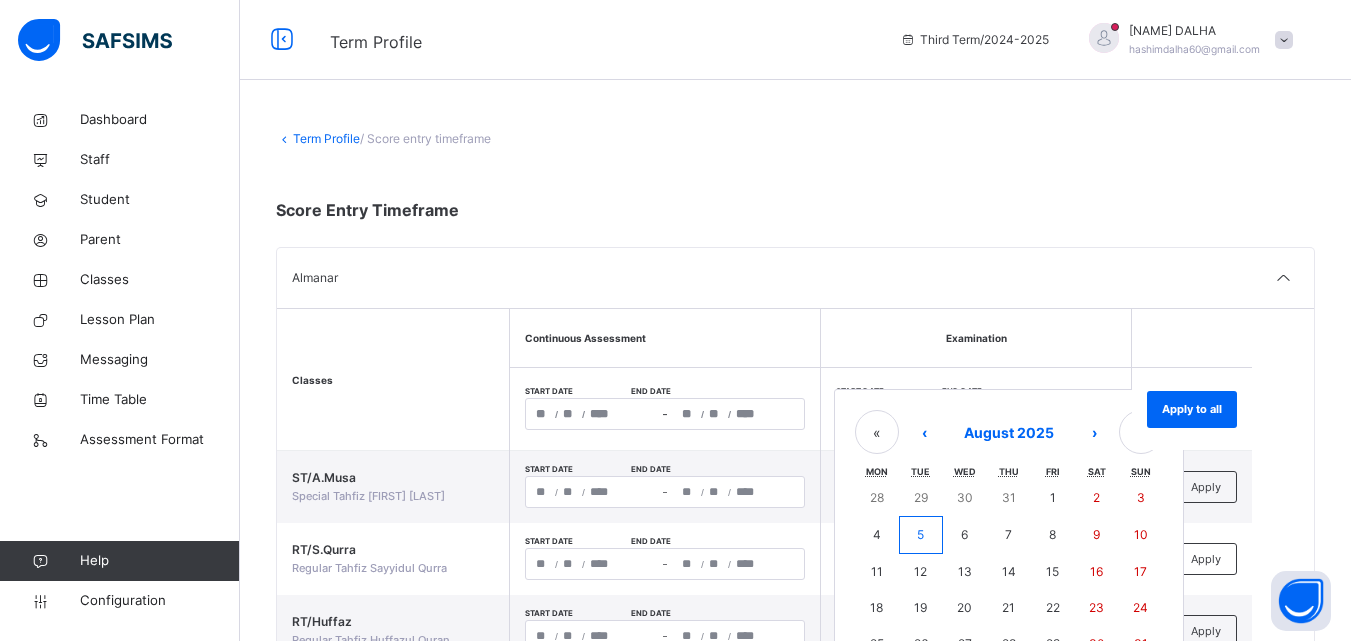 click on "/ / – / / « ‹ August 2025 › » Mon Tue Wed Thu Fri Sat Sun 28 29 30 31 1 2 3 4 5 6 7 8 9 10 11 12 13 14 15 16 17 18 19 20 21 22 23 24 25 26 27 28 29 30 31" at bounding box center [976, 414] 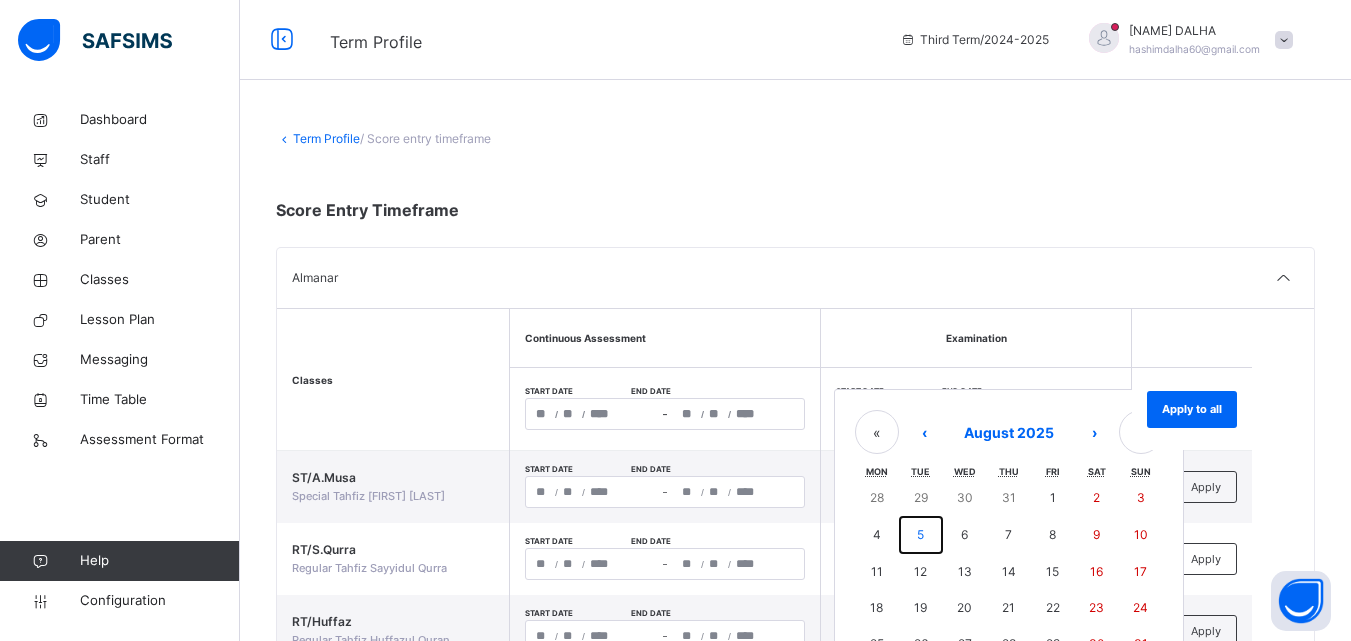 click on "5" at bounding box center (921, 535) 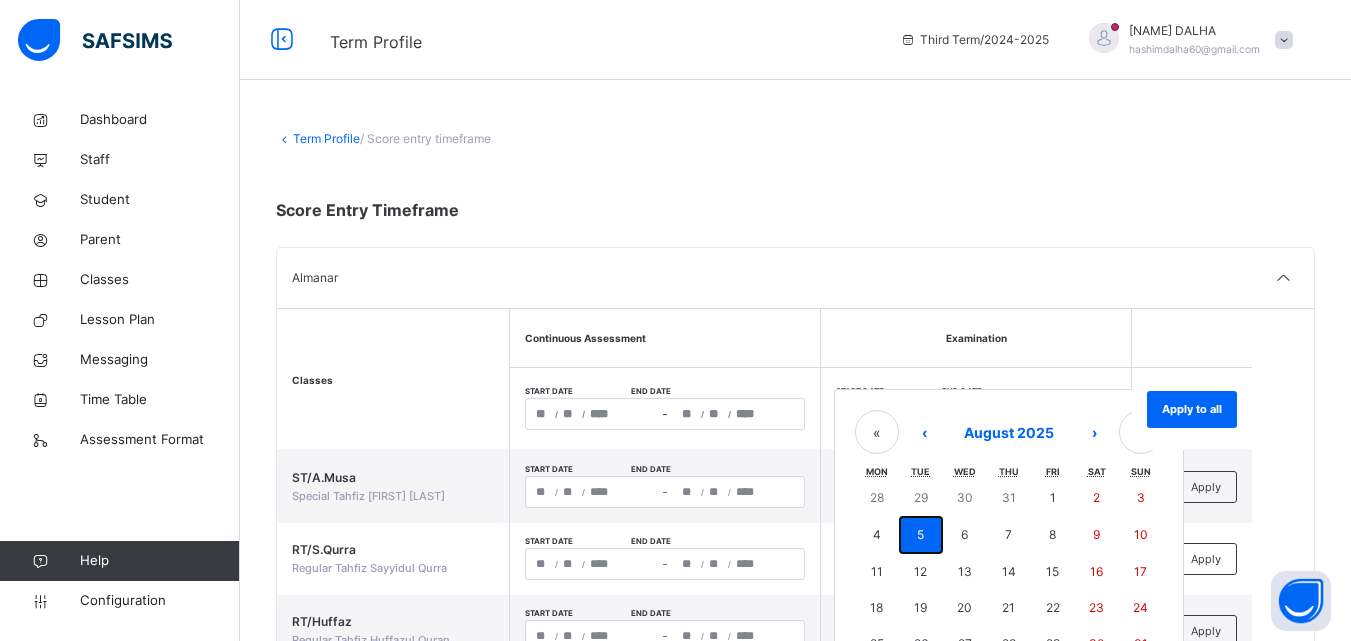 click on "5" at bounding box center [921, 535] 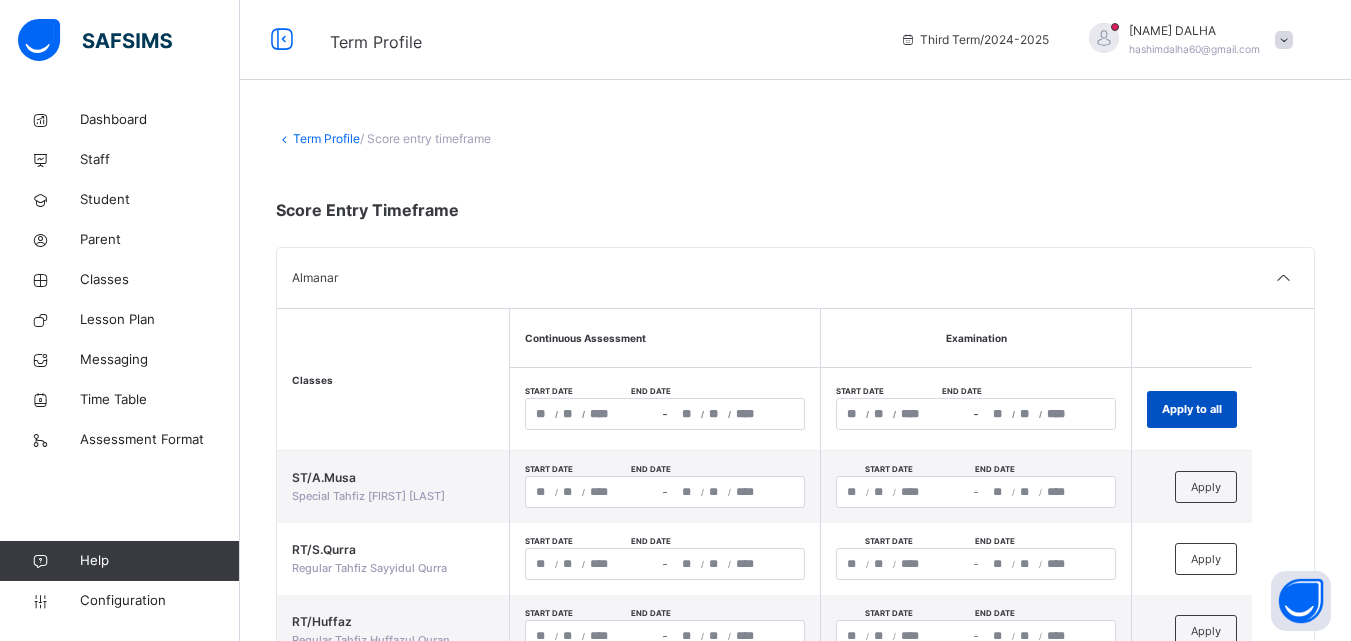 click on "Apply to all" at bounding box center (1192, 409) 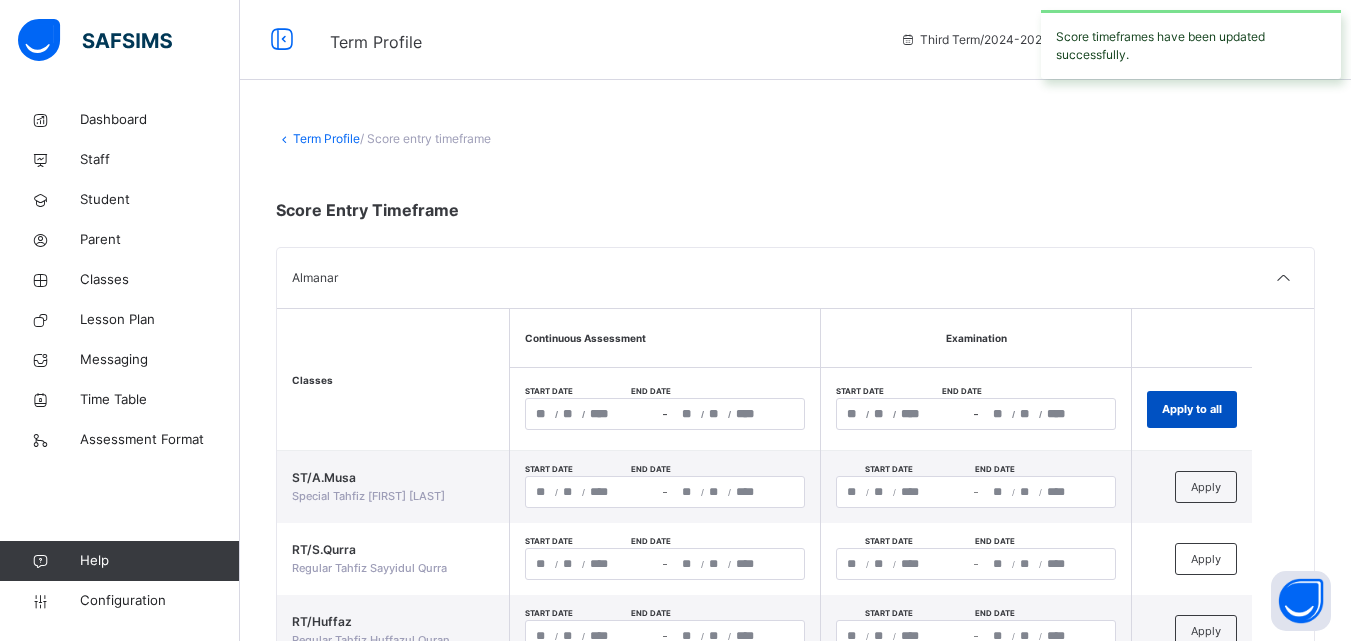 type on "**********" 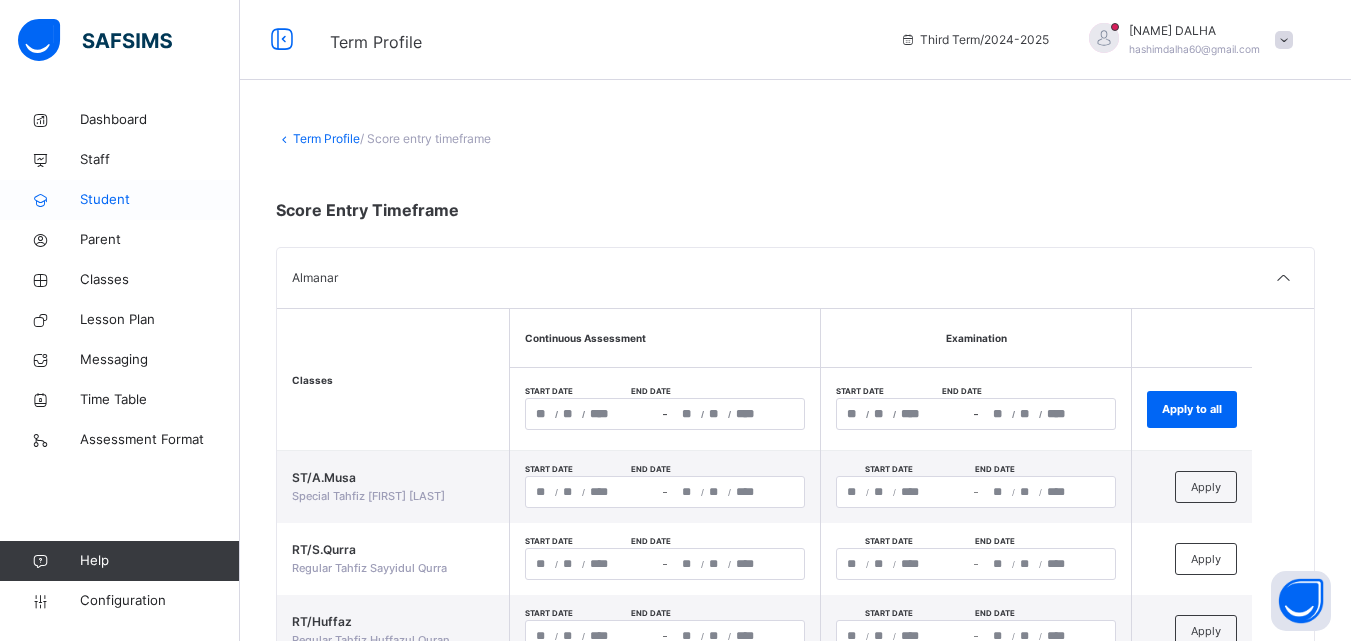 click on "Student" at bounding box center [160, 200] 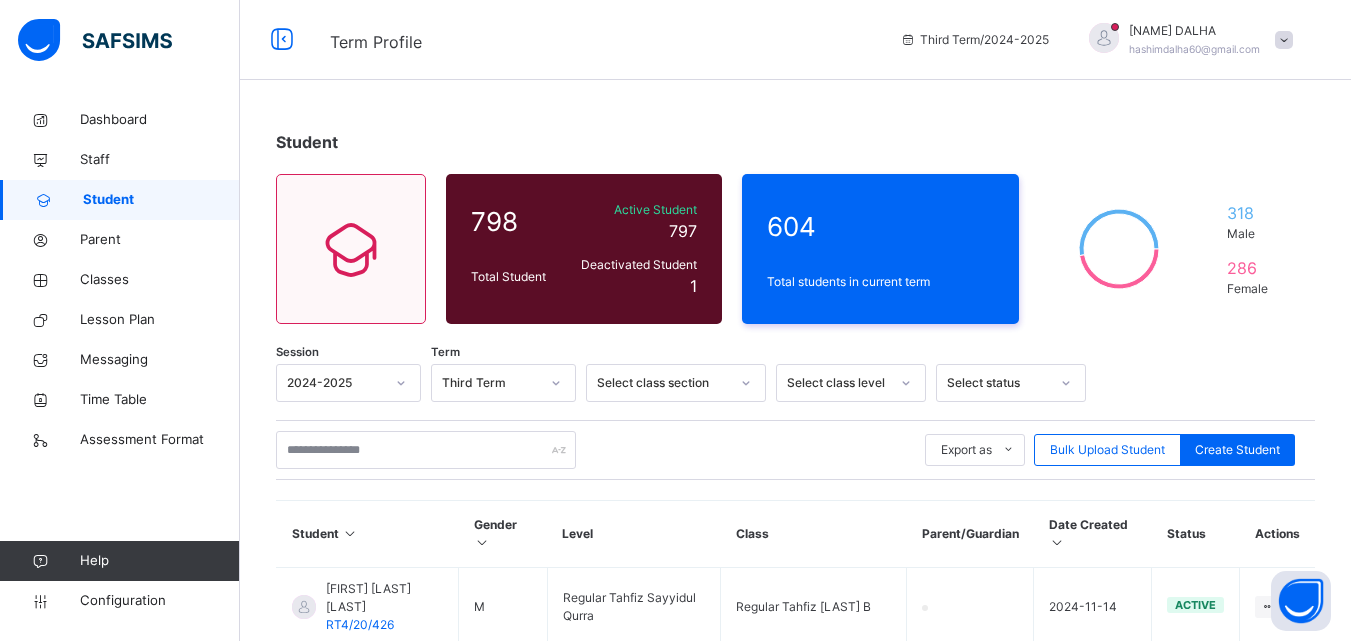click on "Student" at bounding box center (161, 200) 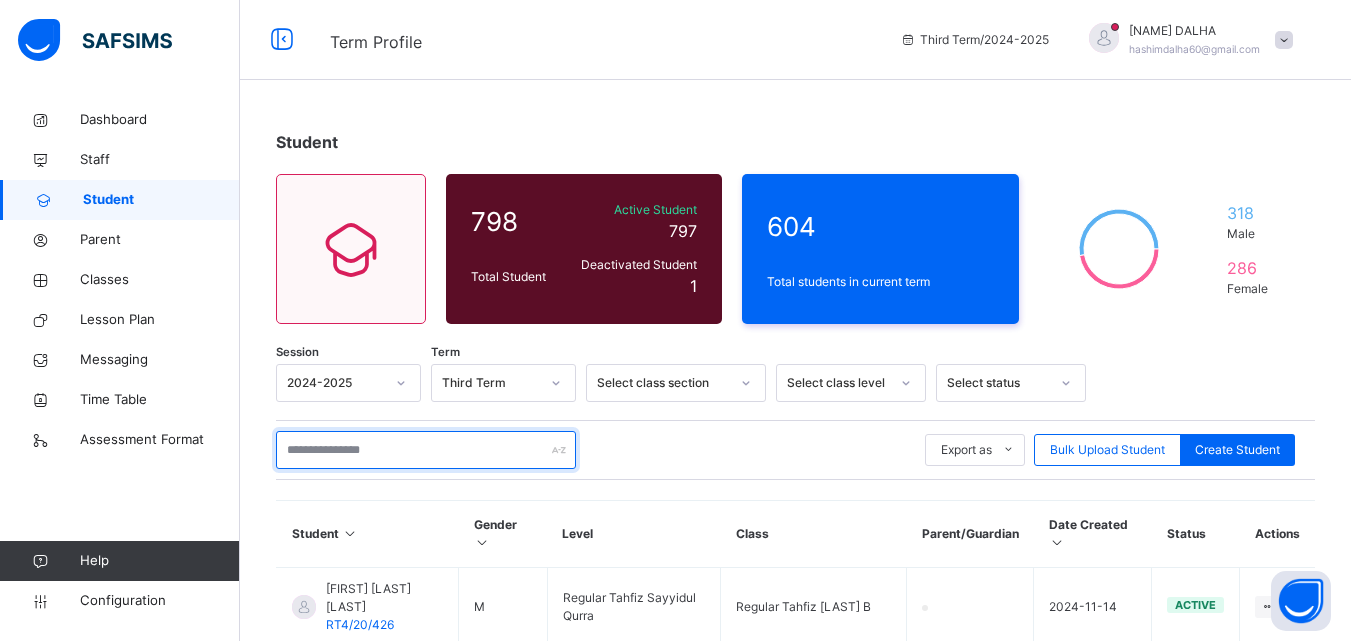 click at bounding box center (426, 450) 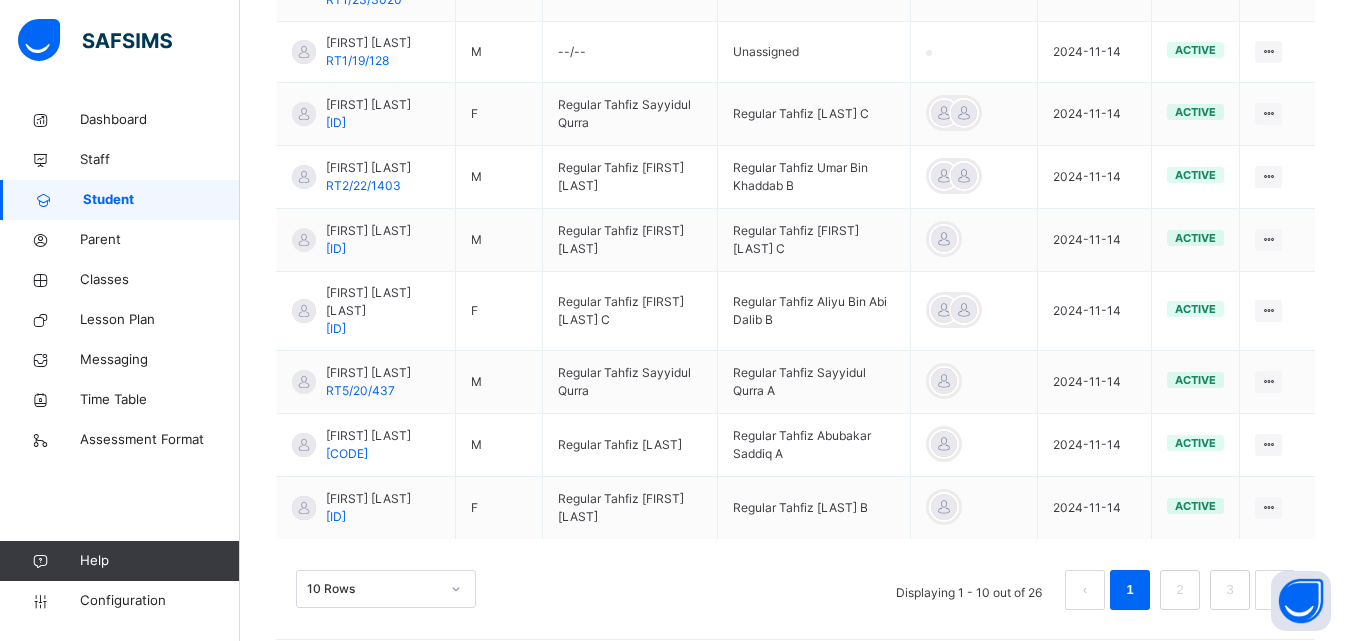 scroll, scrollTop: 694, scrollLeft: 0, axis: vertical 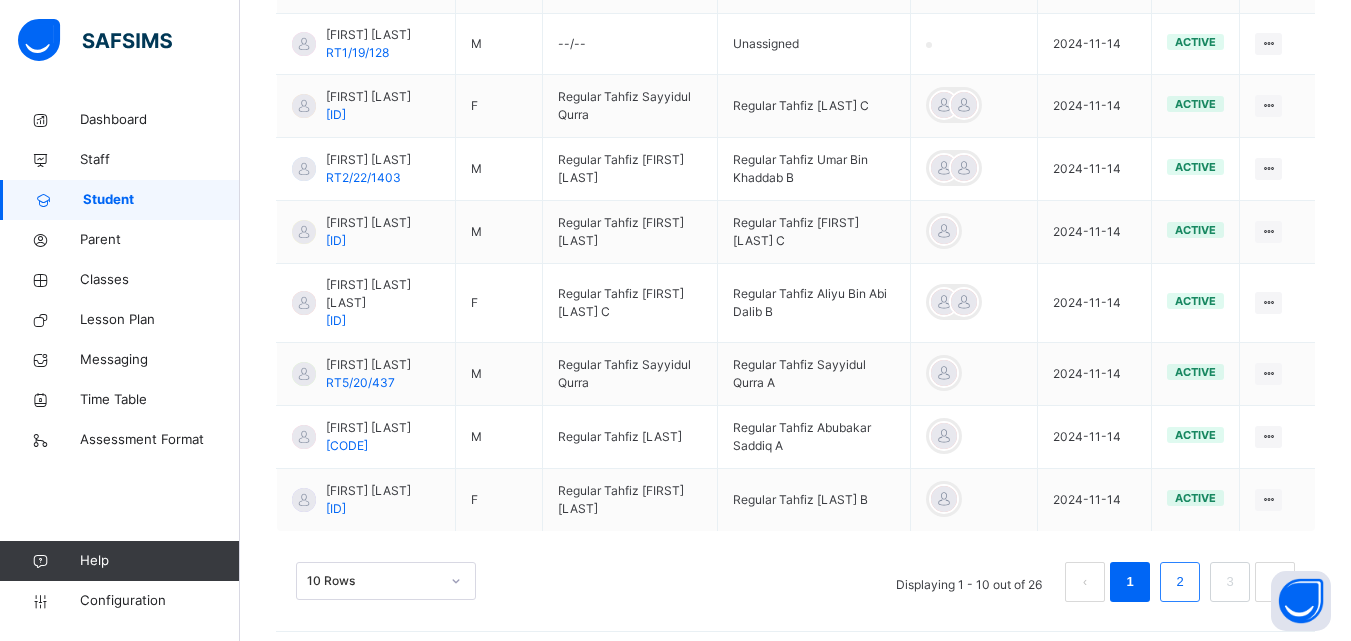 type on "**********" 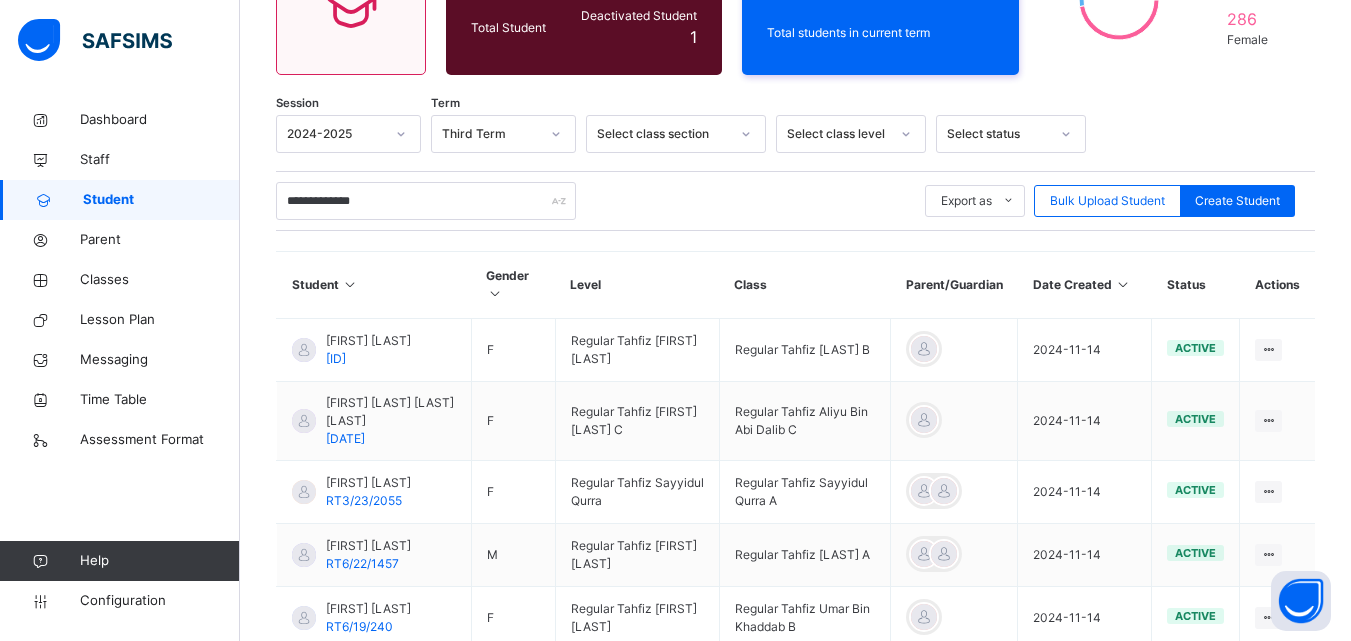 scroll, scrollTop: 694, scrollLeft: 0, axis: vertical 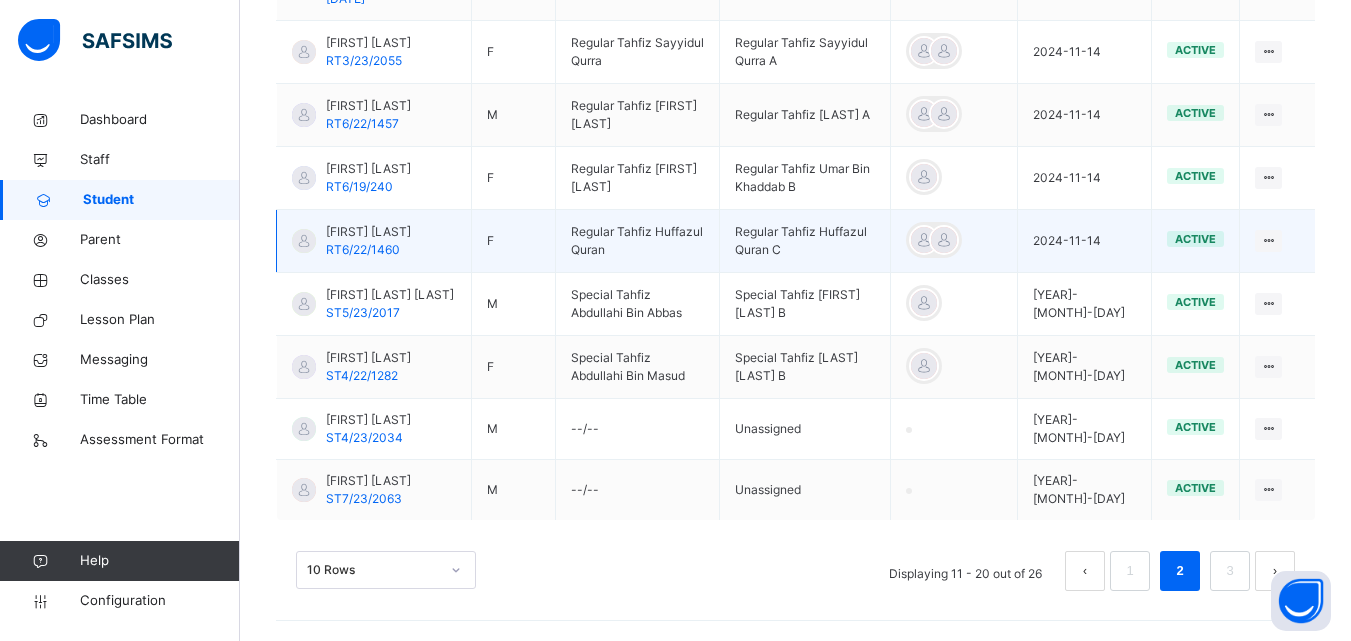 click on "Regular Tahfiz Huffazul Quran  C" at bounding box center [804, 241] 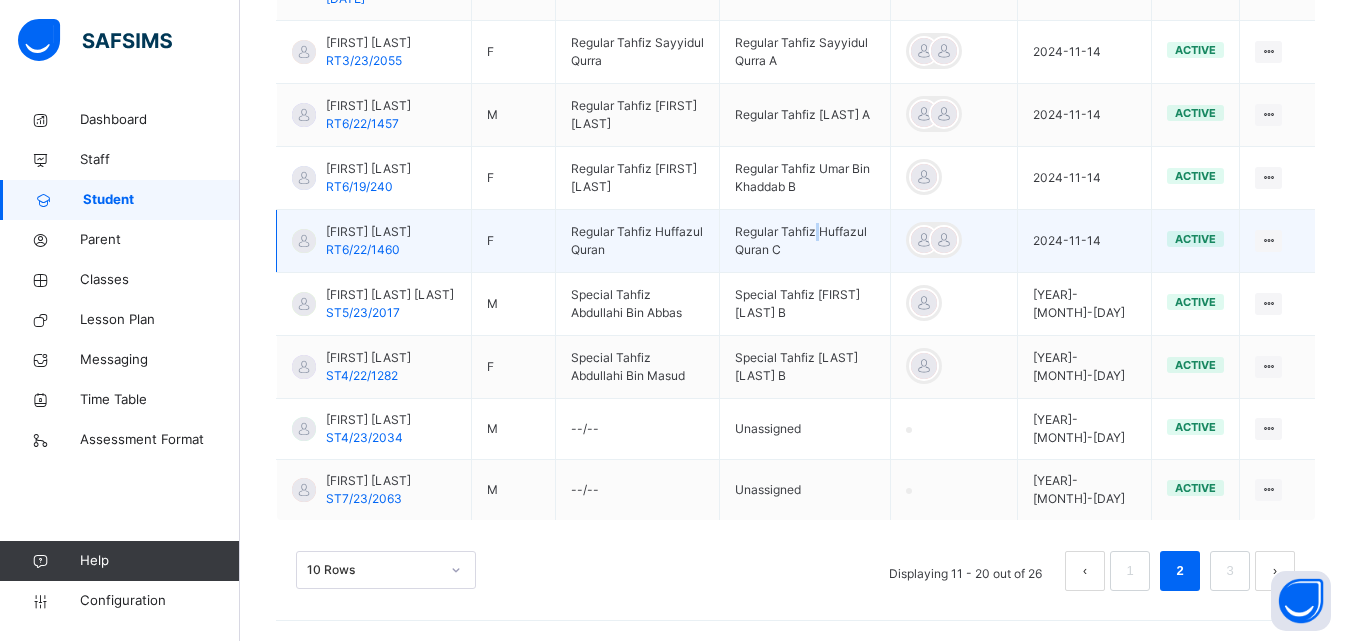 click on "Regular Tahfiz Huffazul Quran  C" at bounding box center [804, 241] 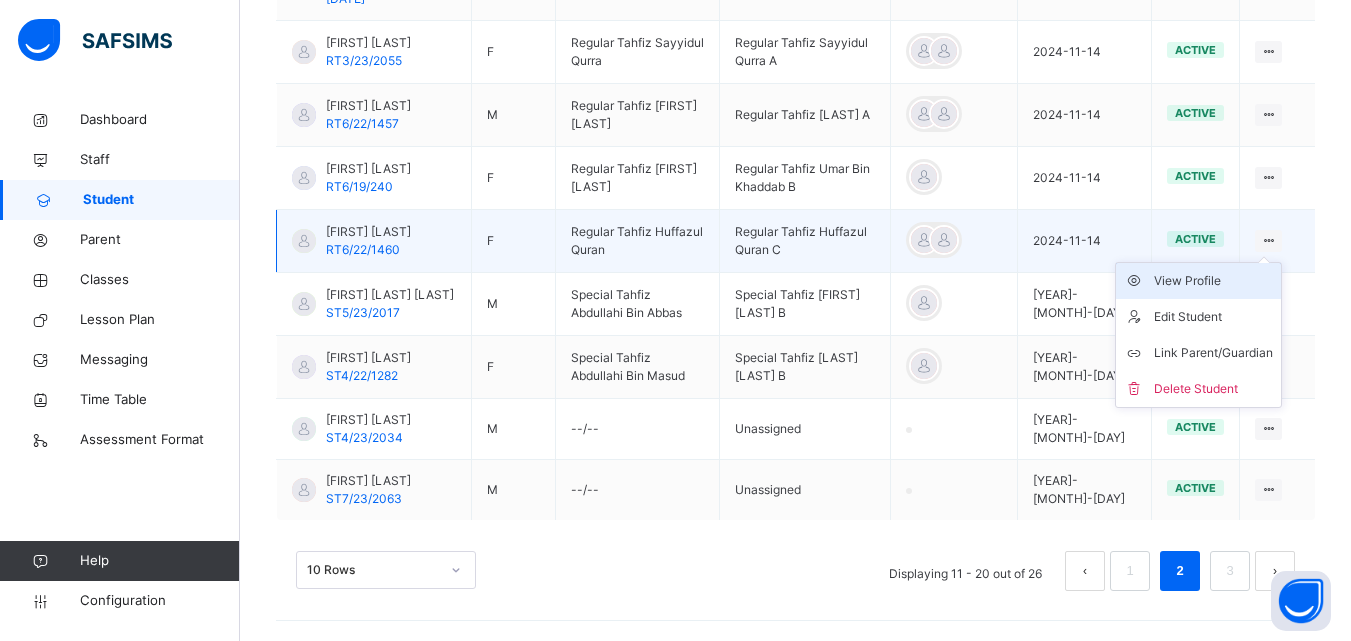click on "View Profile" at bounding box center [1213, 281] 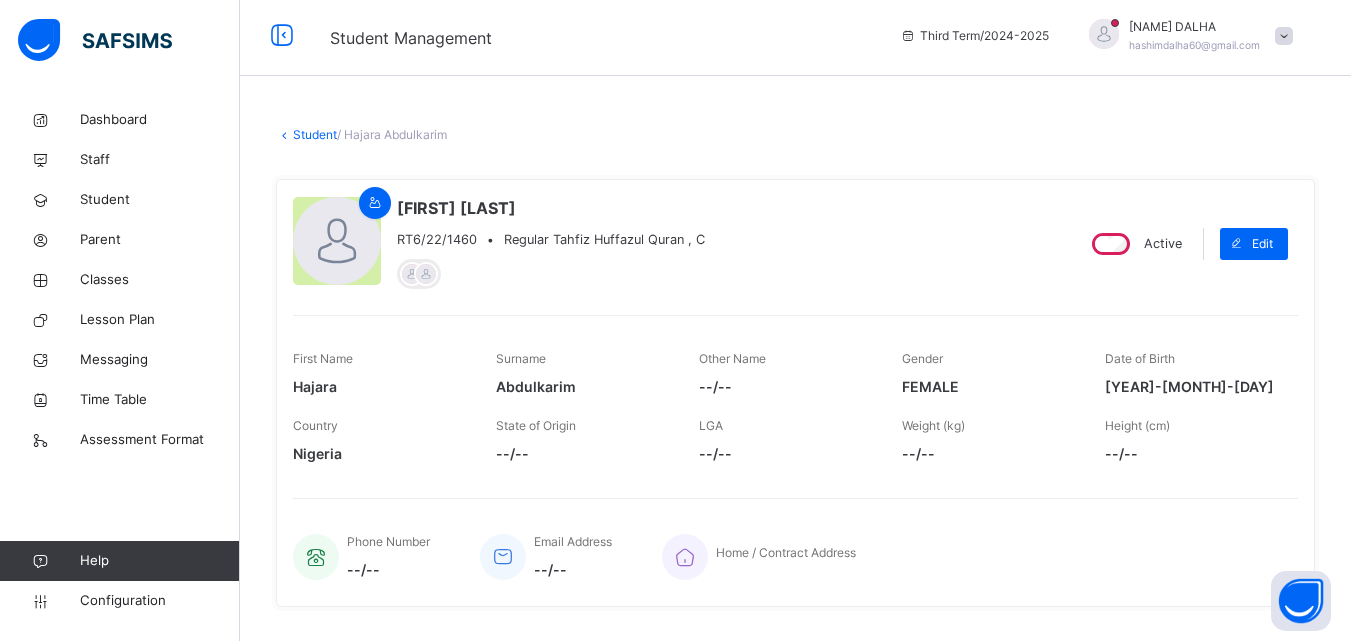 scroll, scrollTop: 0, scrollLeft: 0, axis: both 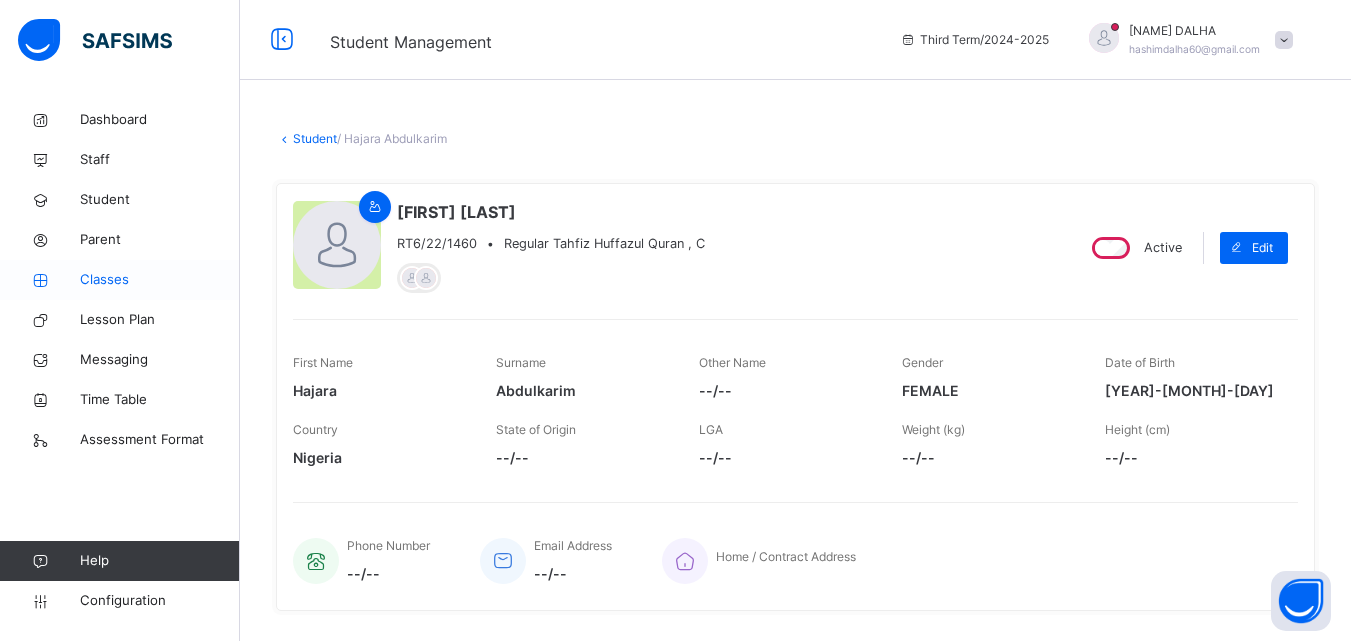 click on "Classes" at bounding box center [160, 280] 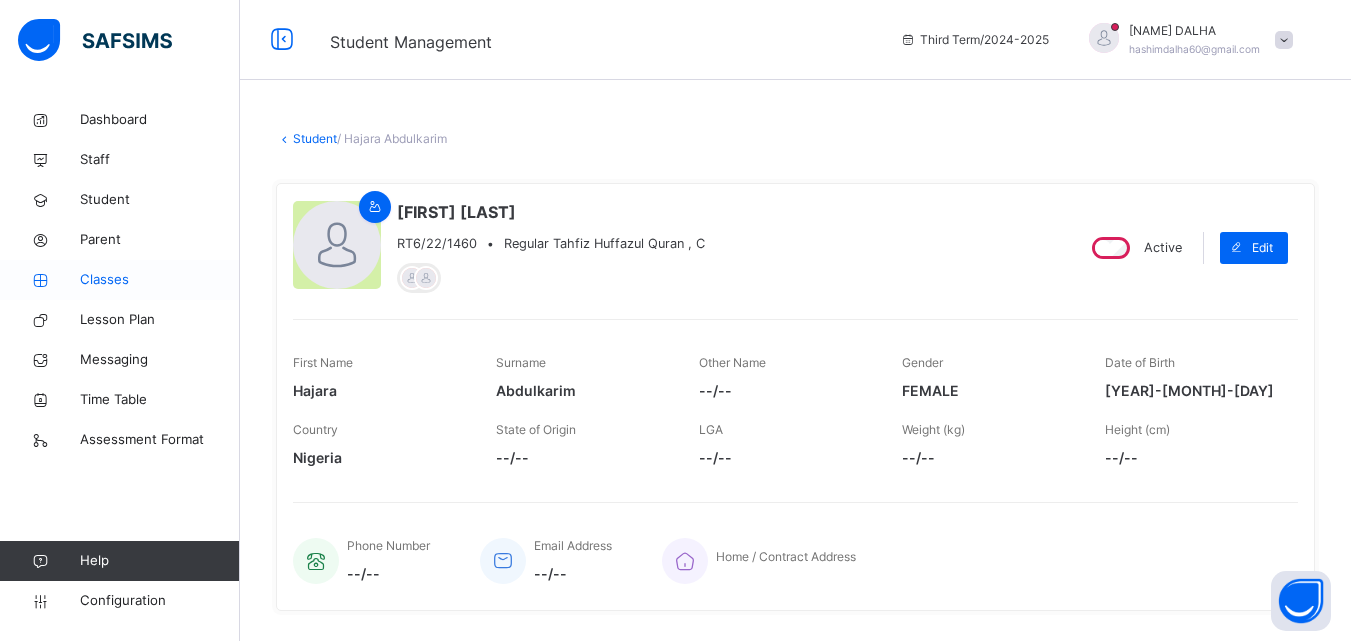click on "Classes" at bounding box center [160, 280] 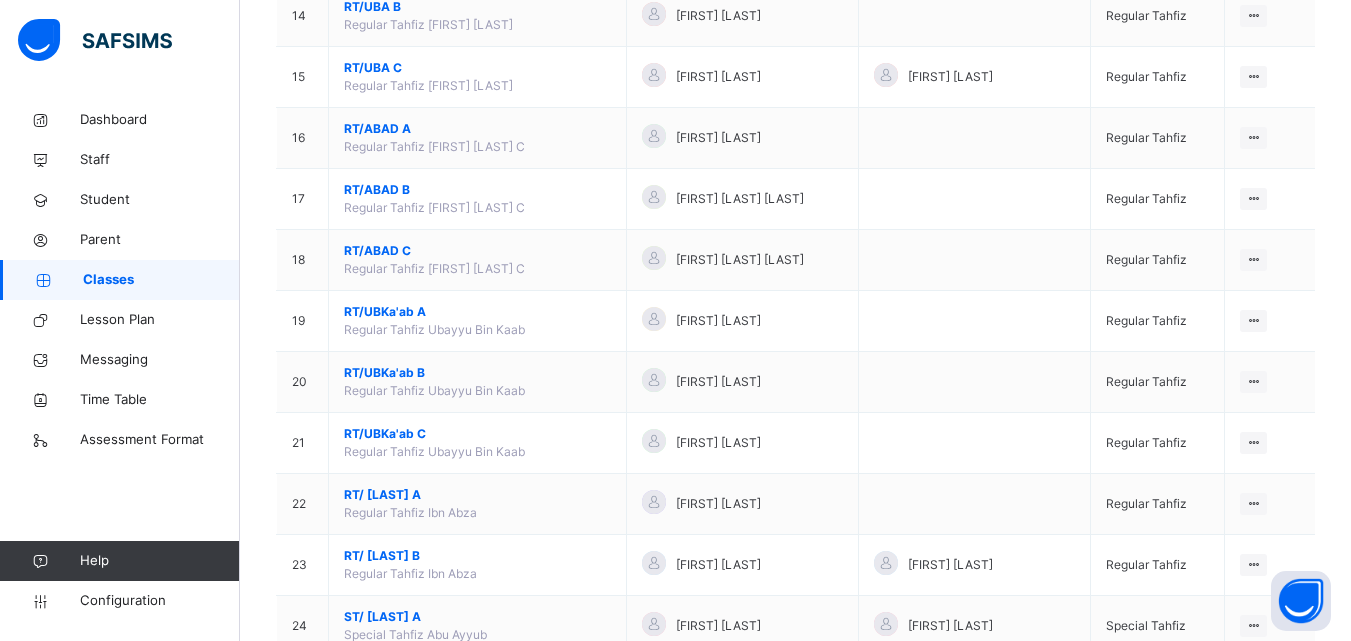 scroll, scrollTop: 1050, scrollLeft: 0, axis: vertical 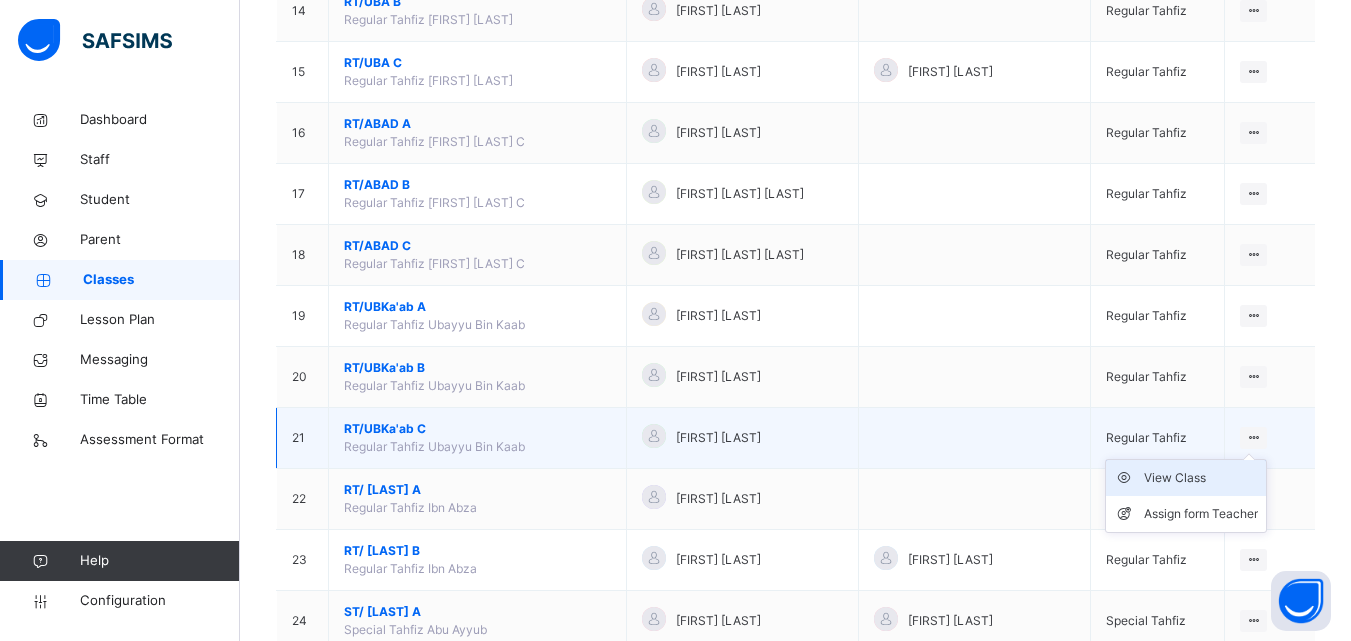 click on "View Class" at bounding box center (1201, 478) 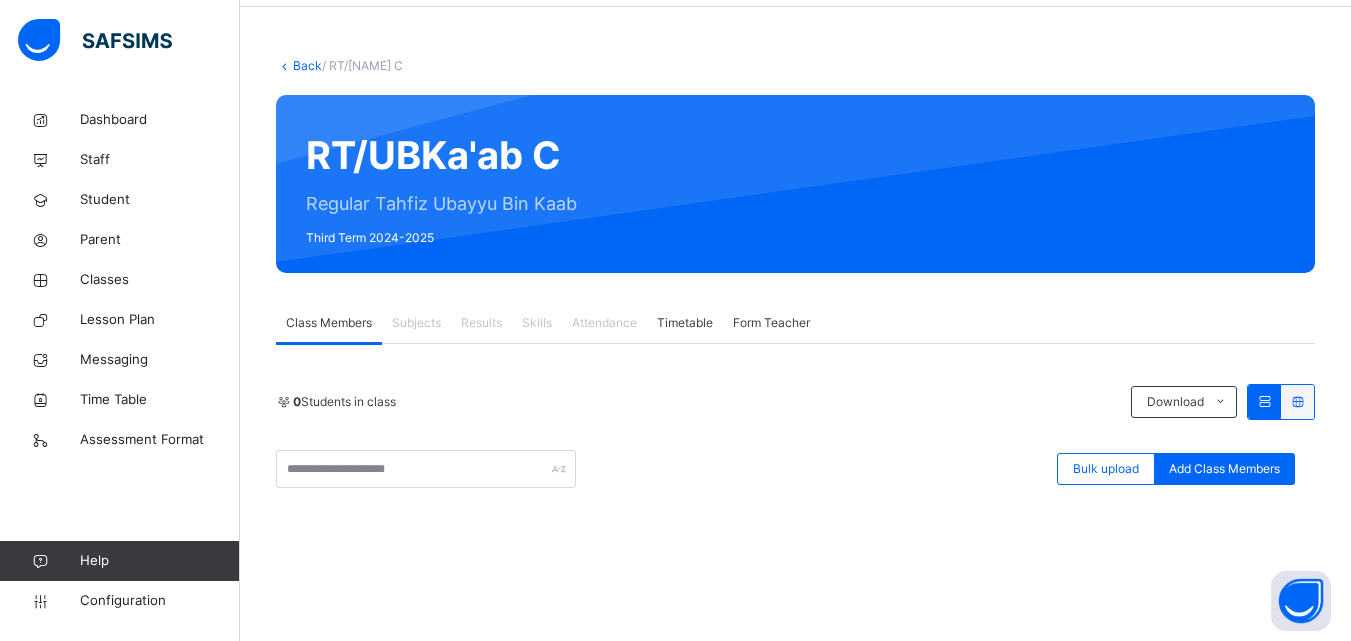 scroll, scrollTop: 0, scrollLeft: 0, axis: both 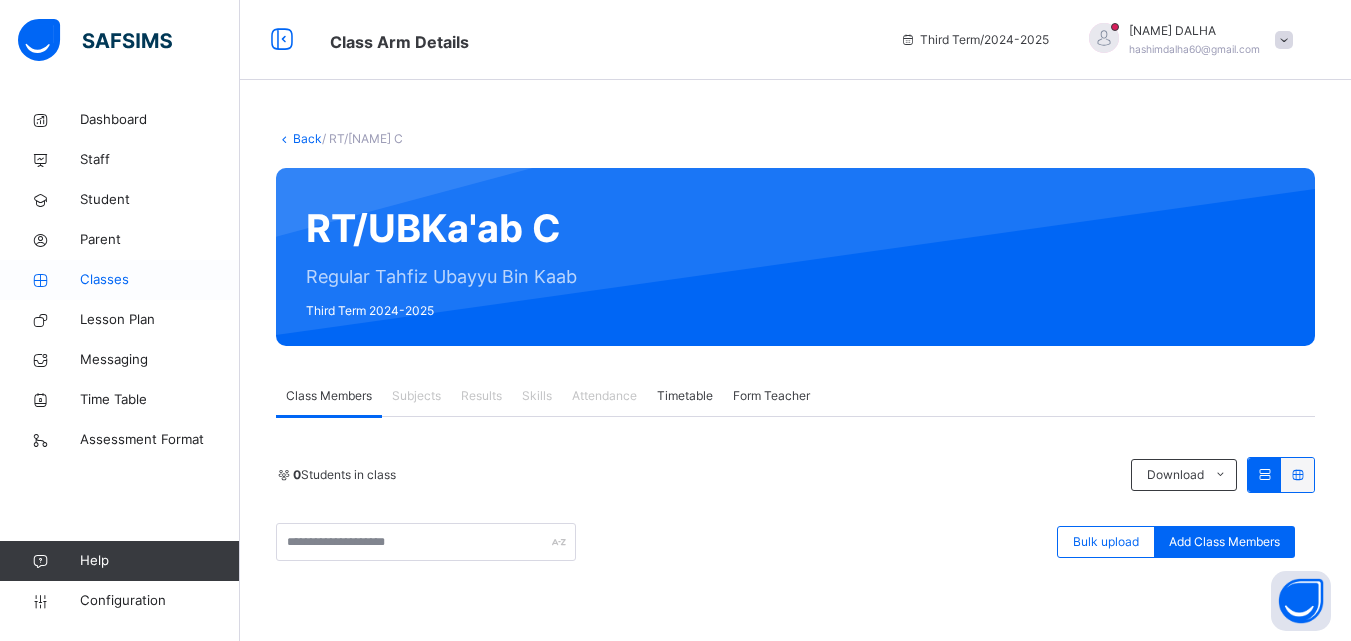 click on "Classes" at bounding box center (160, 280) 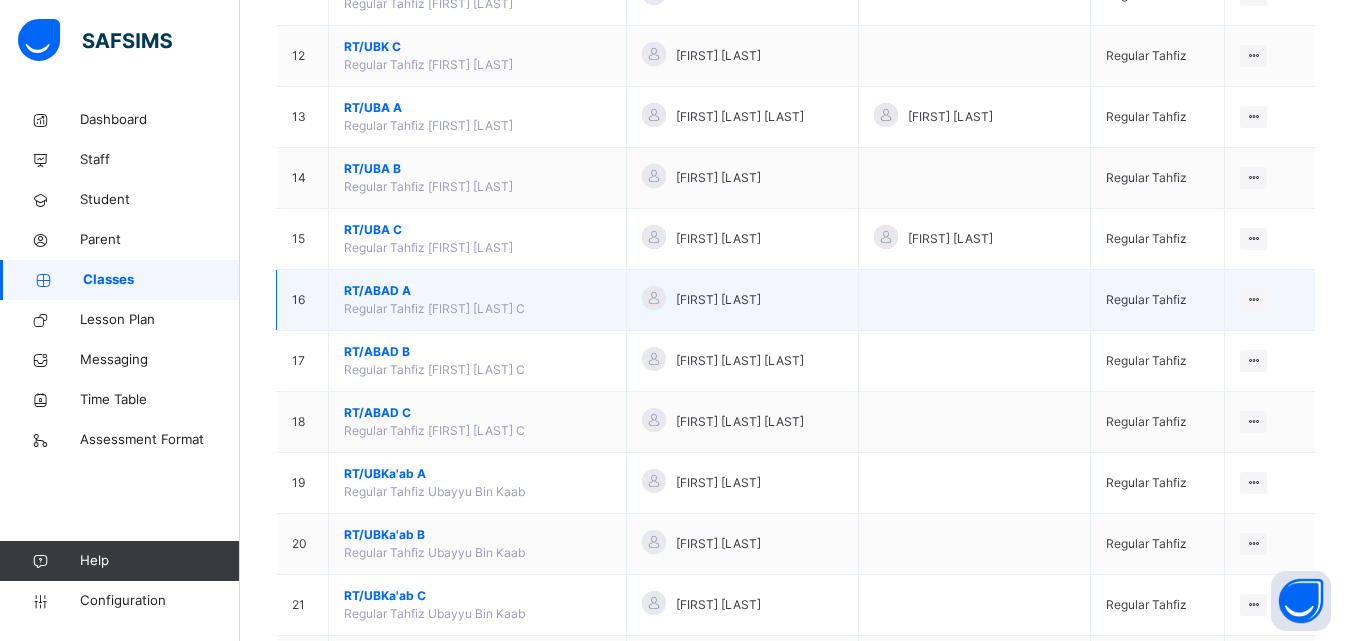 scroll, scrollTop: 885, scrollLeft: 0, axis: vertical 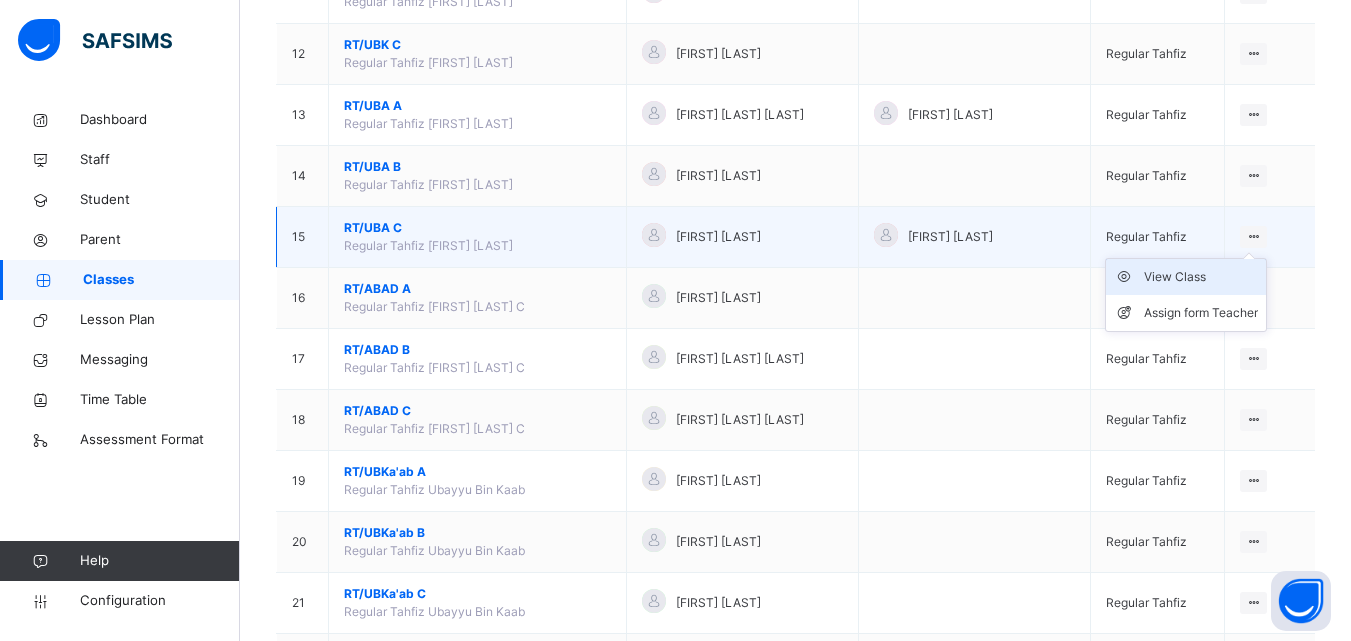 click on "View Class" at bounding box center [1201, 277] 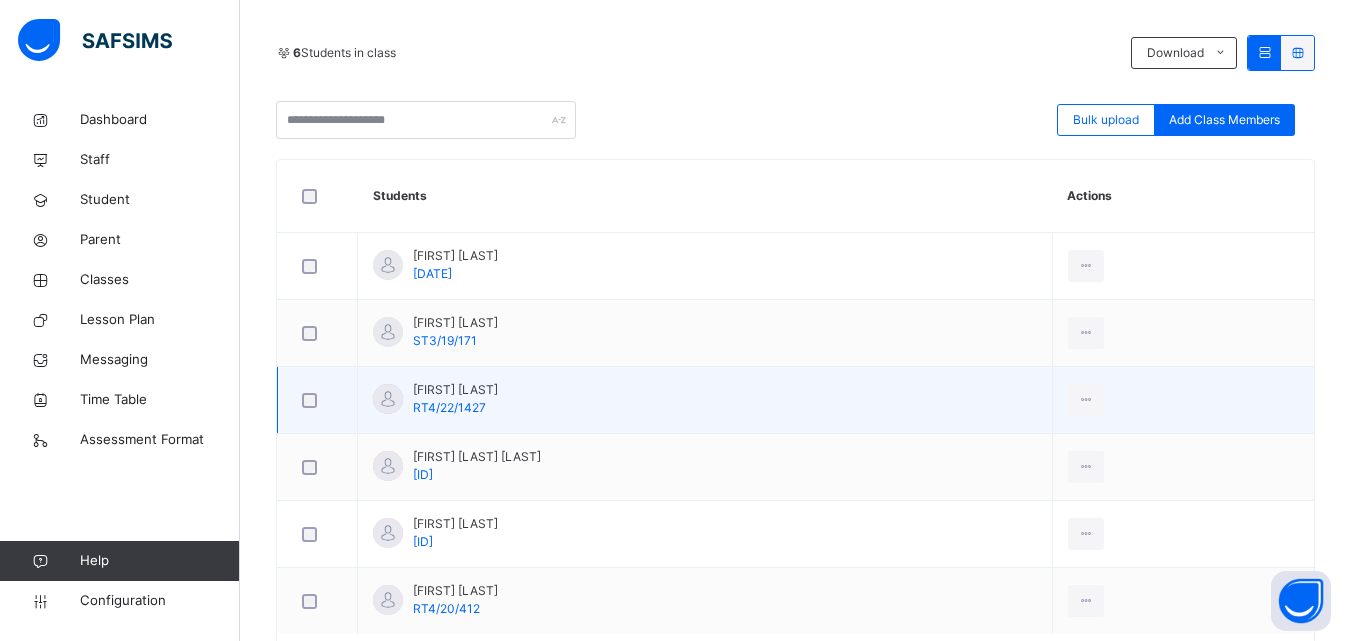 scroll, scrollTop: 0, scrollLeft: 0, axis: both 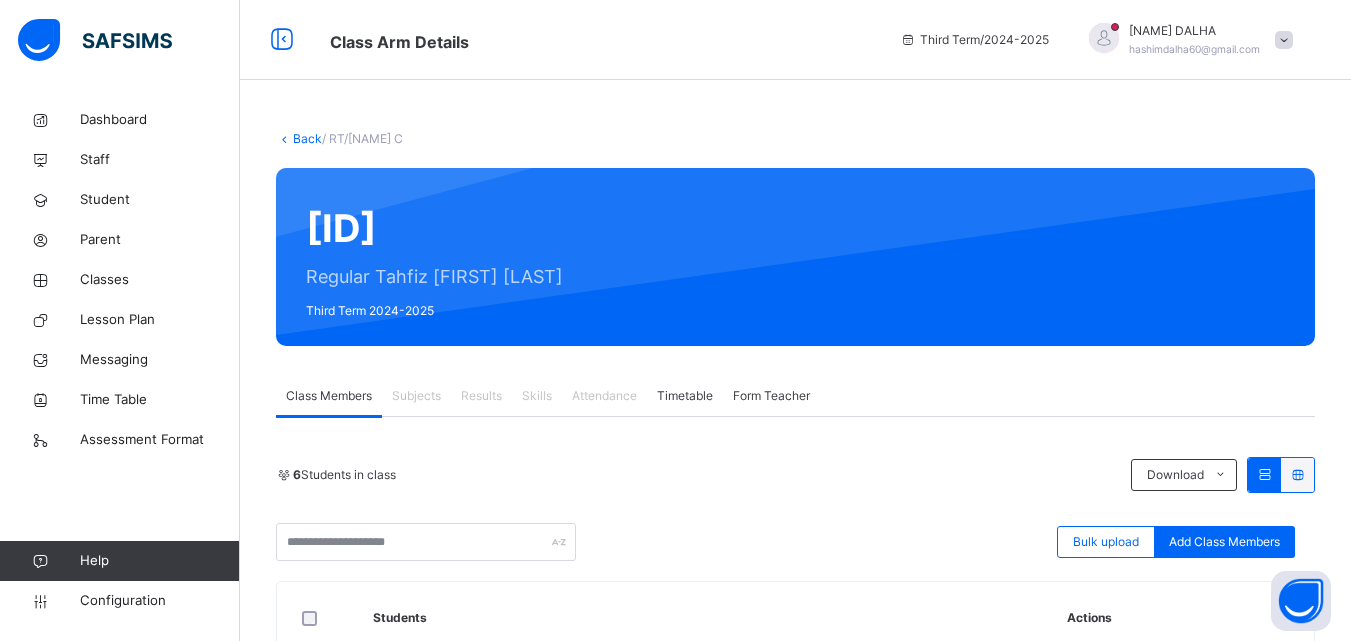 click on "Back" at bounding box center [307, 138] 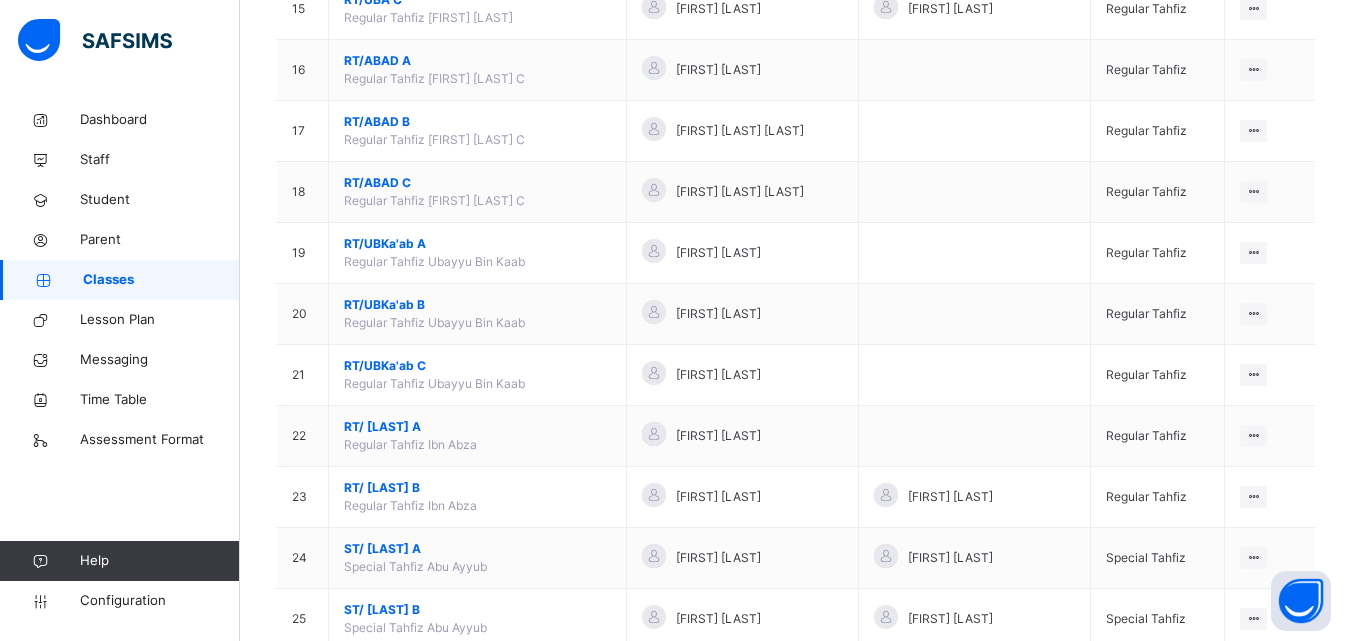 scroll, scrollTop: 1116, scrollLeft: 0, axis: vertical 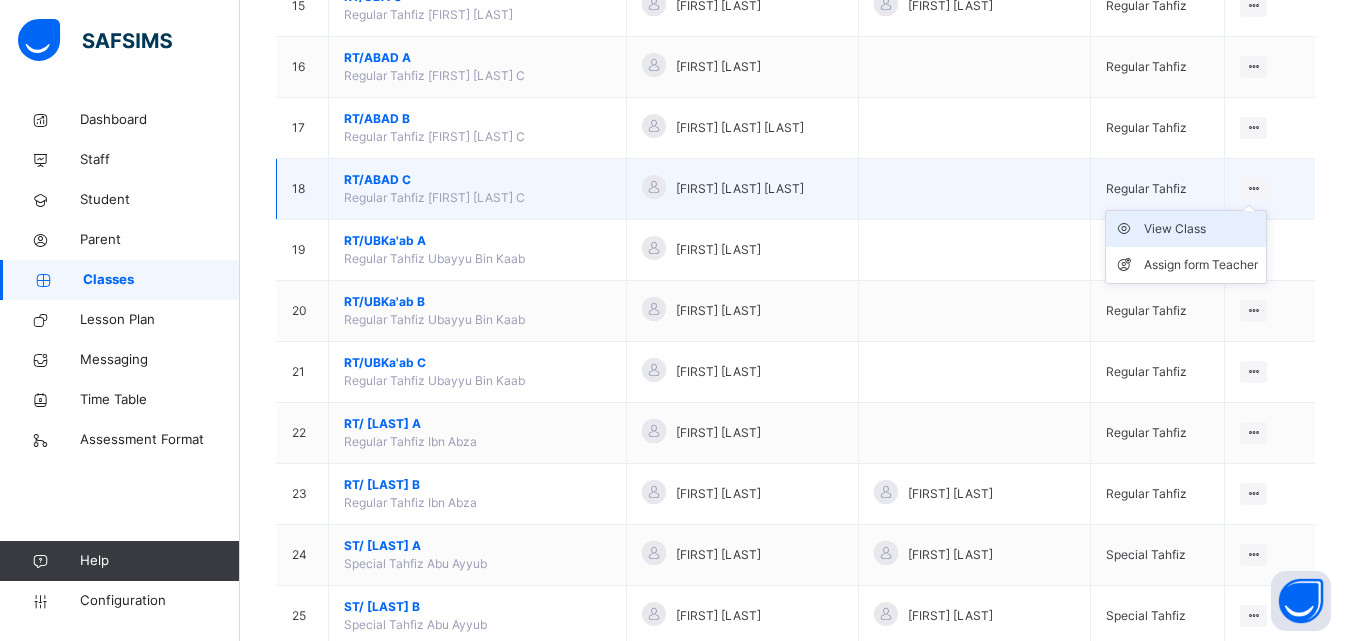 click on "View Class" at bounding box center (1201, 229) 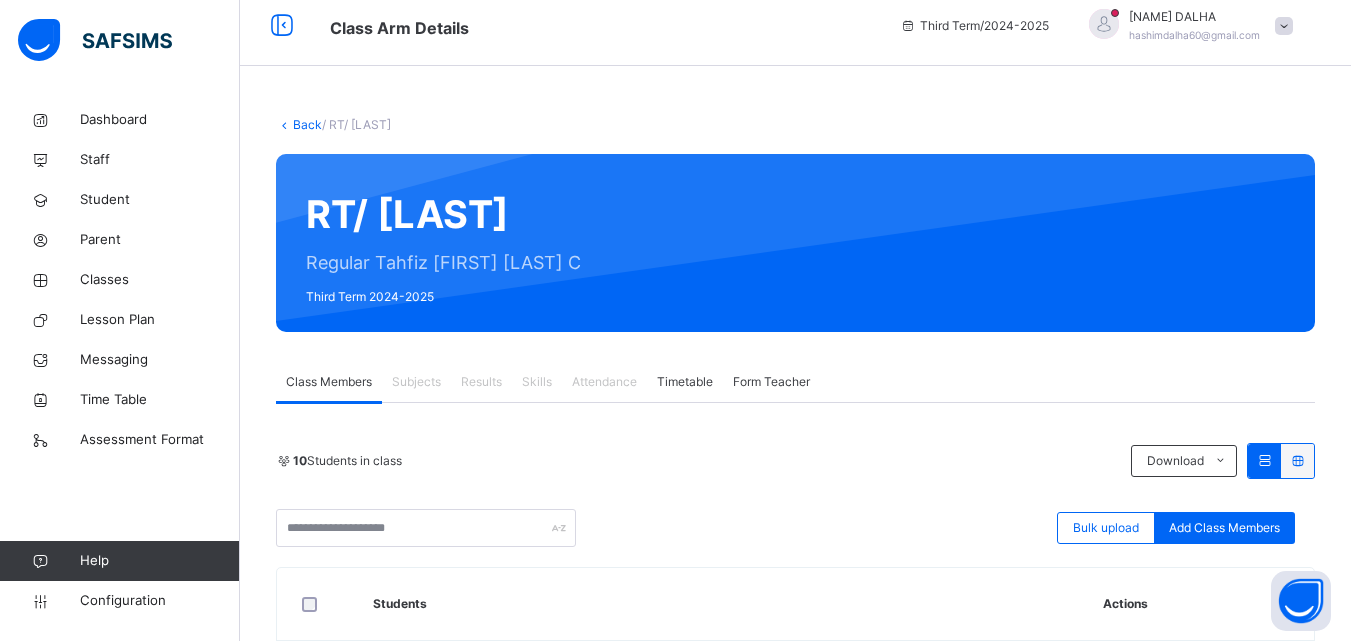 scroll, scrollTop: 0, scrollLeft: 0, axis: both 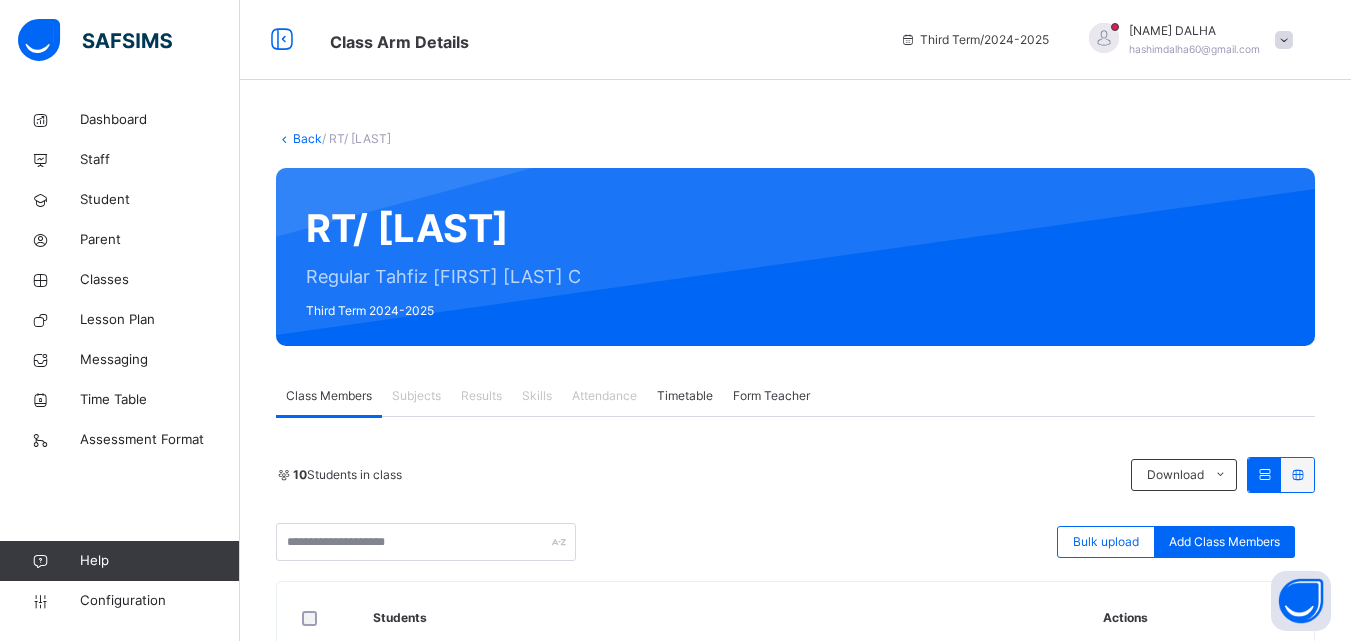click on "Back" at bounding box center [307, 138] 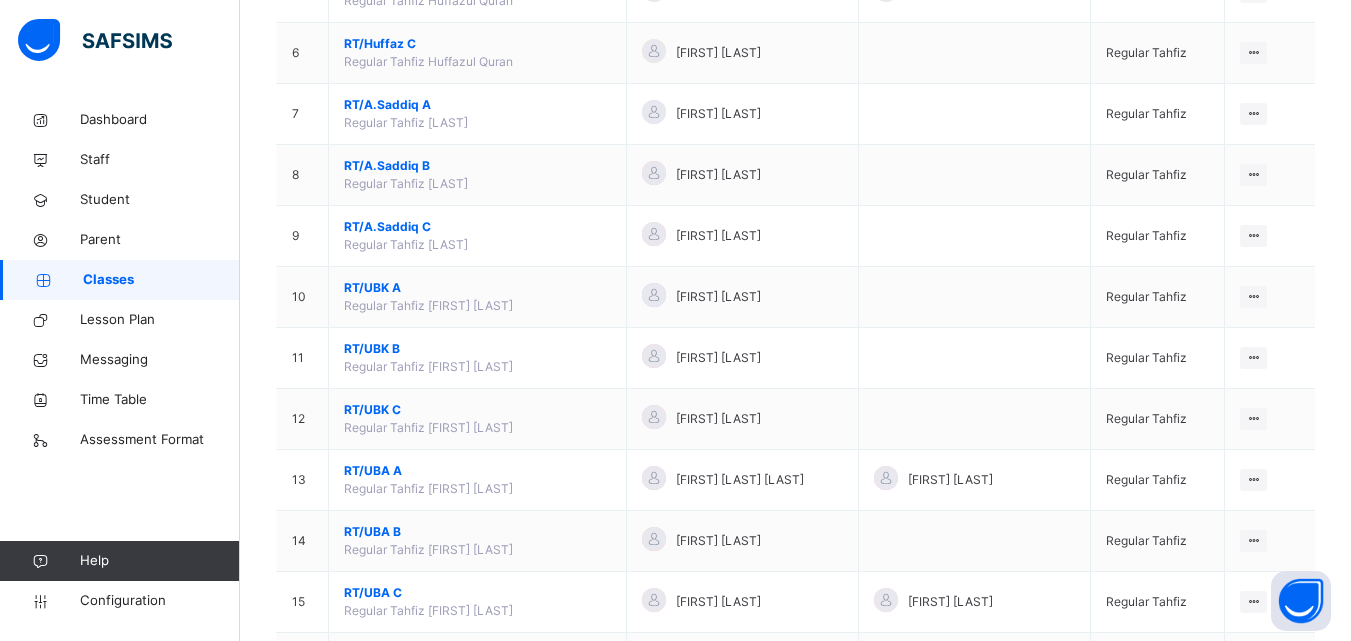 scroll, scrollTop: 533, scrollLeft: 0, axis: vertical 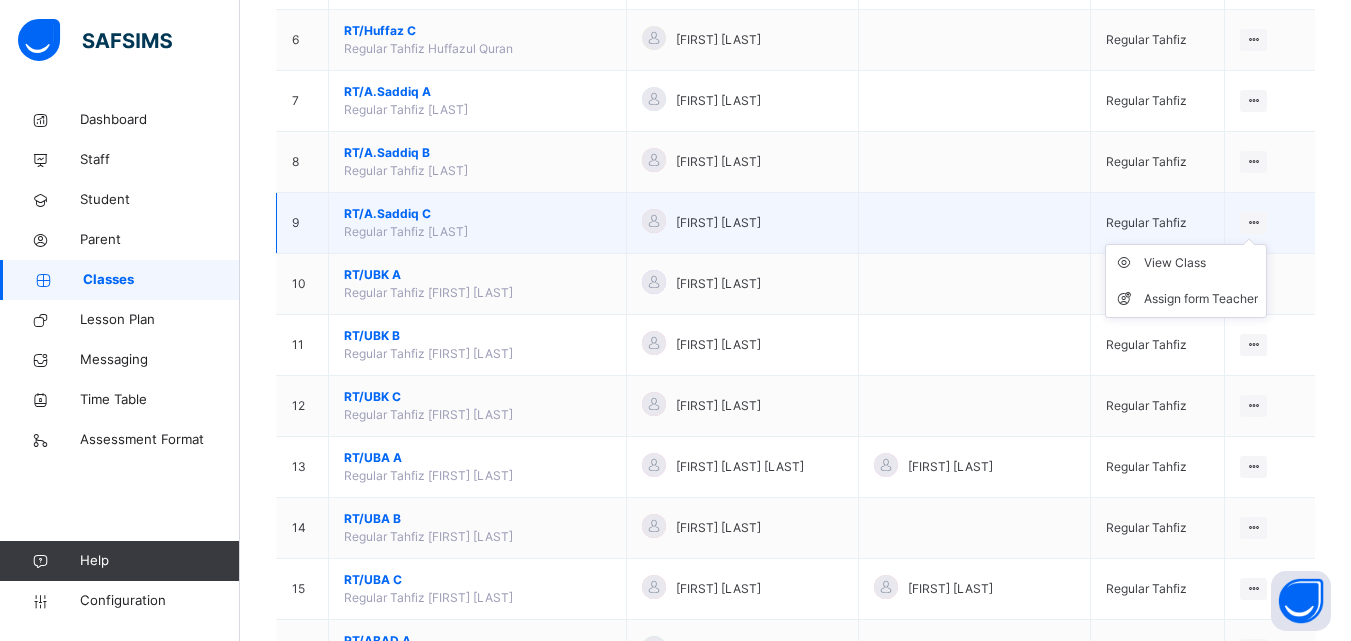 click on "View Class Assign form Teacher" at bounding box center (1186, 281) 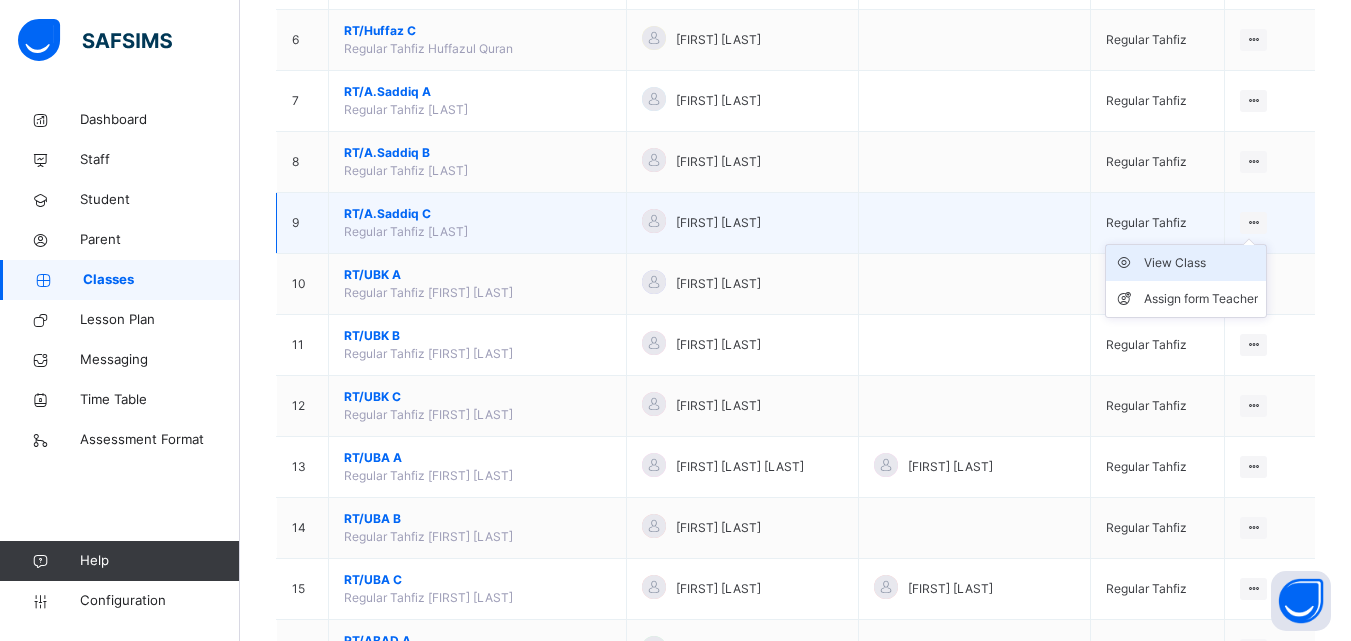 click on "View Class" at bounding box center (1201, 263) 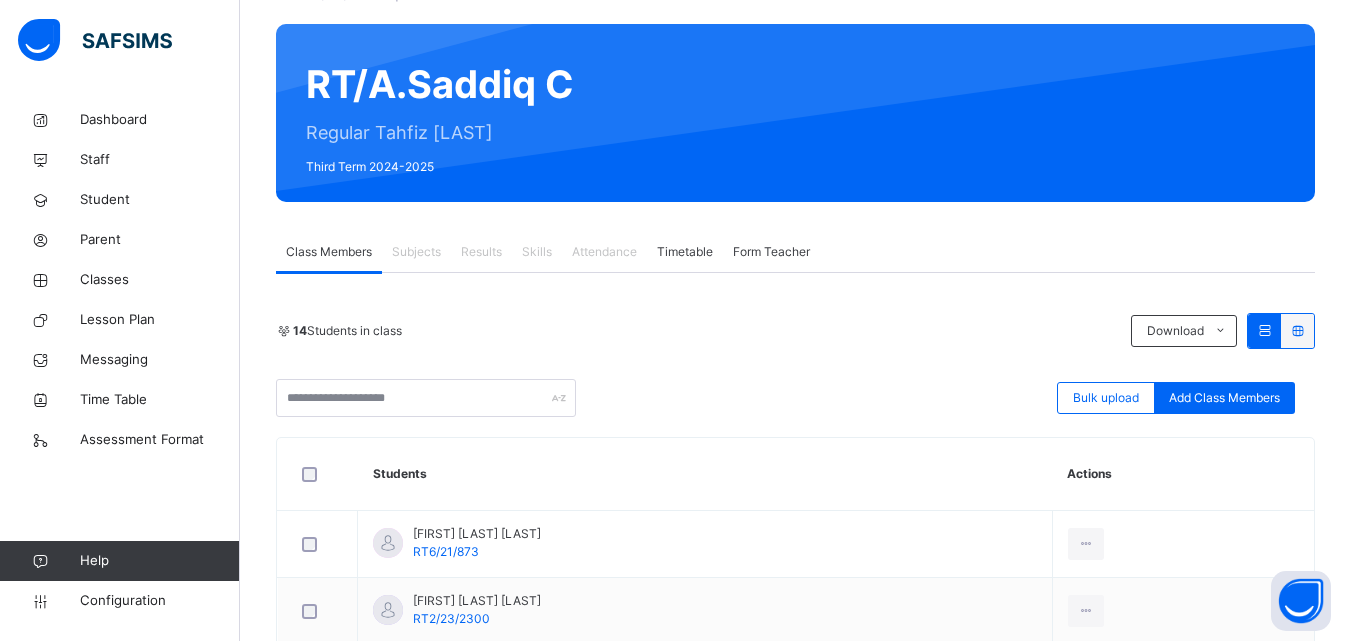 scroll, scrollTop: 0, scrollLeft: 0, axis: both 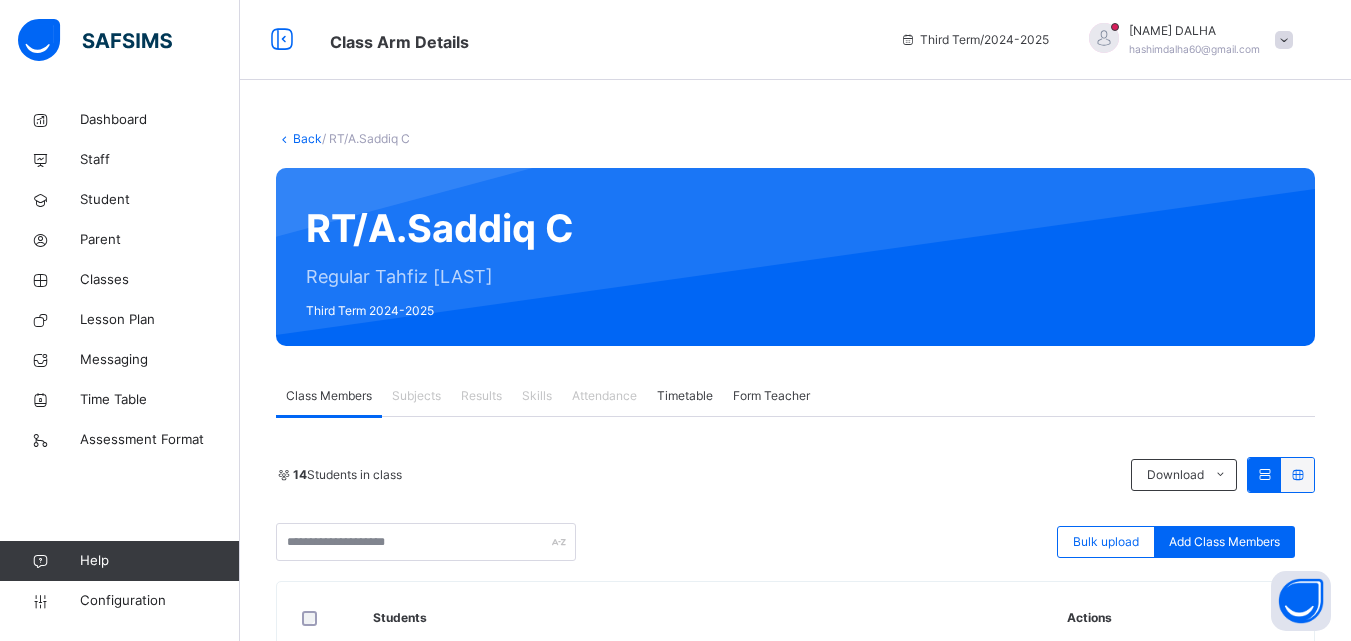 click on "Back" at bounding box center (307, 138) 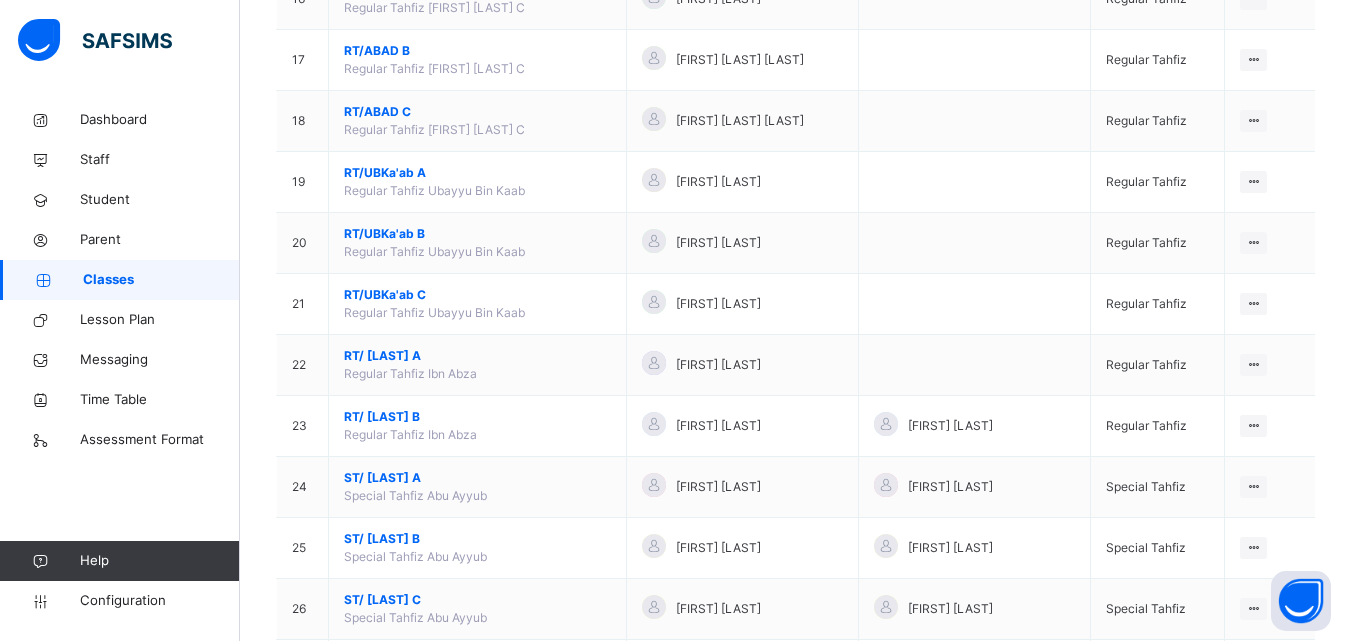 scroll, scrollTop: 1176, scrollLeft: 0, axis: vertical 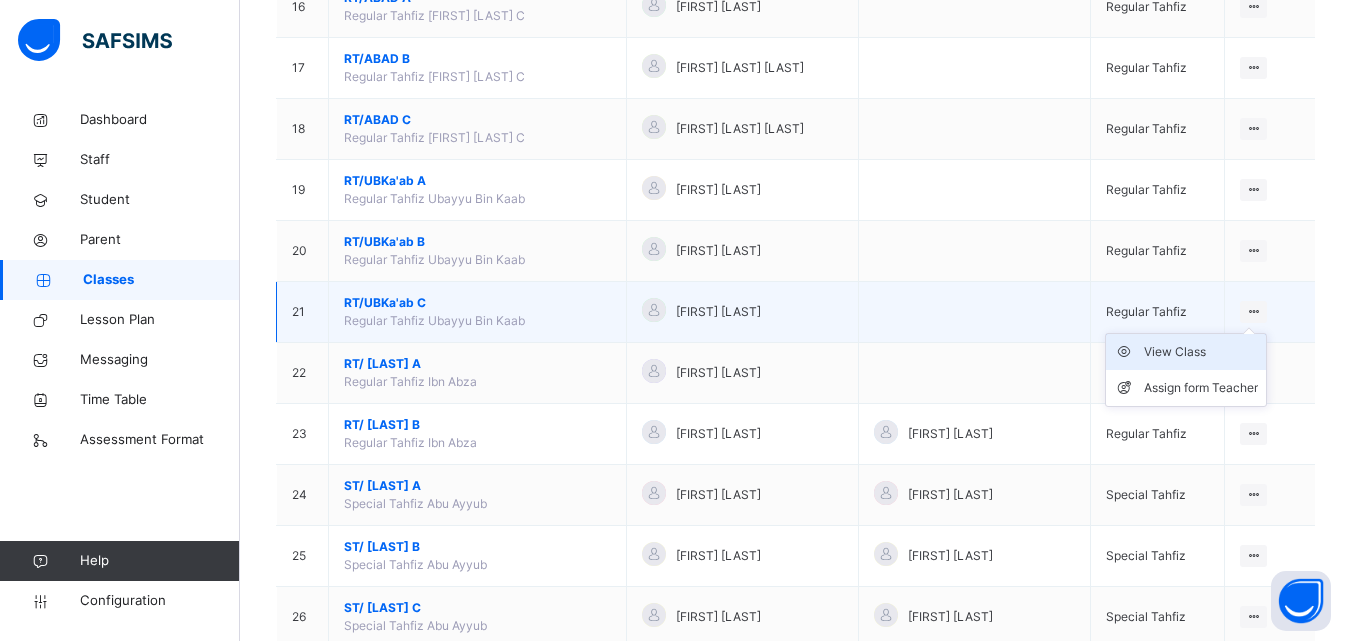 click on "View Class" at bounding box center [1201, 352] 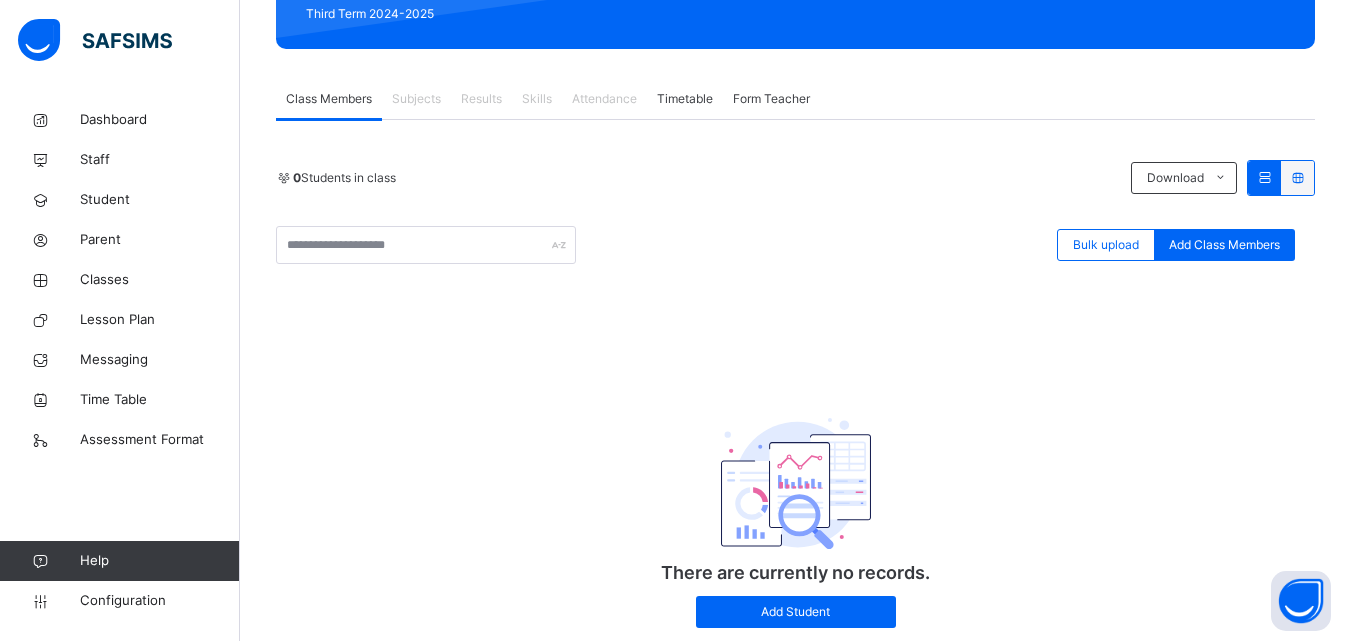 scroll, scrollTop: 0, scrollLeft: 0, axis: both 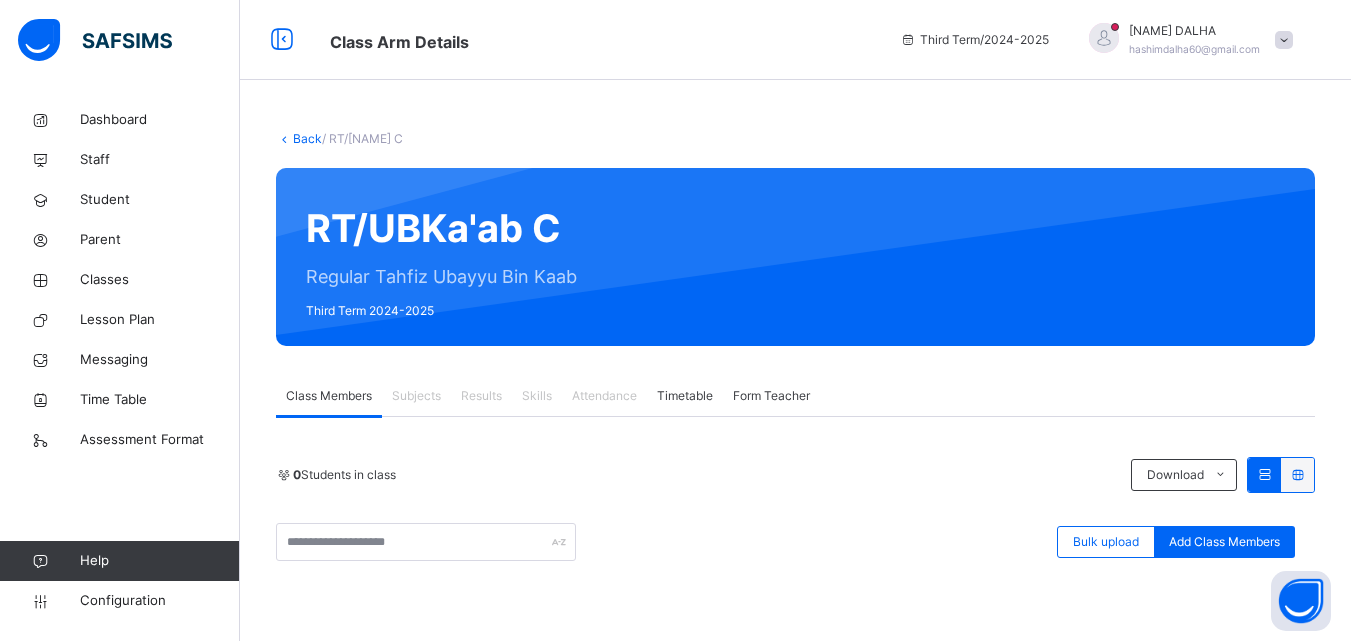 click on "Back" at bounding box center [307, 138] 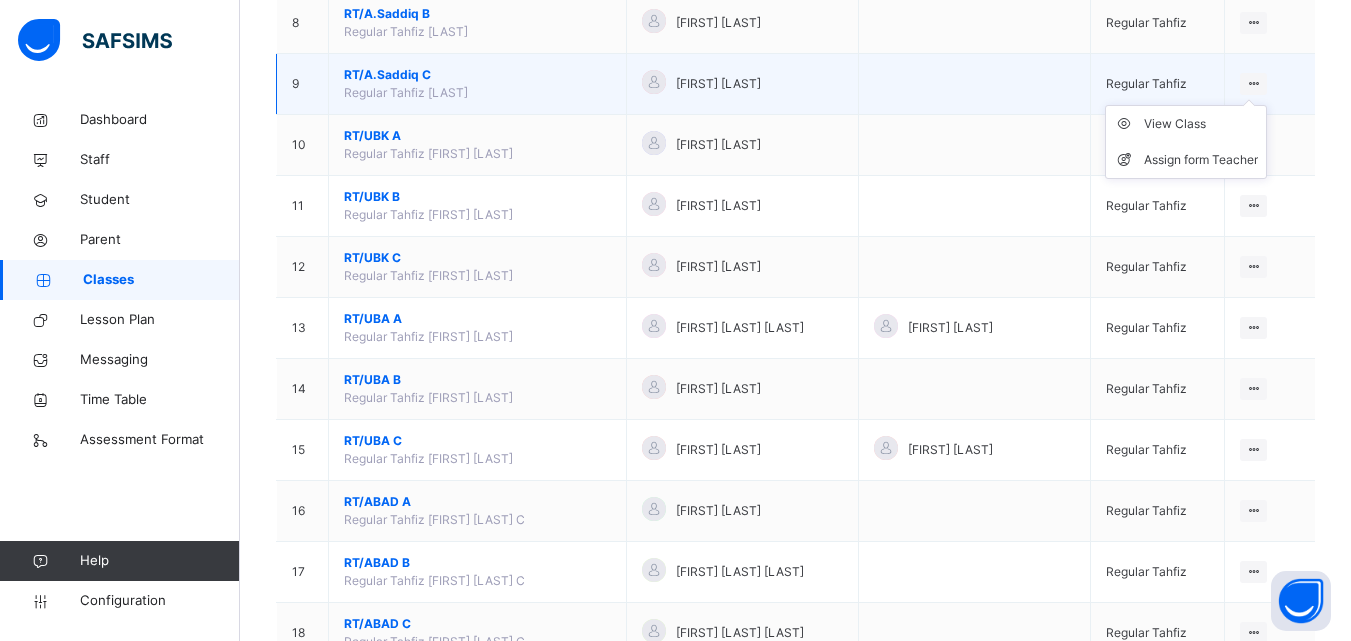 scroll, scrollTop: 676, scrollLeft: 0, axis: vertical 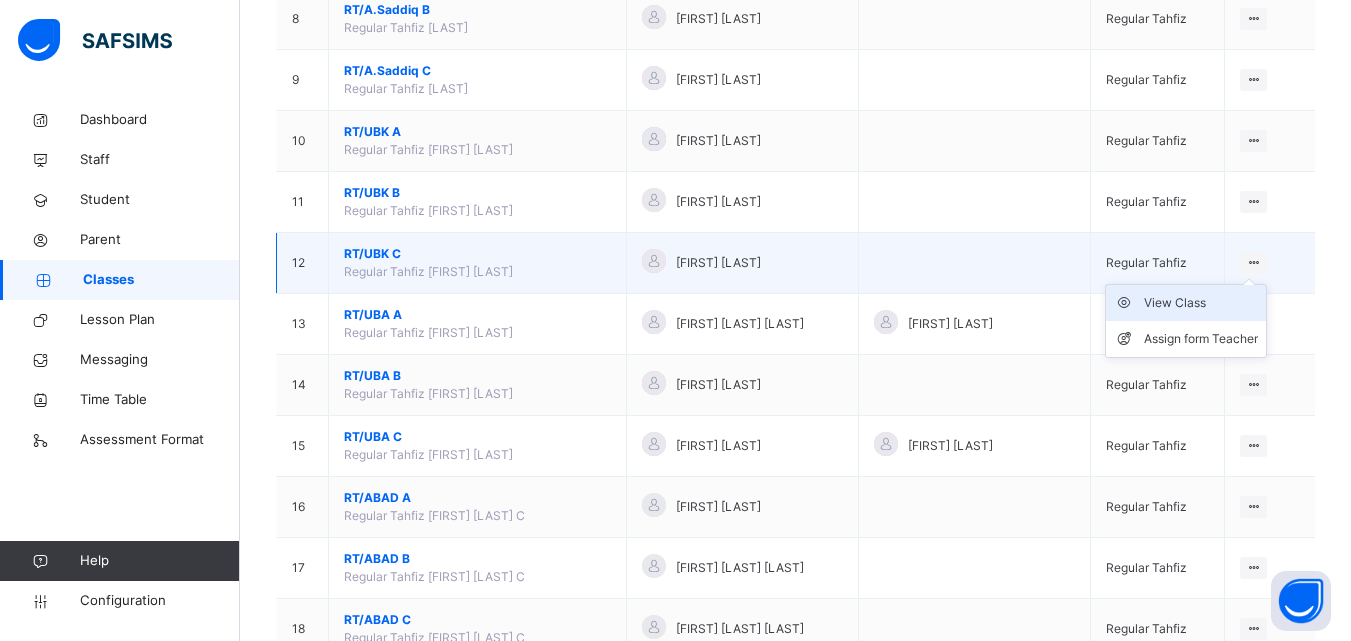click on "View Class" at bounding box center [1201, 303] 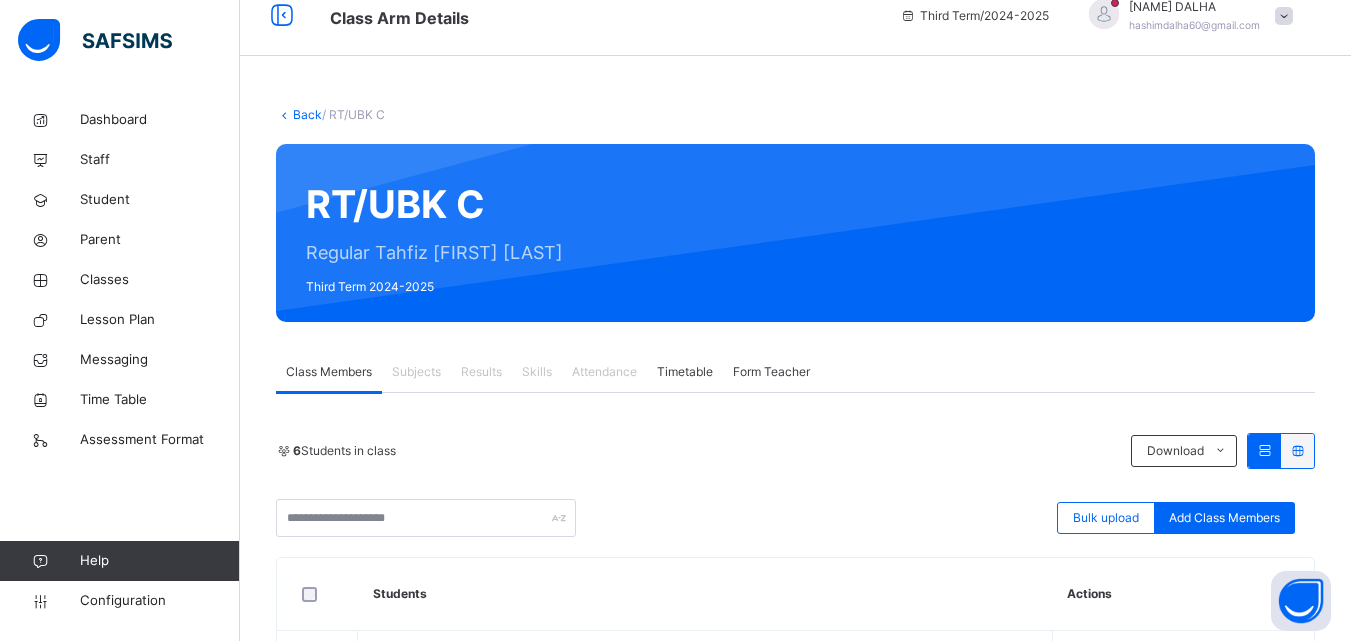 scroll, scrollTop: 0, scrollLeft: 0, axis: both 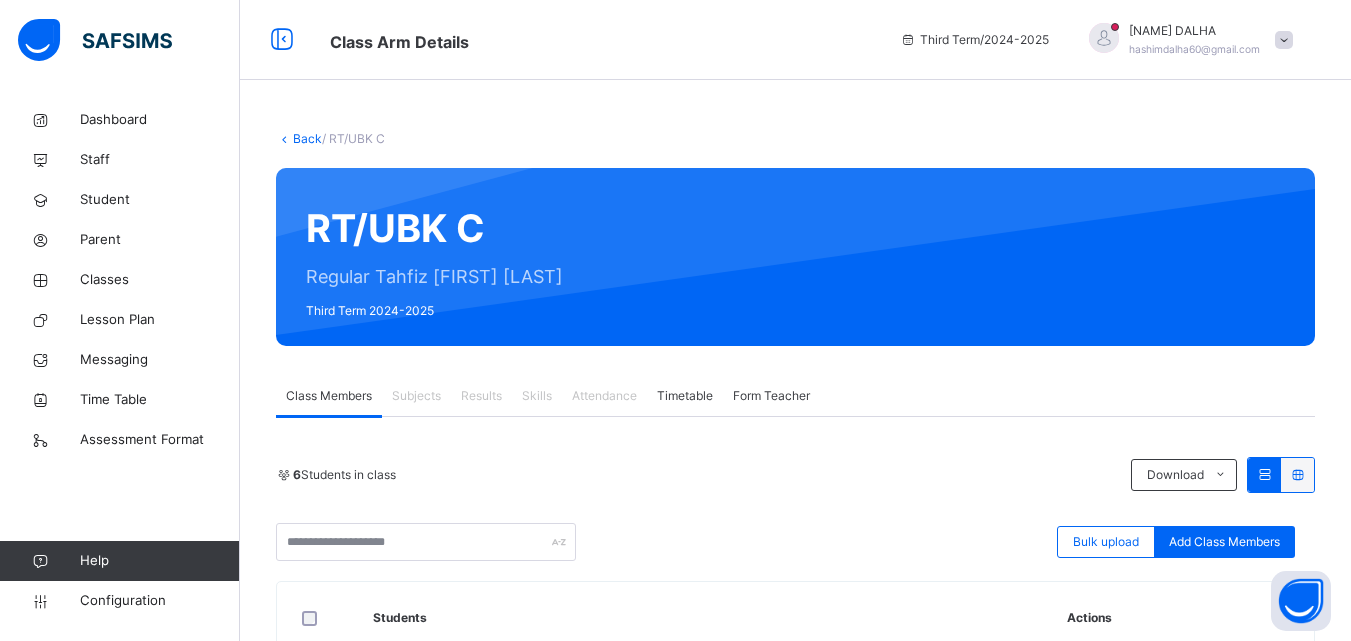 click on "Back" at bounding box center (307, 138) 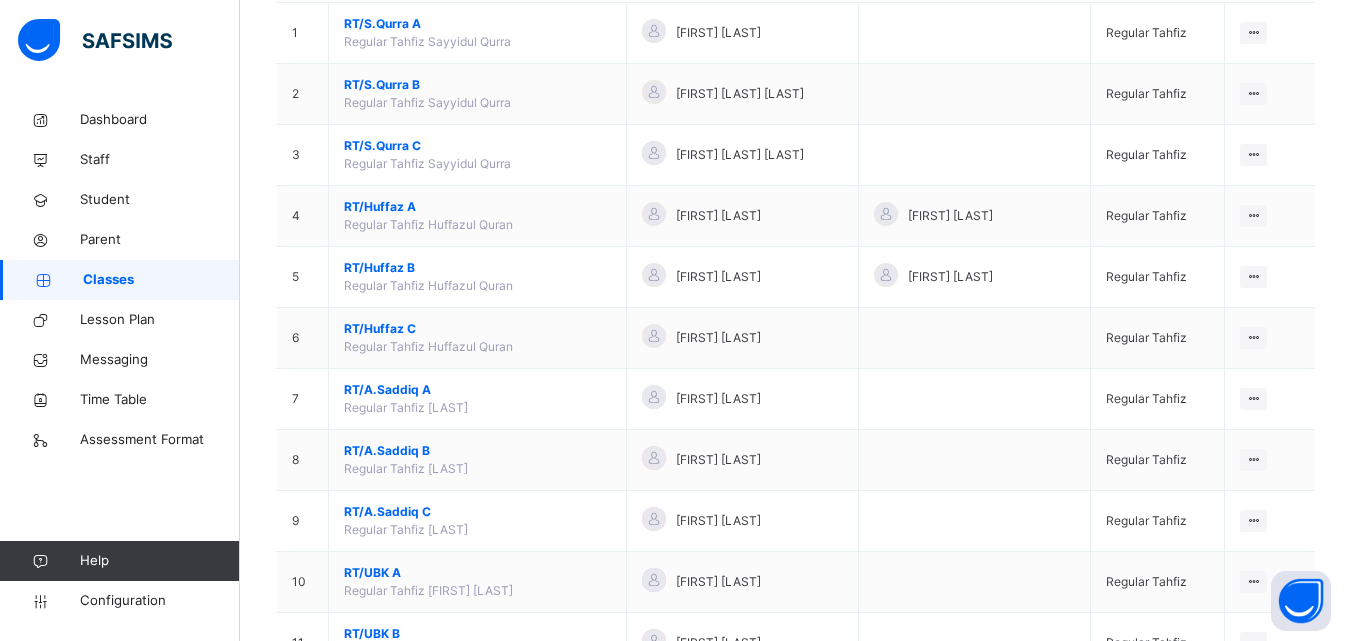 scroll, scrollTop: 250, scrollLeft: 0, axis: vertical 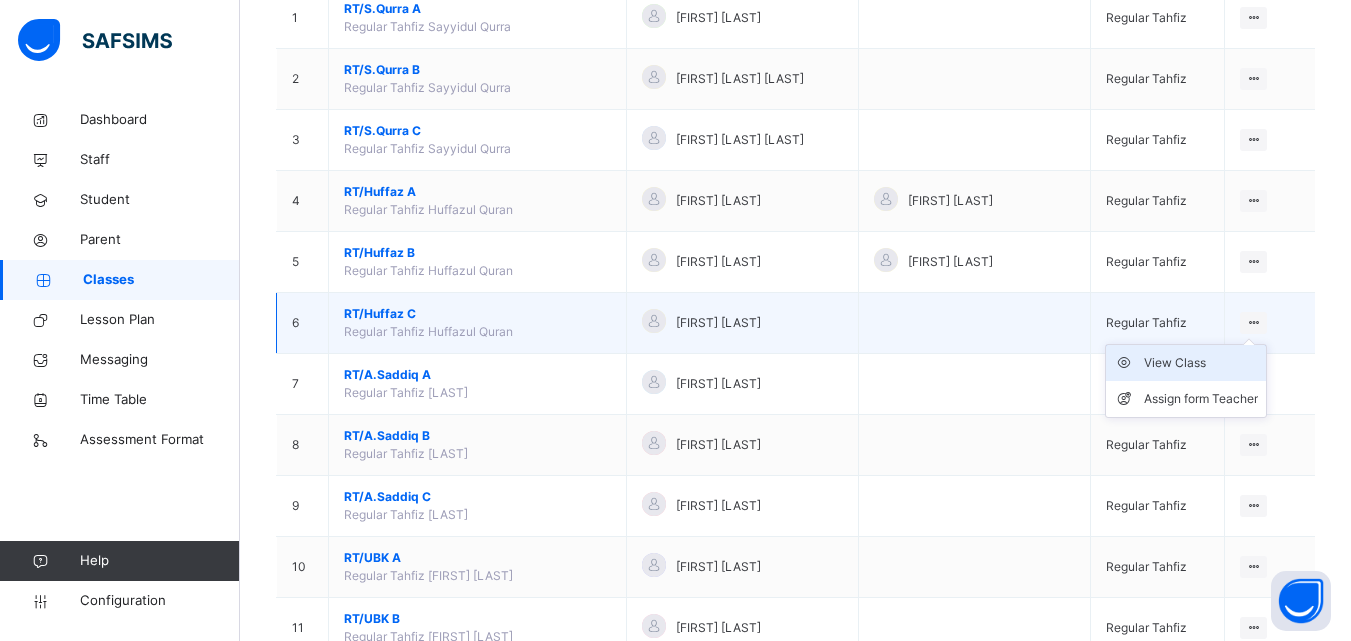 click on "View Class" at bounding box center (1201, 363) 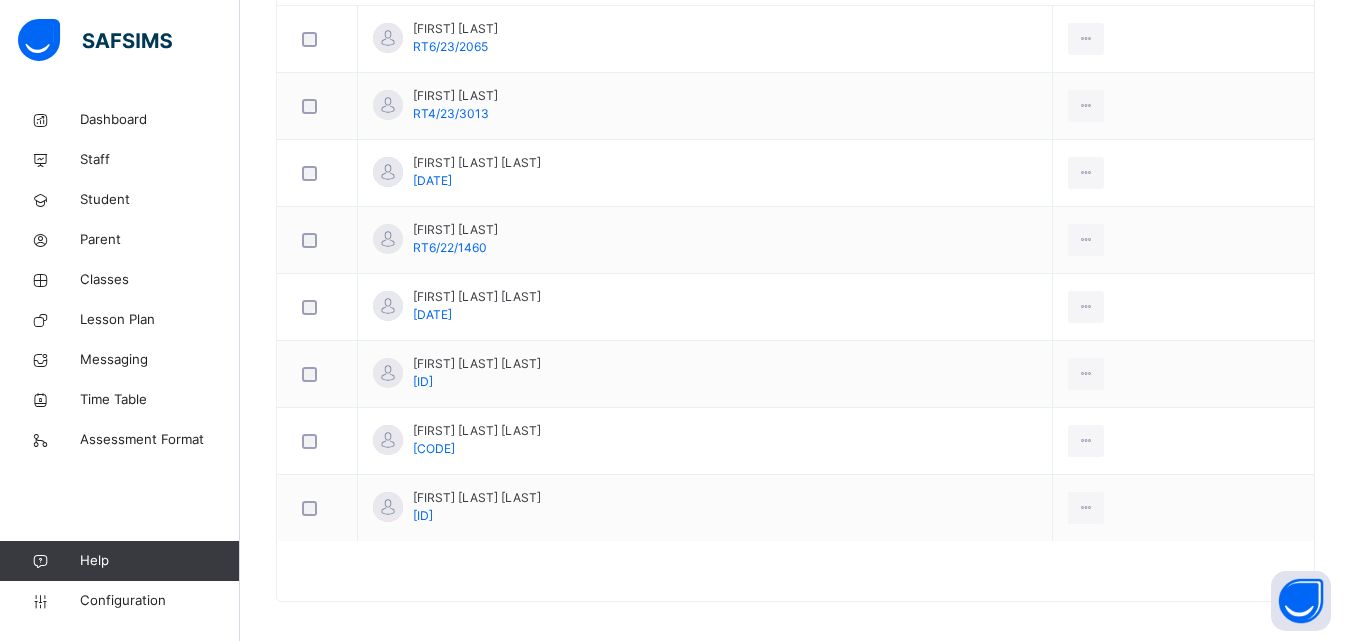 scroll, scrollTop: 660, scrollLeft: 0, axis: vertical 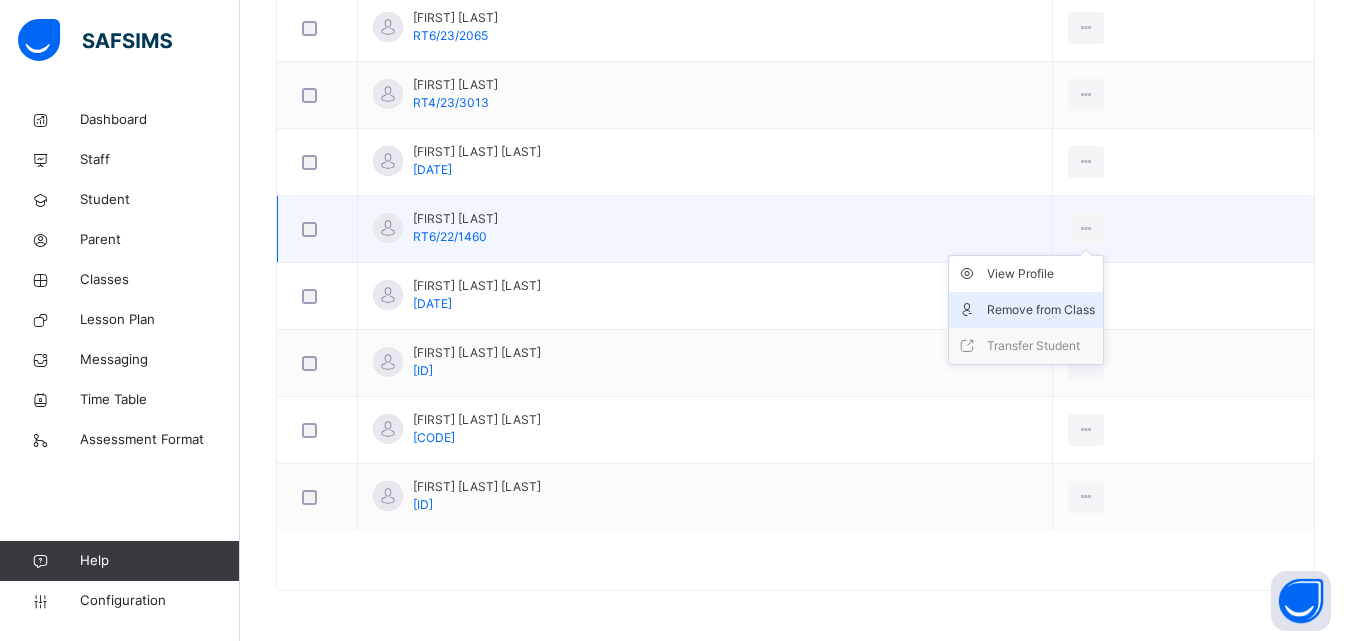click on "Remove from Class" at bounding box center (1041, 310) 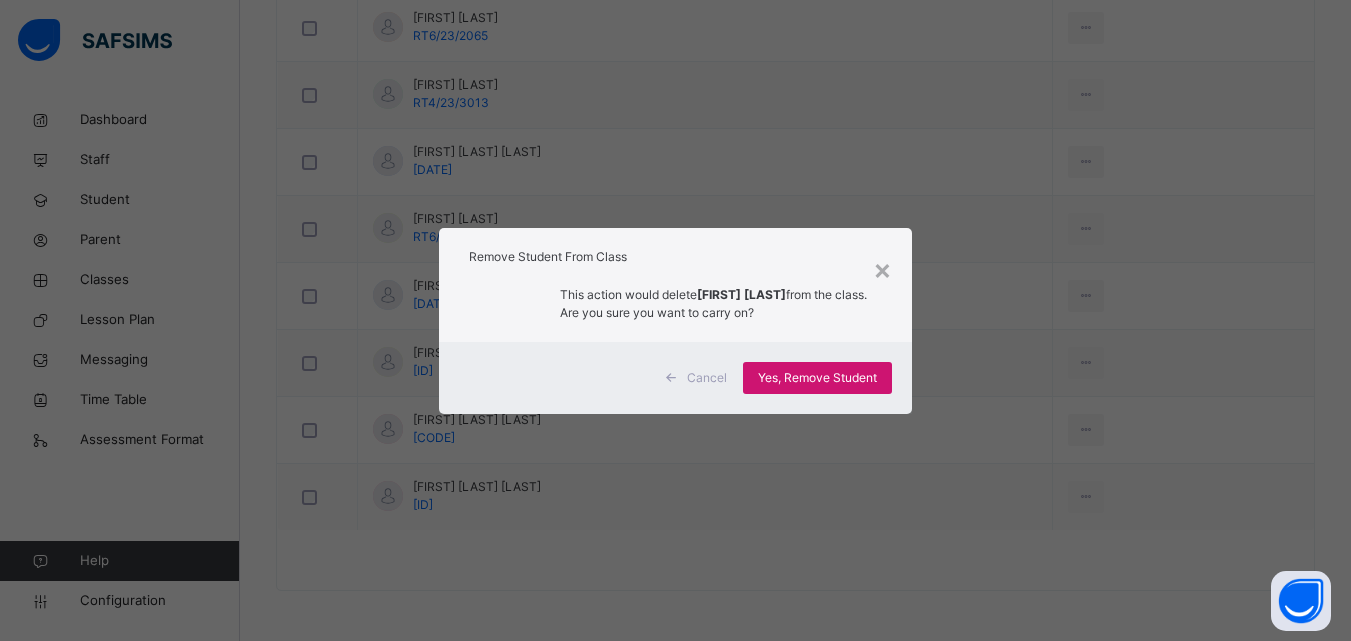 click on "Yes, Remove Student" at bounding box center [817, 378] 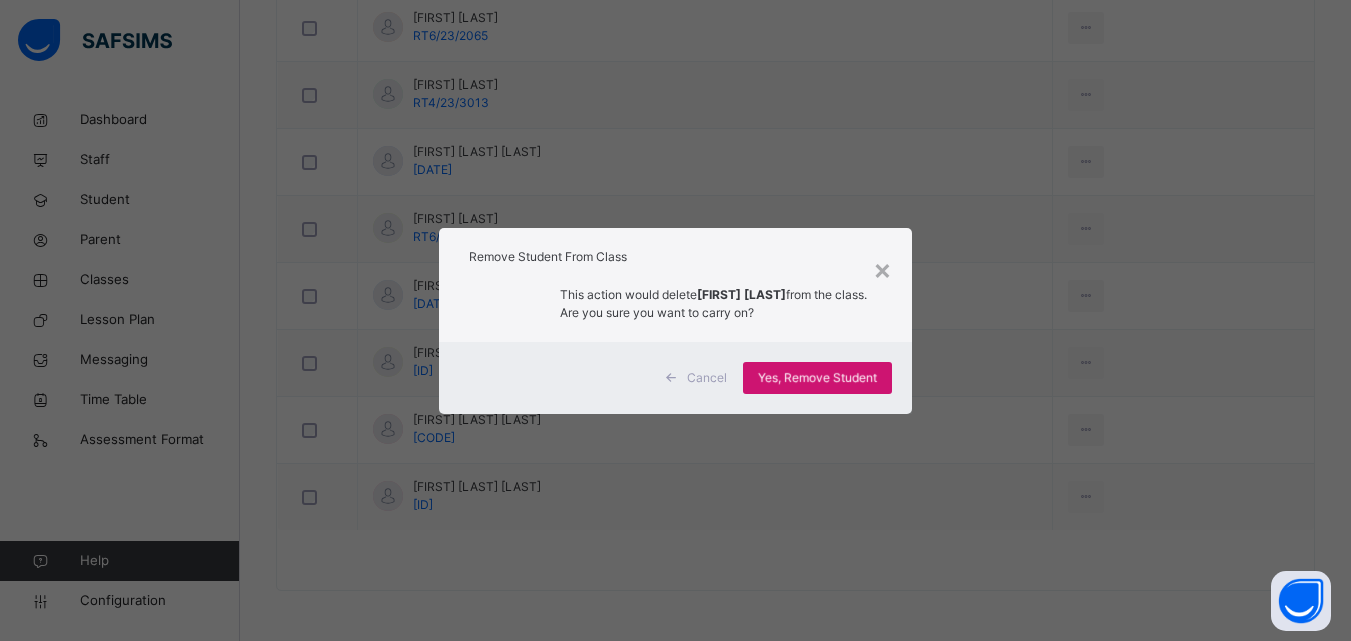 scroll, scrollTop: 0, scrollLeft: 0, axis: both 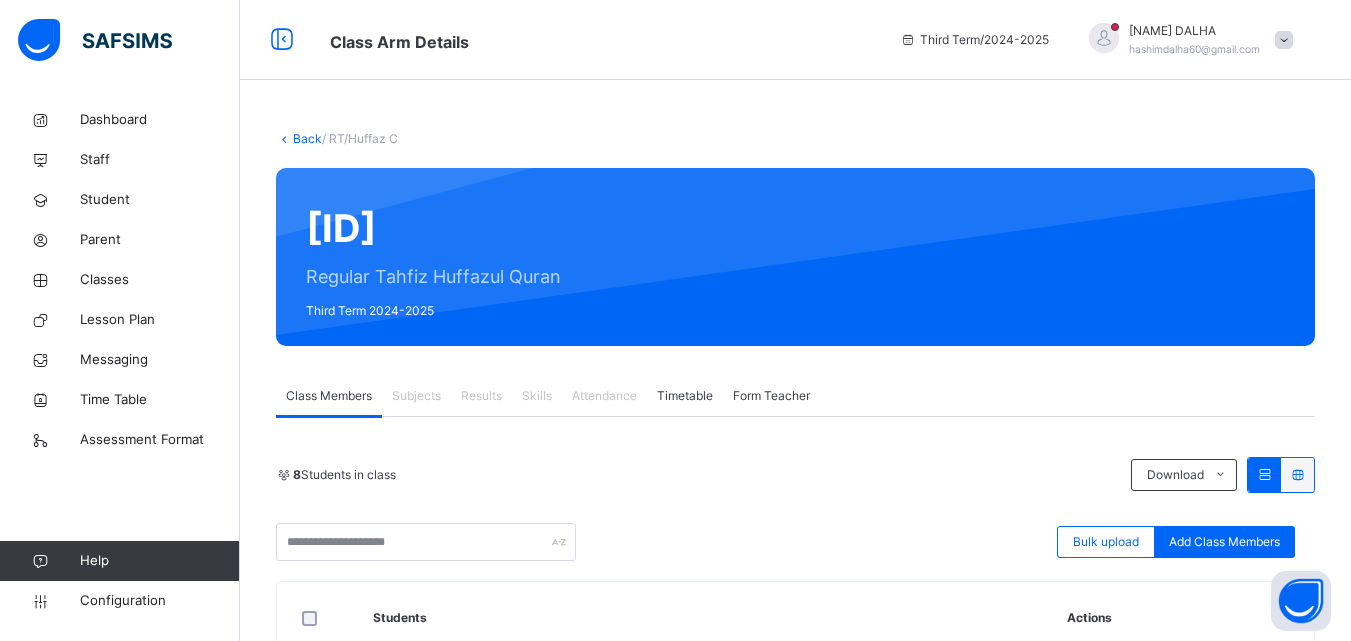 click on "Back" at bounding box center (307, 138) 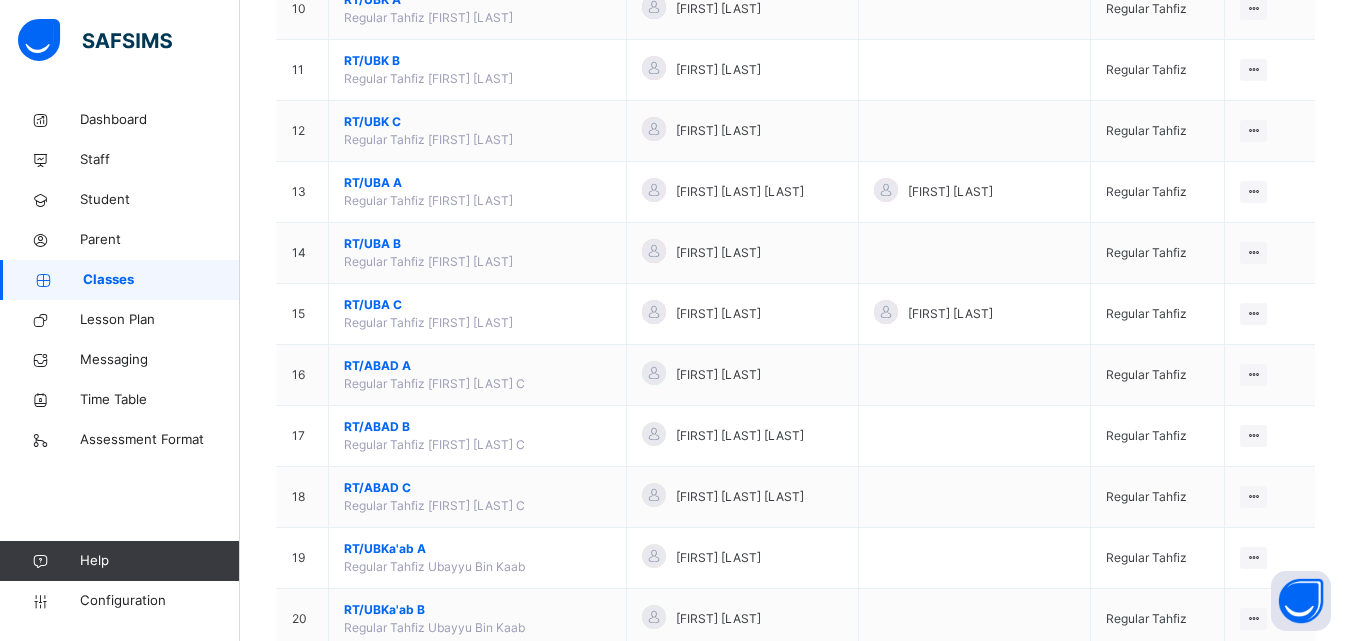 scroll, scrollTop: 858, scrollLeft: 0, axis: vertical 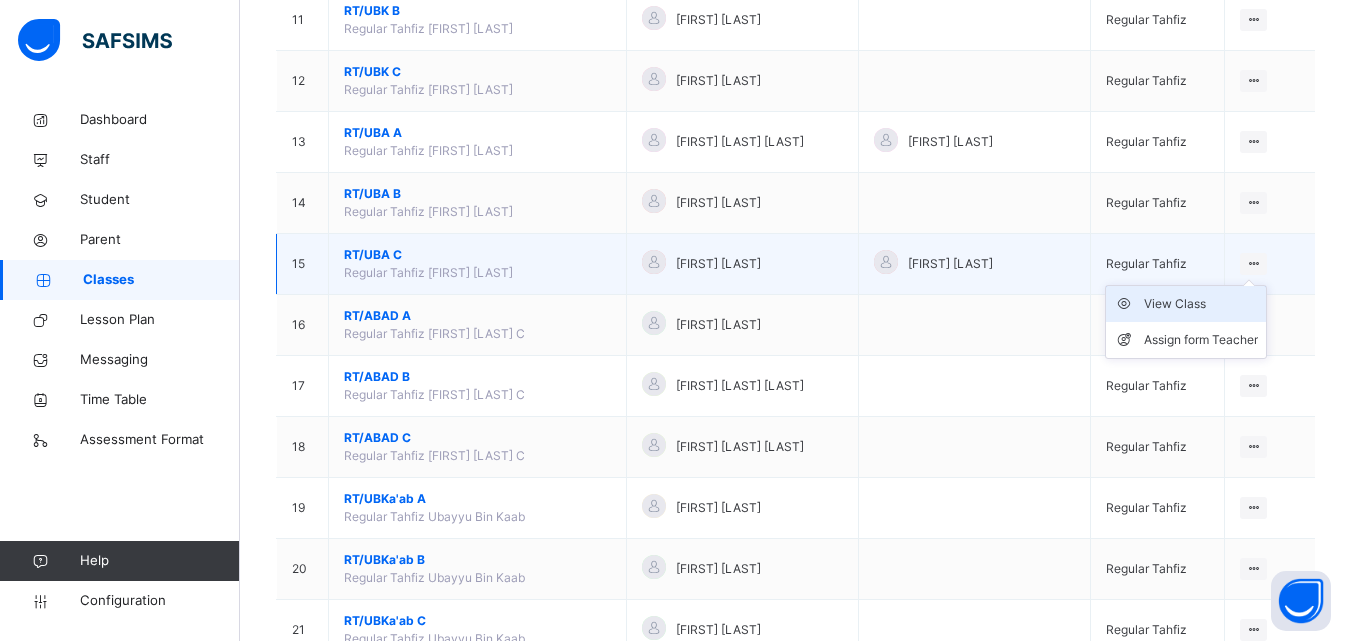 click on "View Class" at bounding box center [1201, 304] 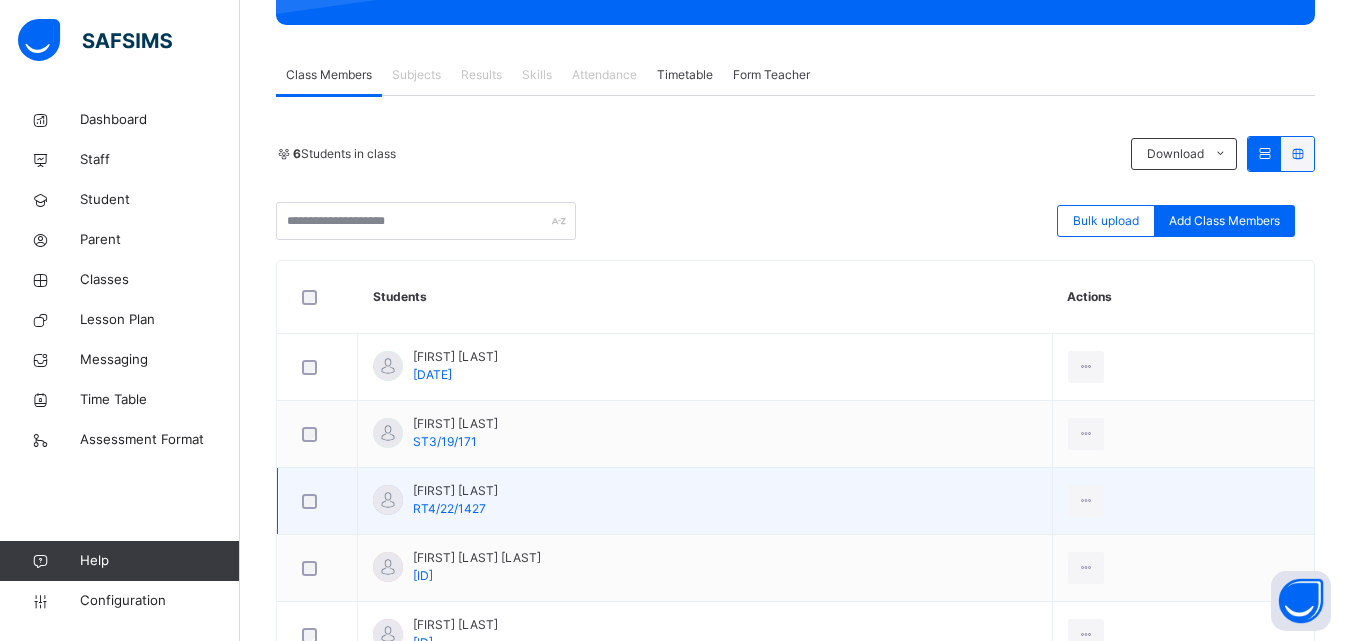 scroll, scrollTop: 0, scrollLeft: 0, axis: both 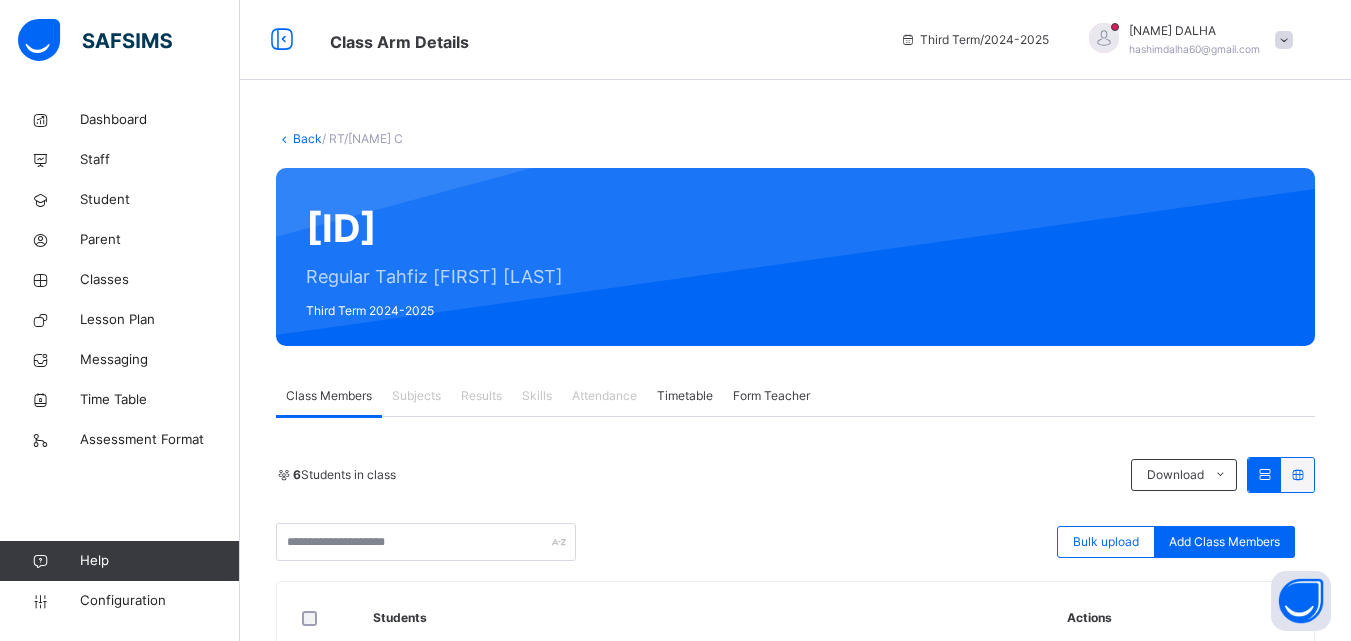 click on "Back" at bounding box center (307, 138) 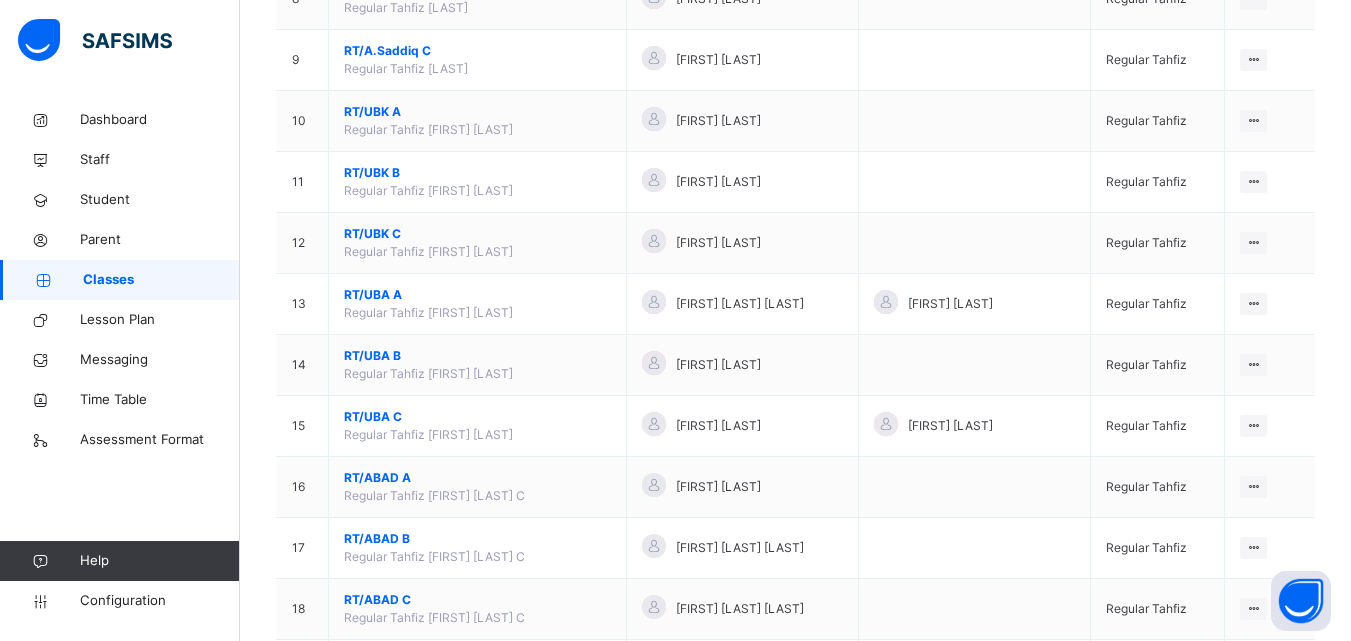 scroll, scrollTop: 721, scrollLeft: 0, axis: vertical 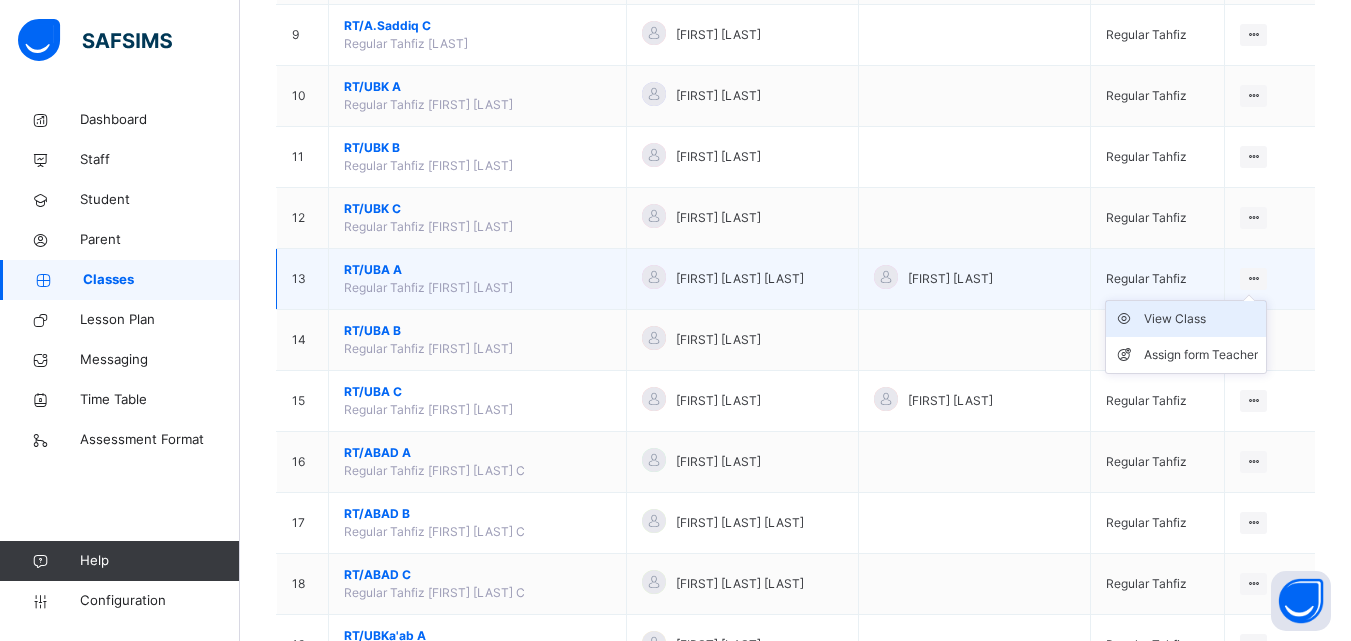 click on "View Class" at bounding box center (1201, 319) 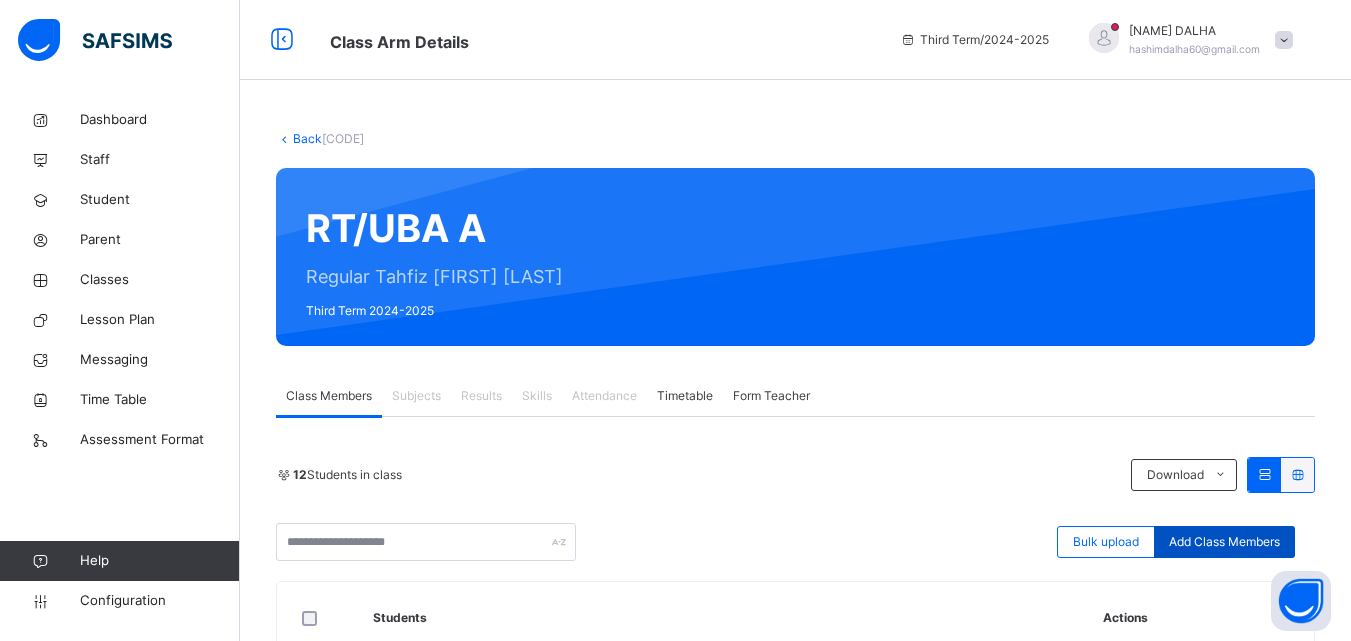 click on "Add Class Members" at bounding box center (1224, 542) 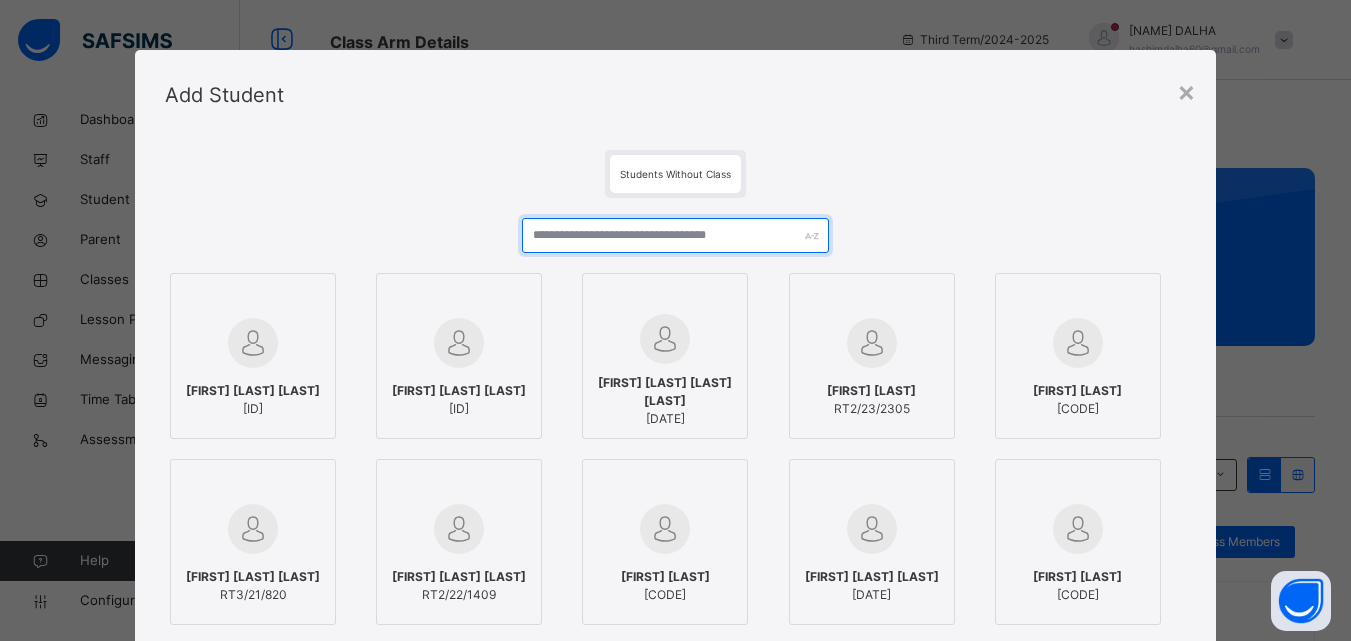 click at bounding box center (675, 235) 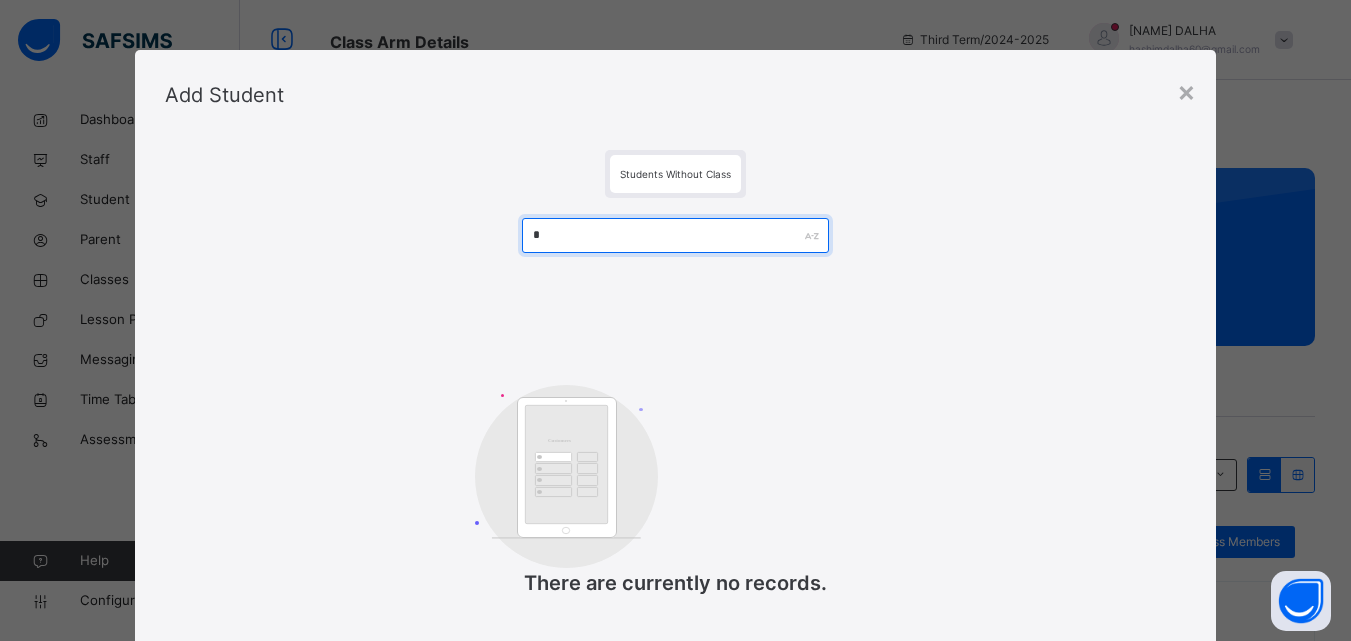 click on "*" at bounding box center [675, 235] 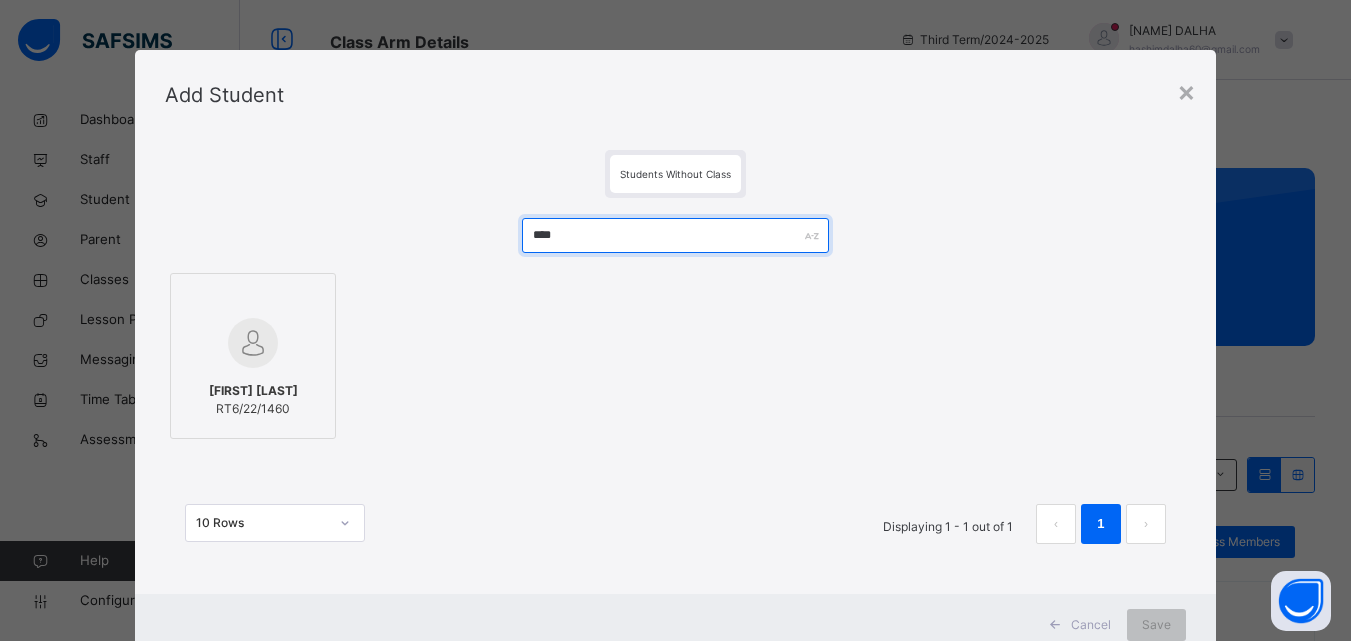 type on "****" 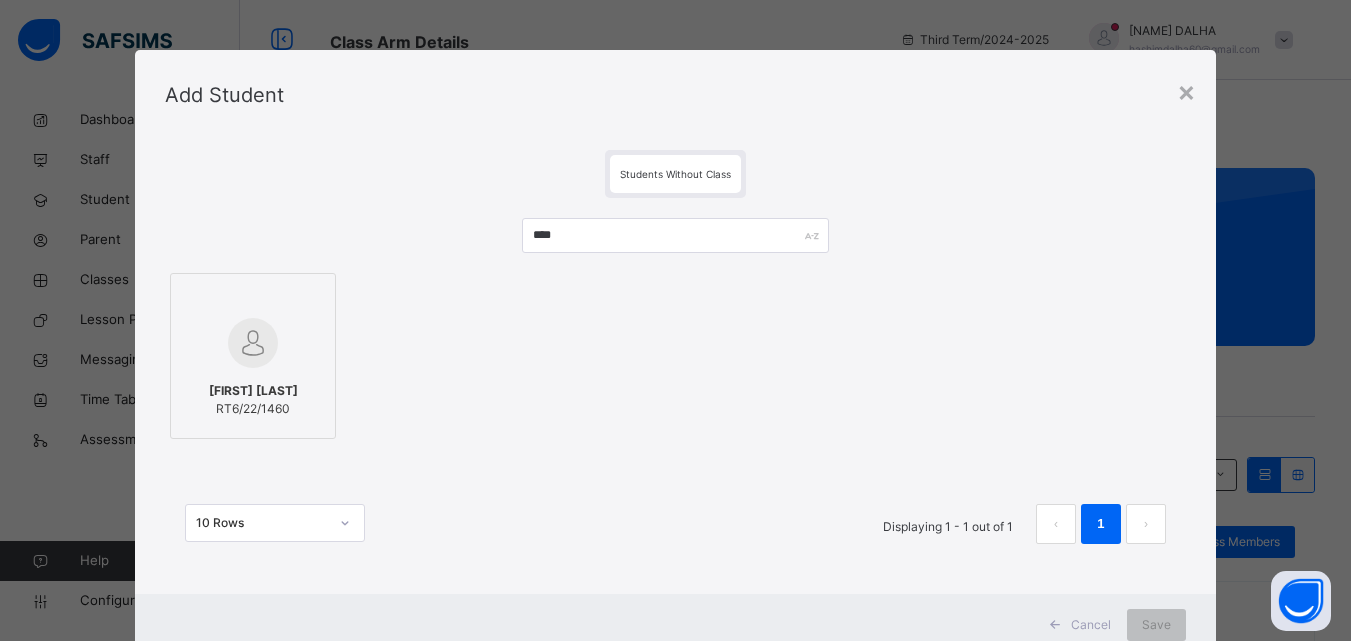 click on "[FIRST] [LAST]" at bounding box center [253, 391] 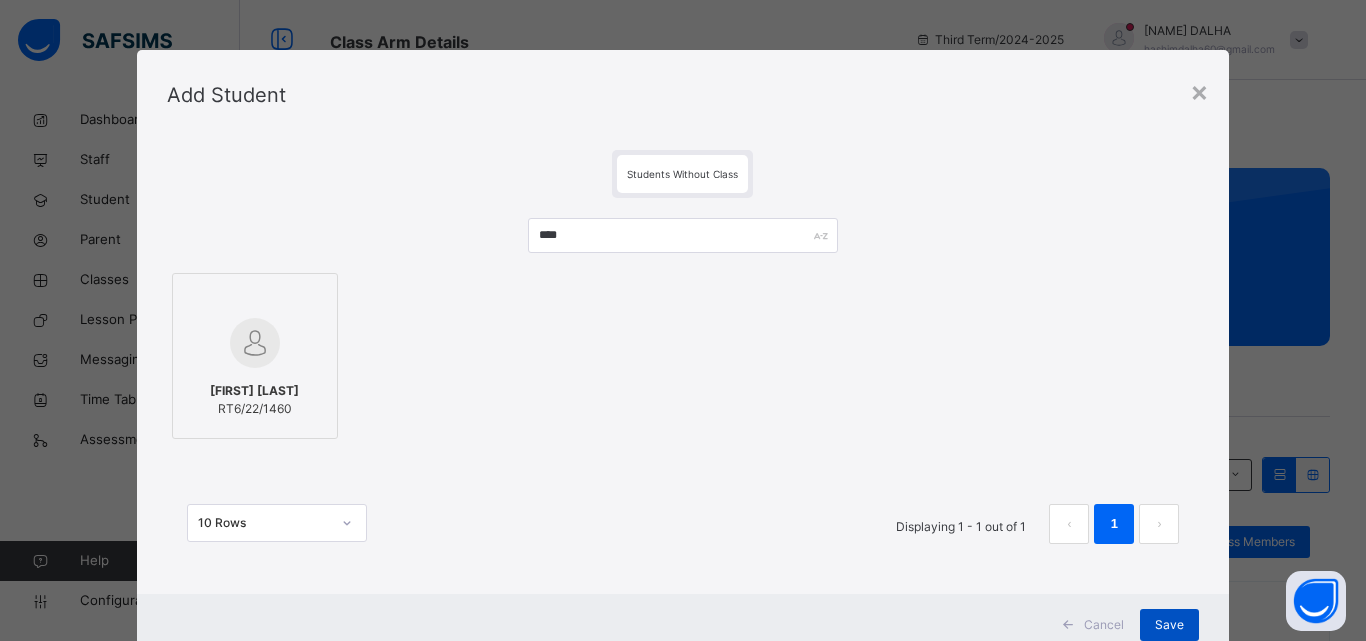 click on "Save" at bounding box center (1169, 625) 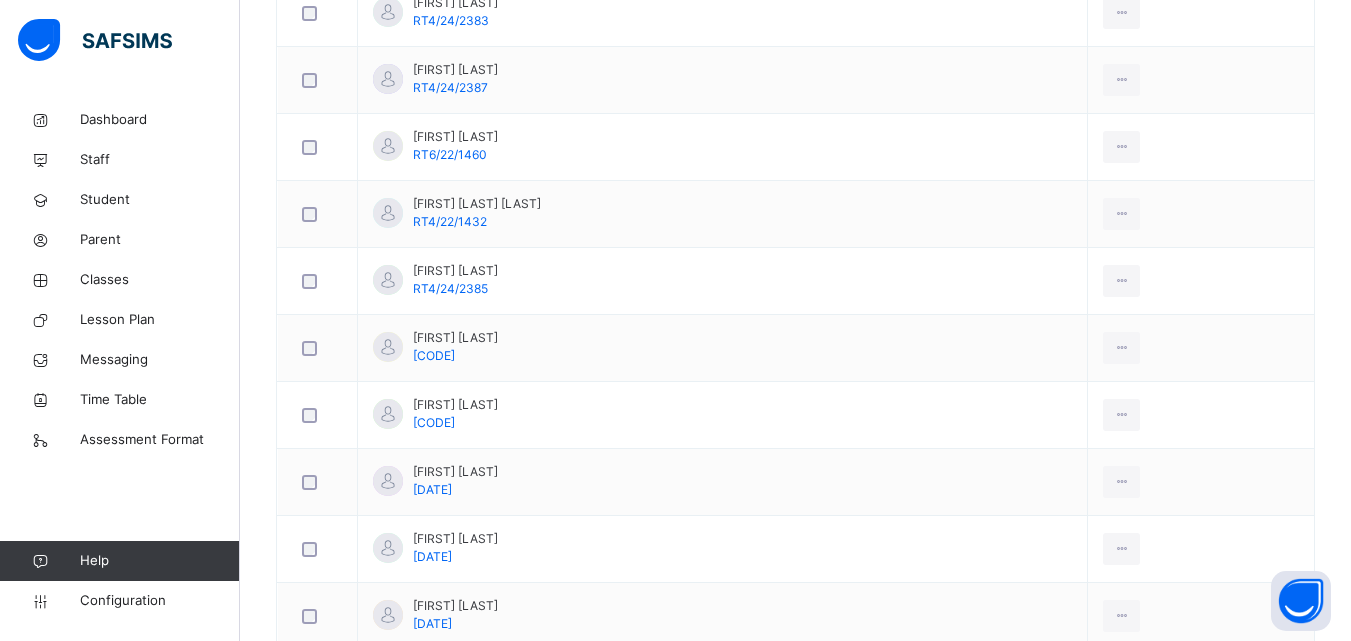 scroll, scrollTop: 673, scrollLeft: 0, axis: vertical 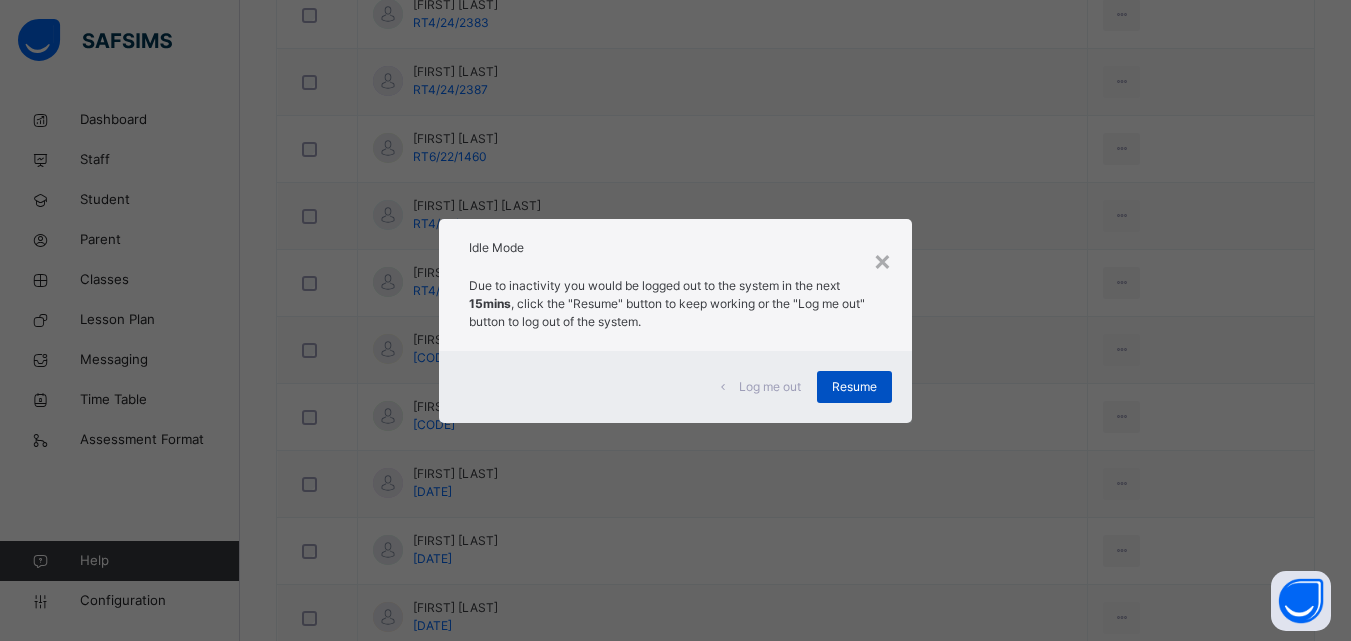 click on "Resume" at bounding box center (854, 387) 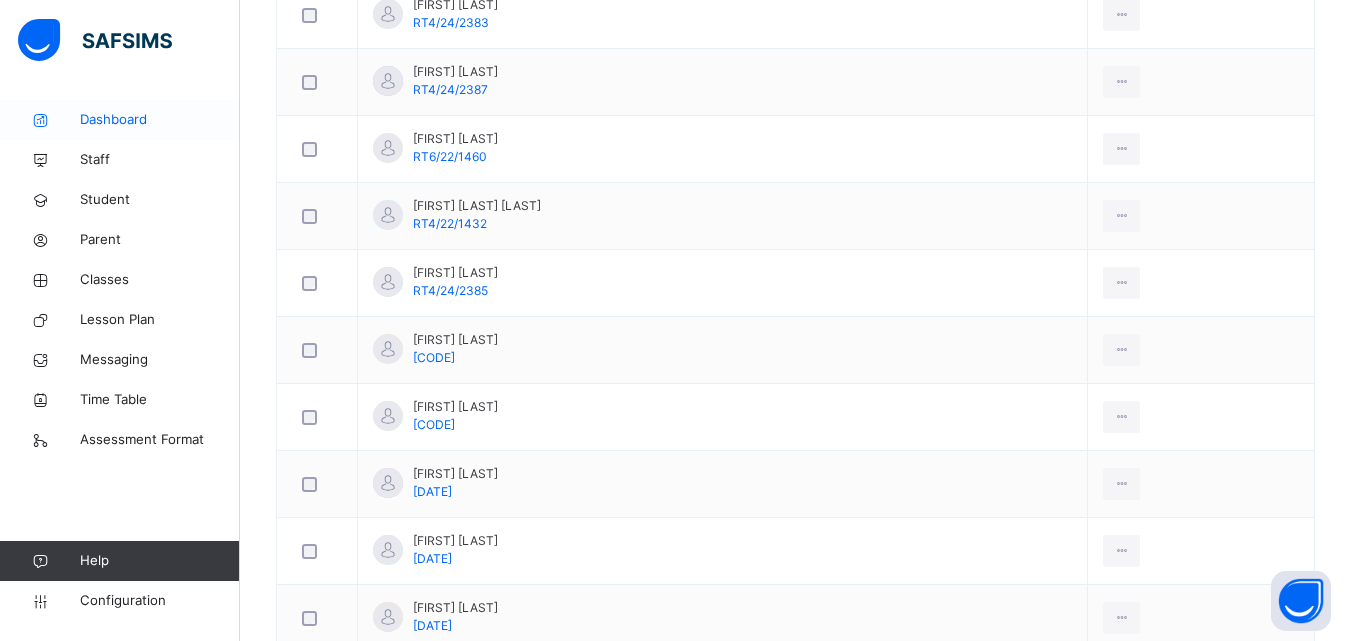 click on "Dashboard" at bounding box center [160, 120] 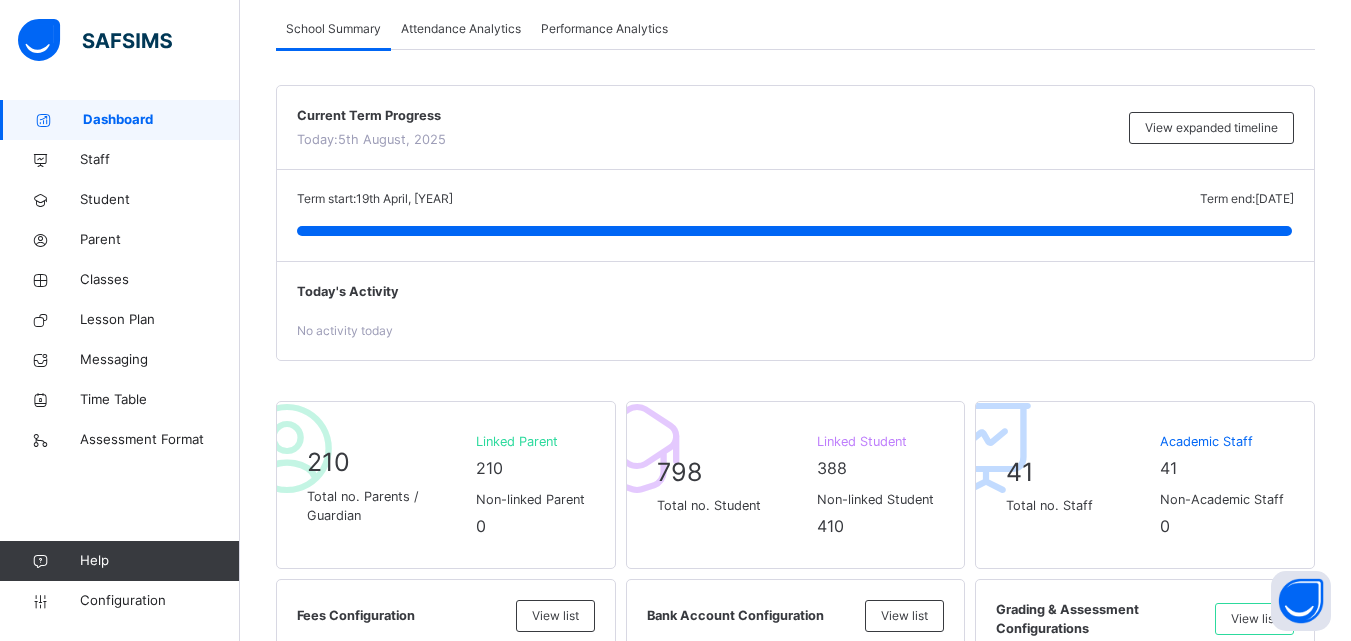 scroll, scrollTop: 0, scrollLeft: 0, axis: both 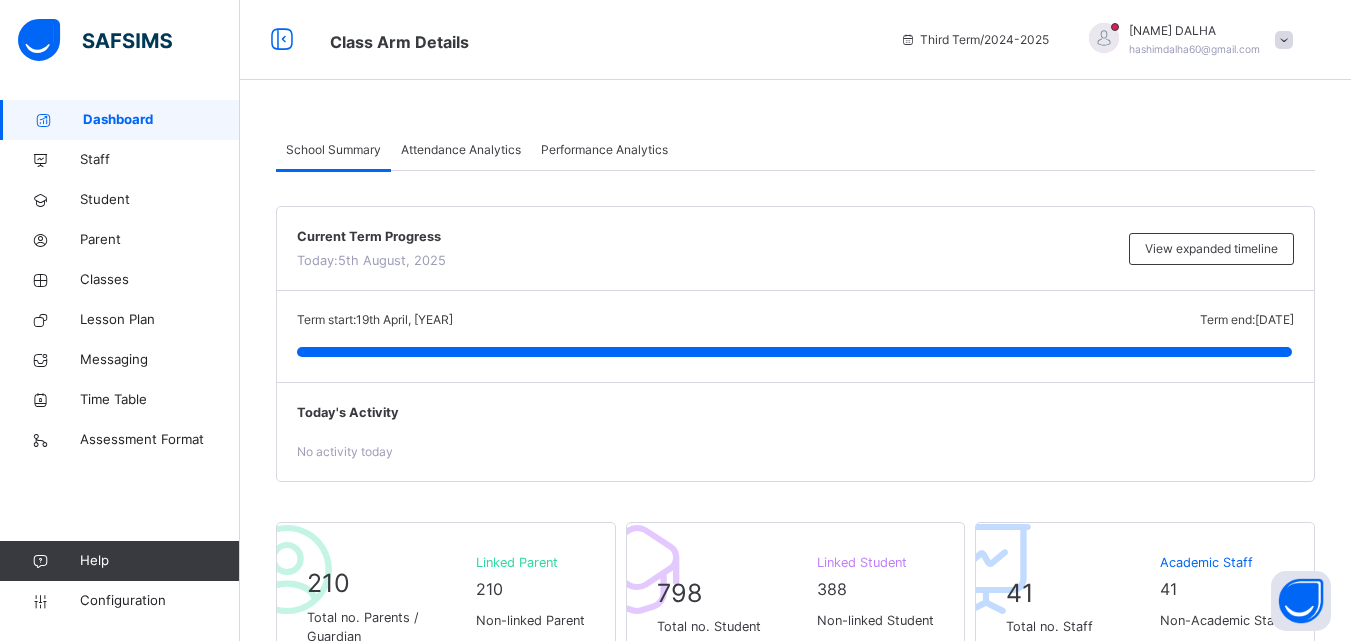click on "Third Term  /  2024-2025" at bounding box center [974, 40] 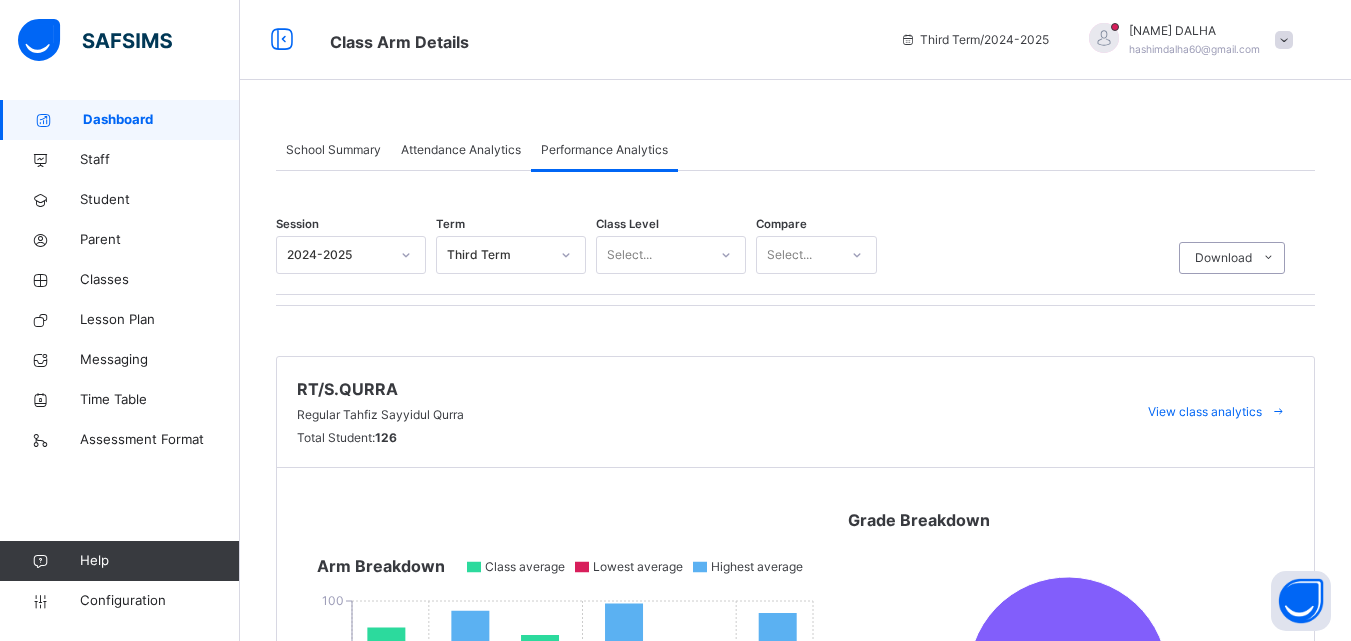 click 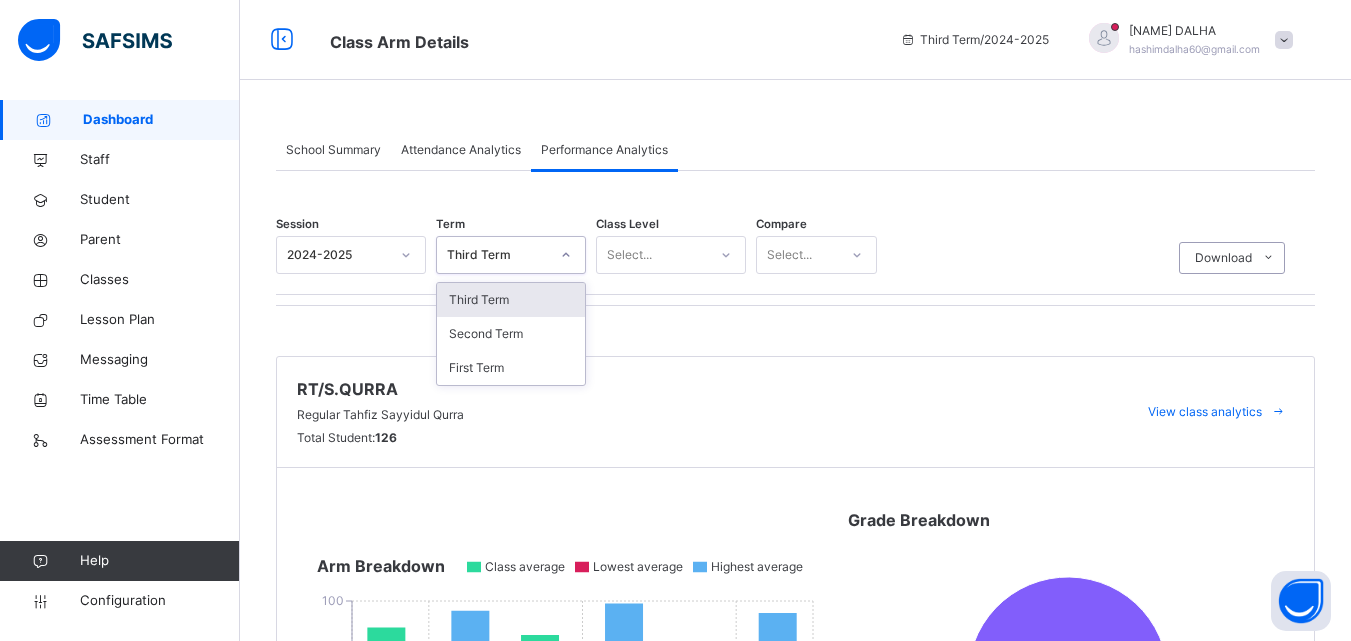 click on "Third Term" at bounding box center (511, 300) 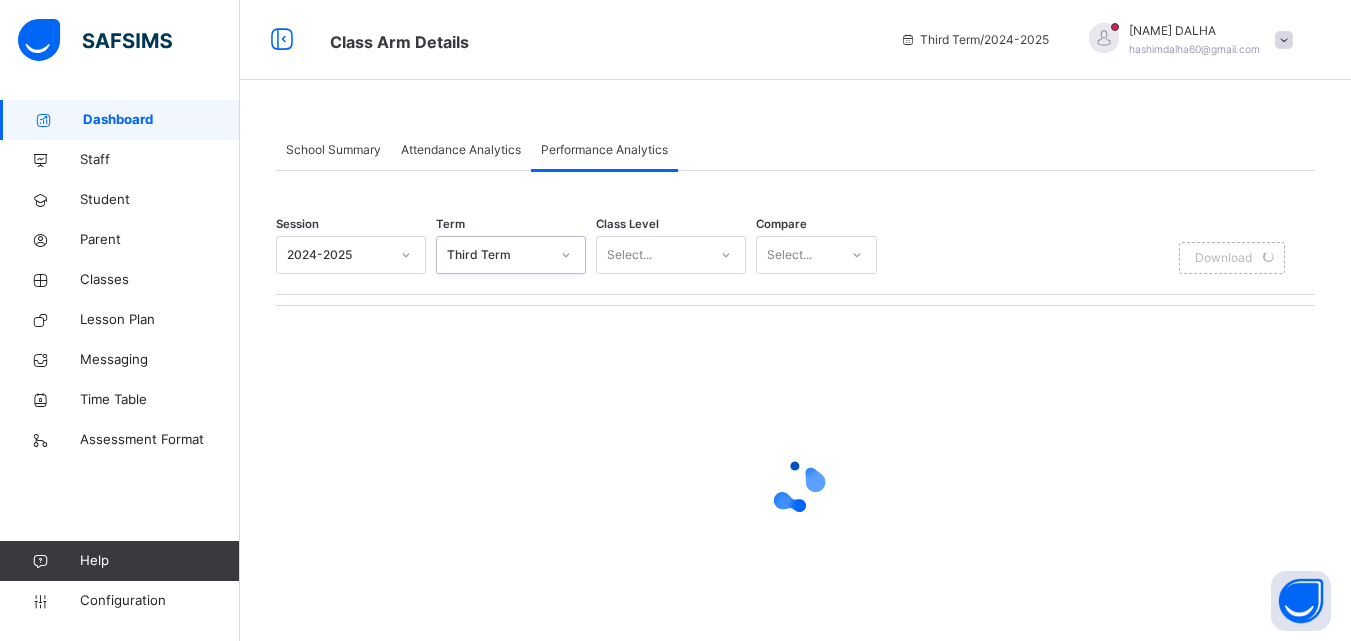 click 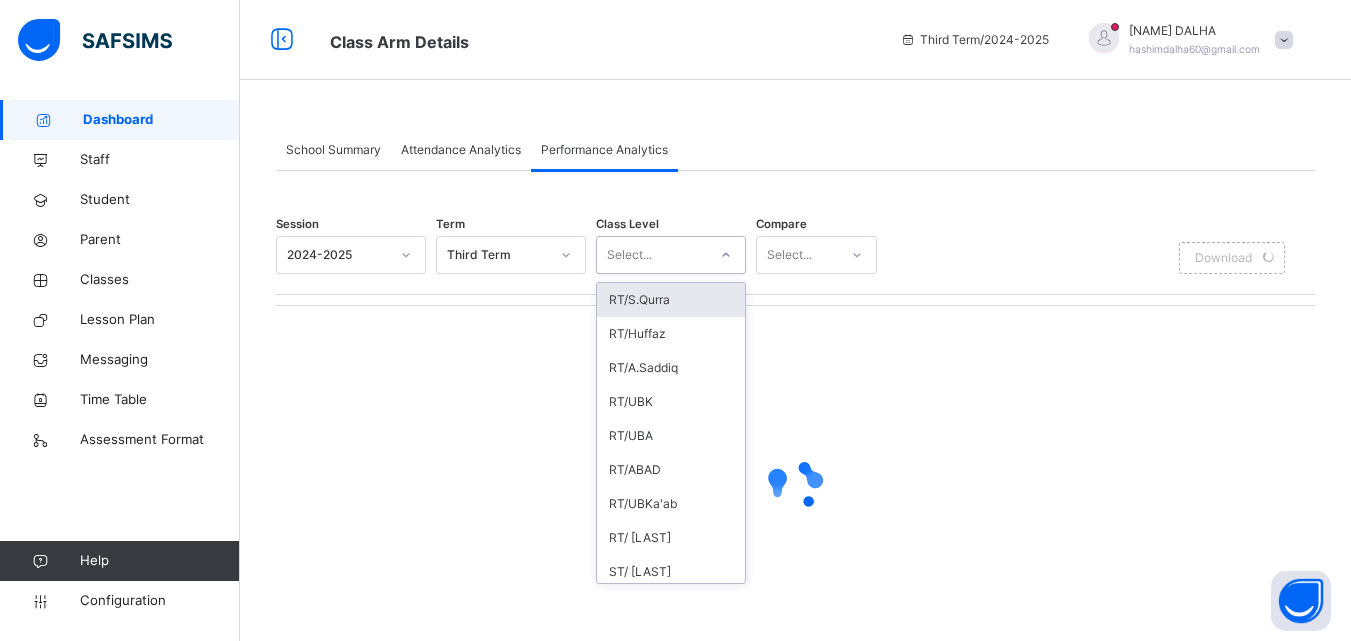 click on "RT/S.Qurra" at bounding box center [671, 300] 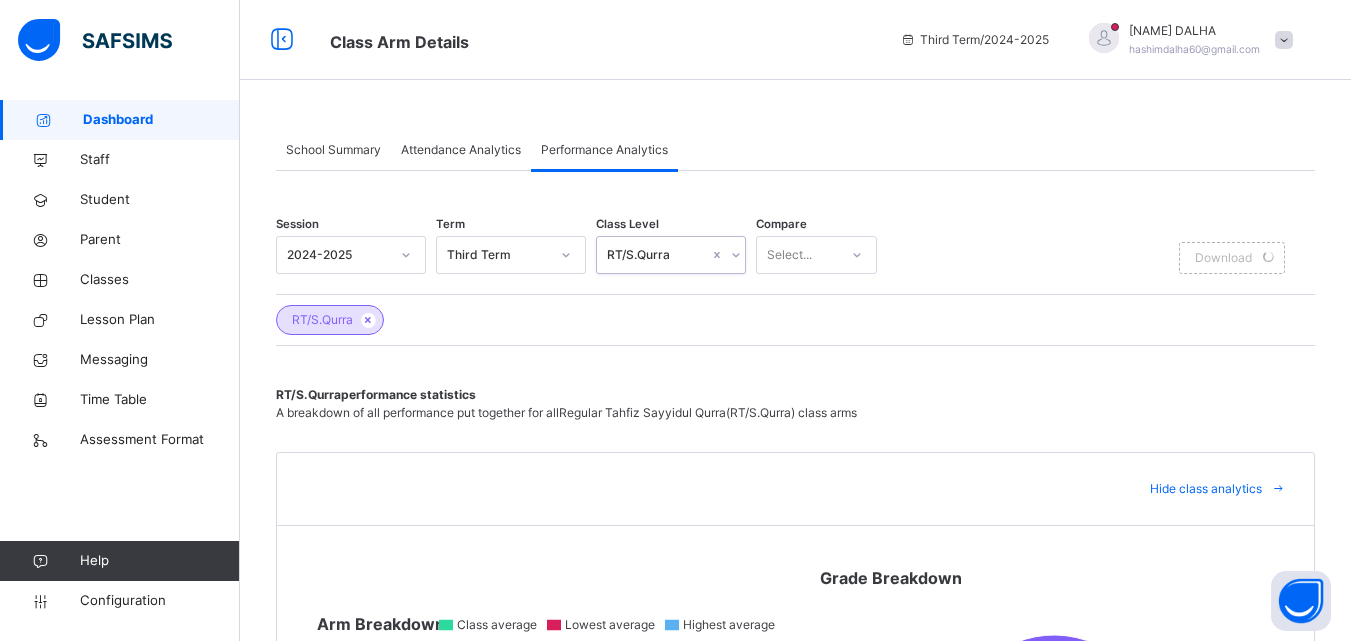click on "Select..." at bounding box center [797, 255] 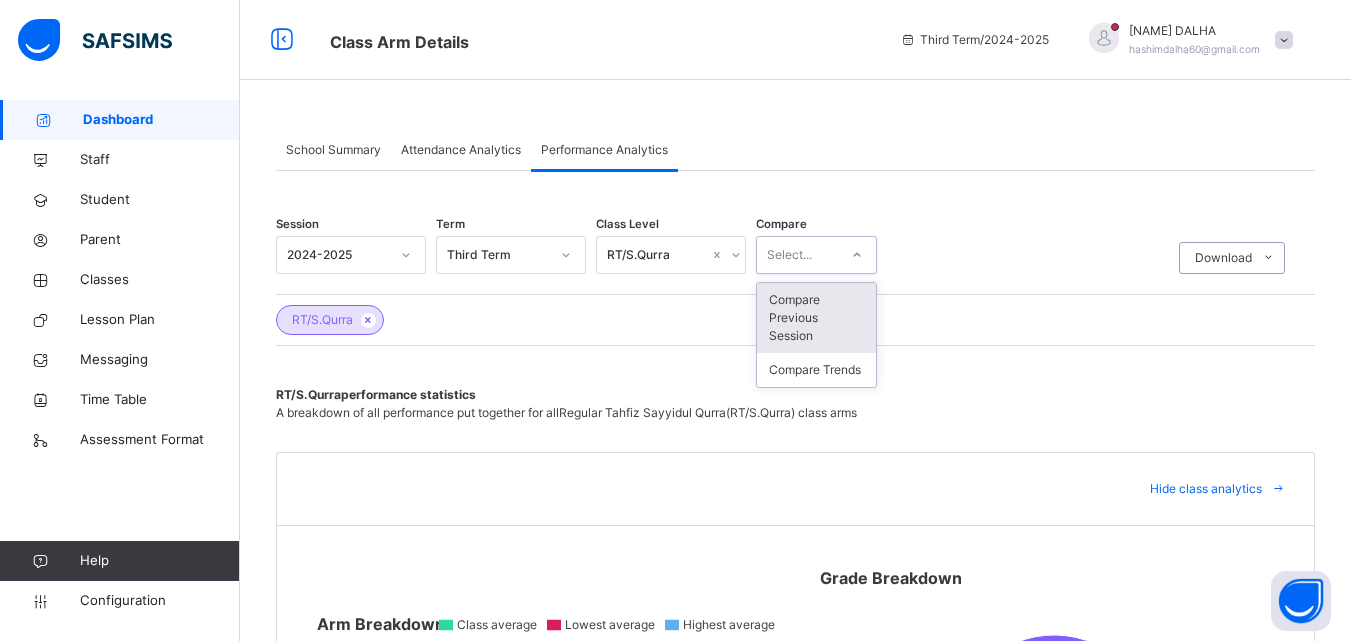 click on "RT/ [LAST] performance statistics A breakdown of all performance put together for all Regular Tahfiz Sayyidul Qurra ( RT/ [LAST] ) class arms" at bounding box center [795, 404] 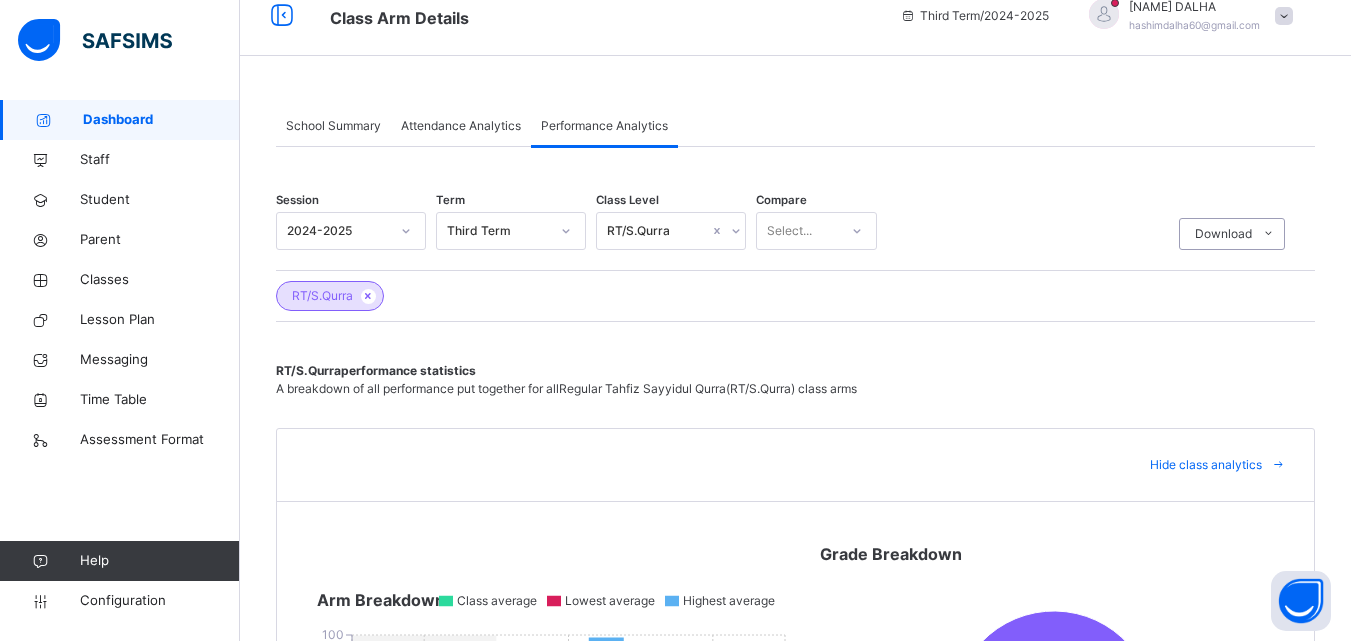 scroll, scrollTop: 0, scrollLeft: 0, axis: both 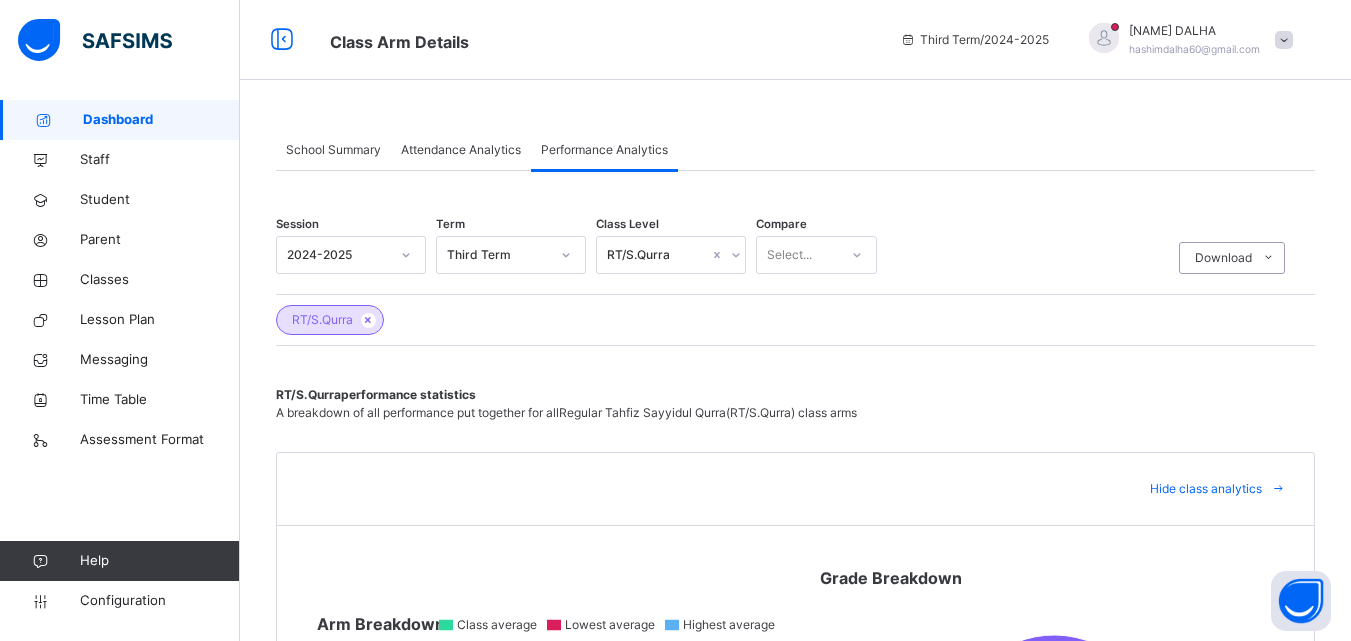 click on "RT/S.Qurra" at bounding box center (795, 314) 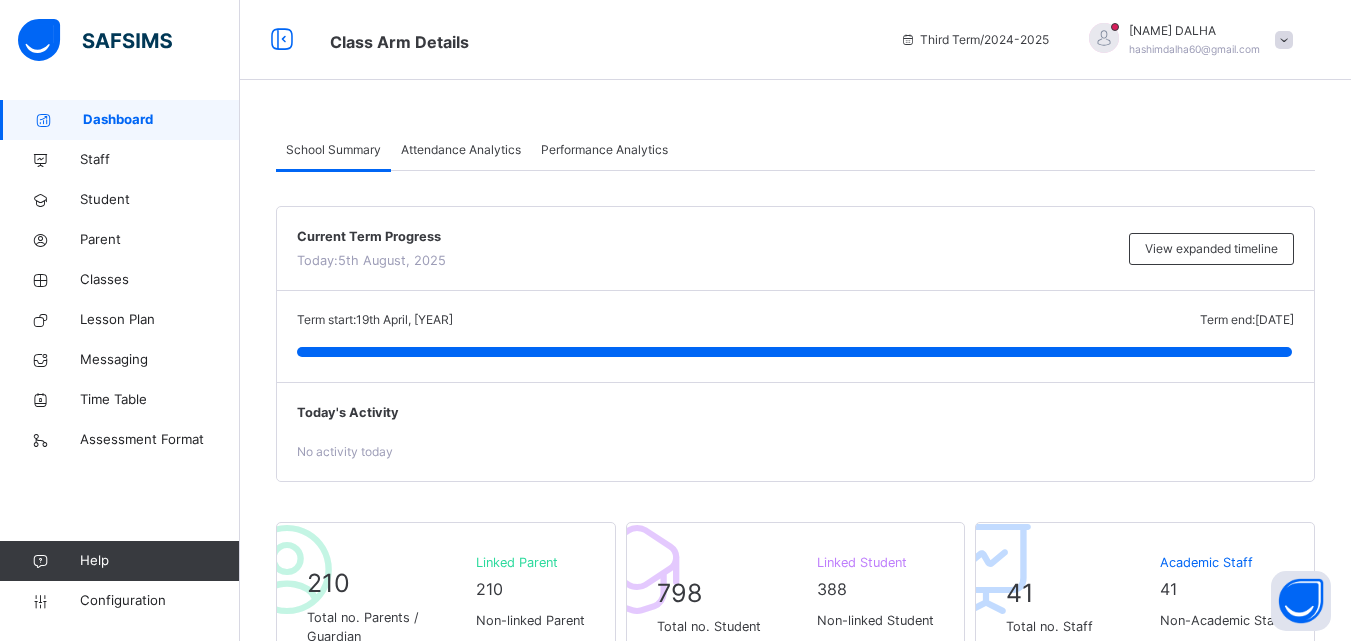 click on "Dashboard" at bounding box center (161, 120) 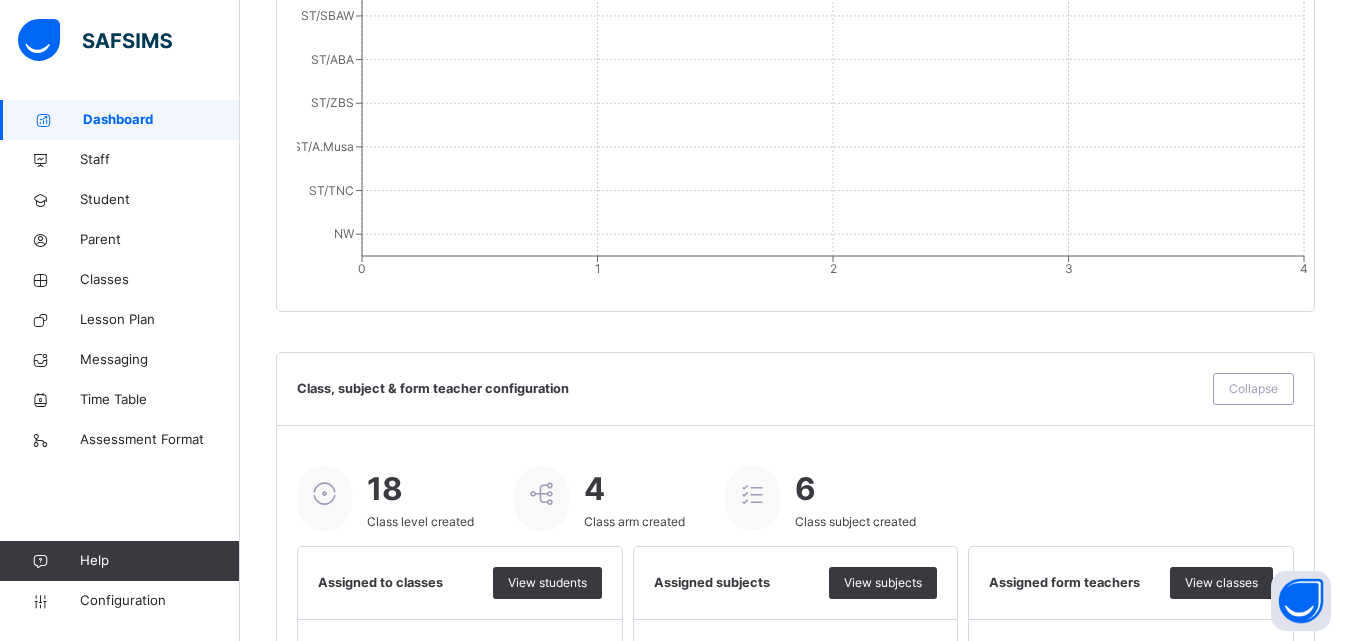 scroll, scrollTop: 2302, scrollLeft: 0, axis: vertical 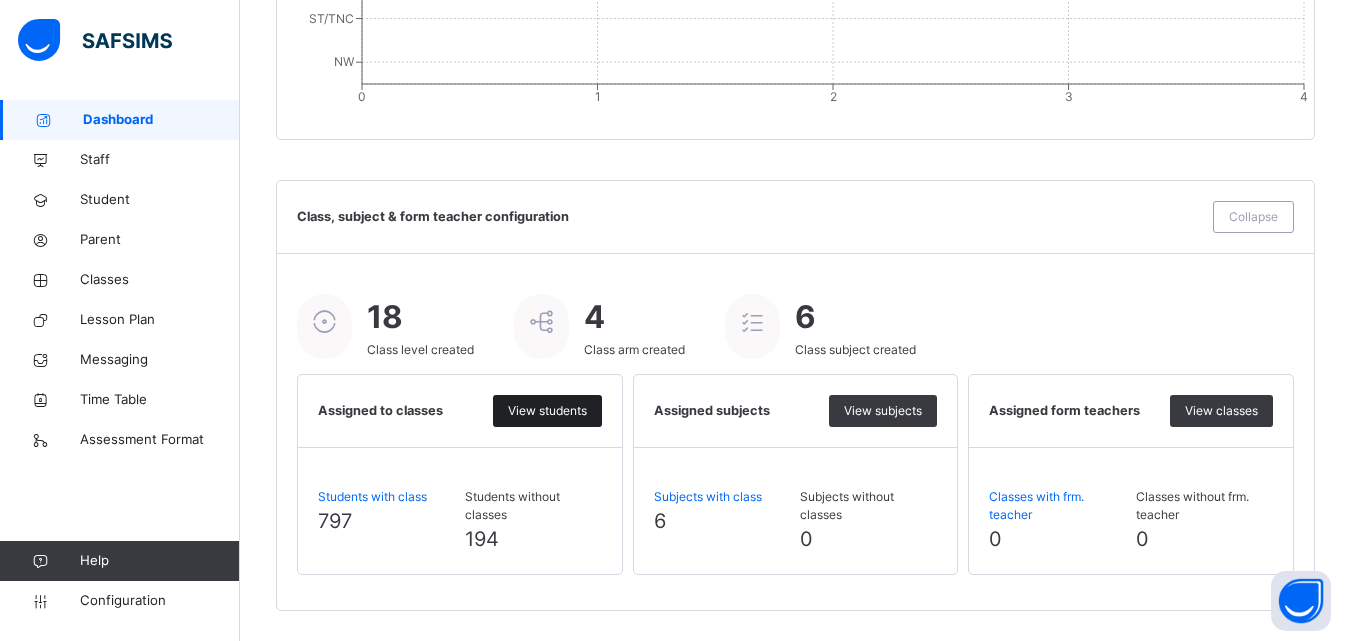 click on "View students" at bounding box center (547, 411) 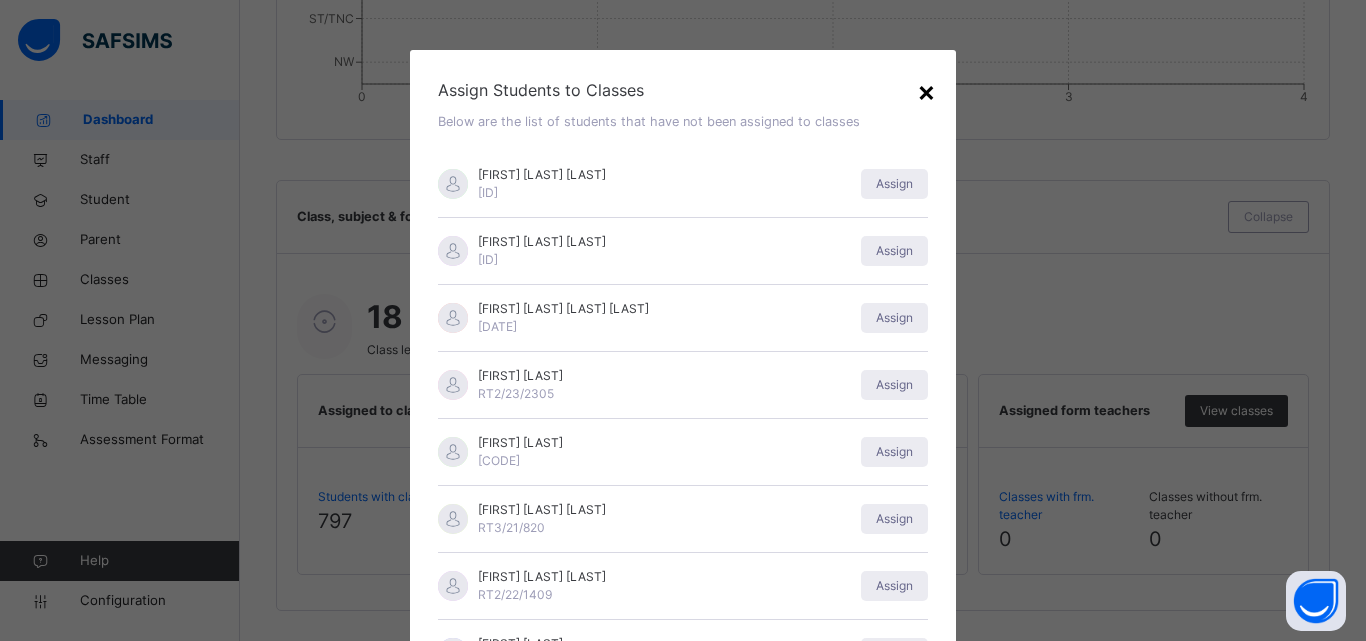 click on "×" at bounding box center [926, 91] 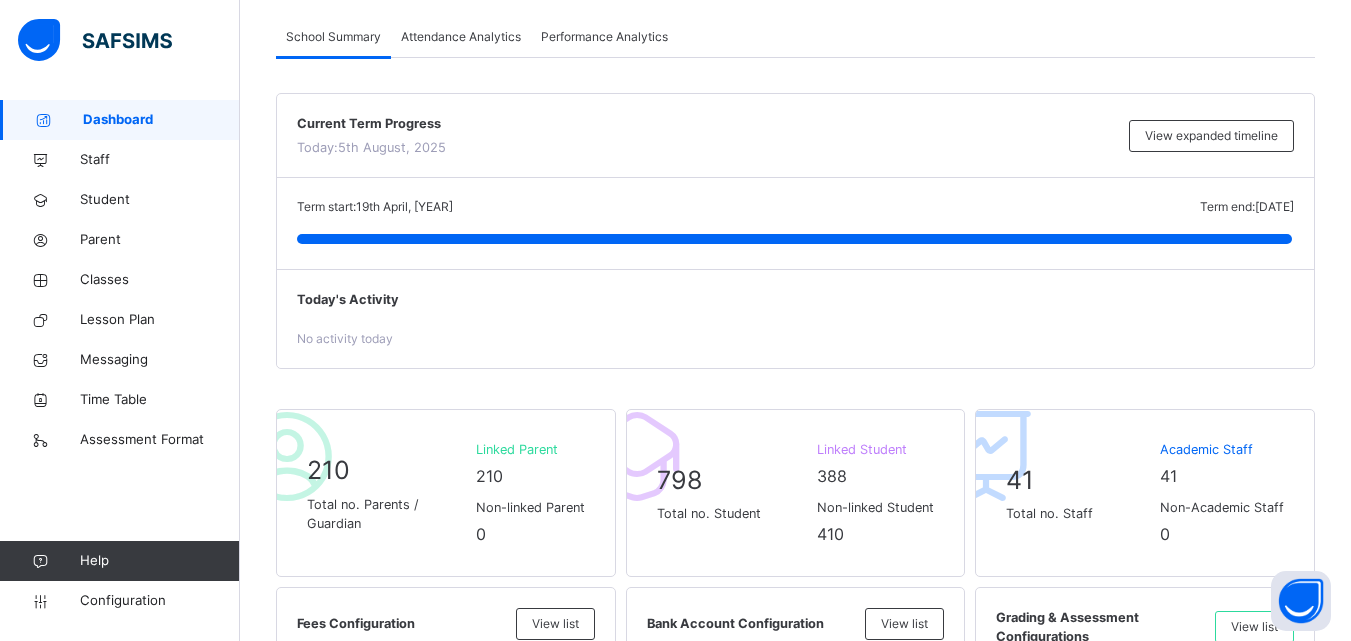 scroll, scrollTop: 0, scrollLeft: 0, axis: both 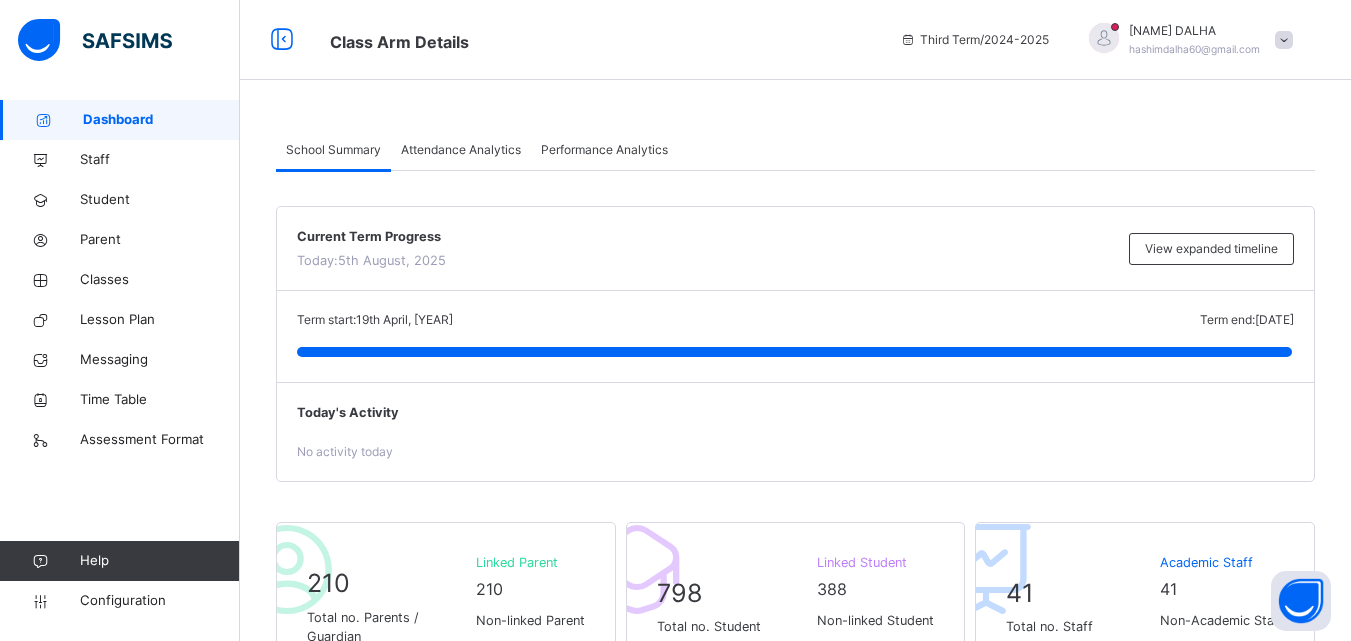 click on "Third Term  /  2024-2025" at bounding box center [974, 40] 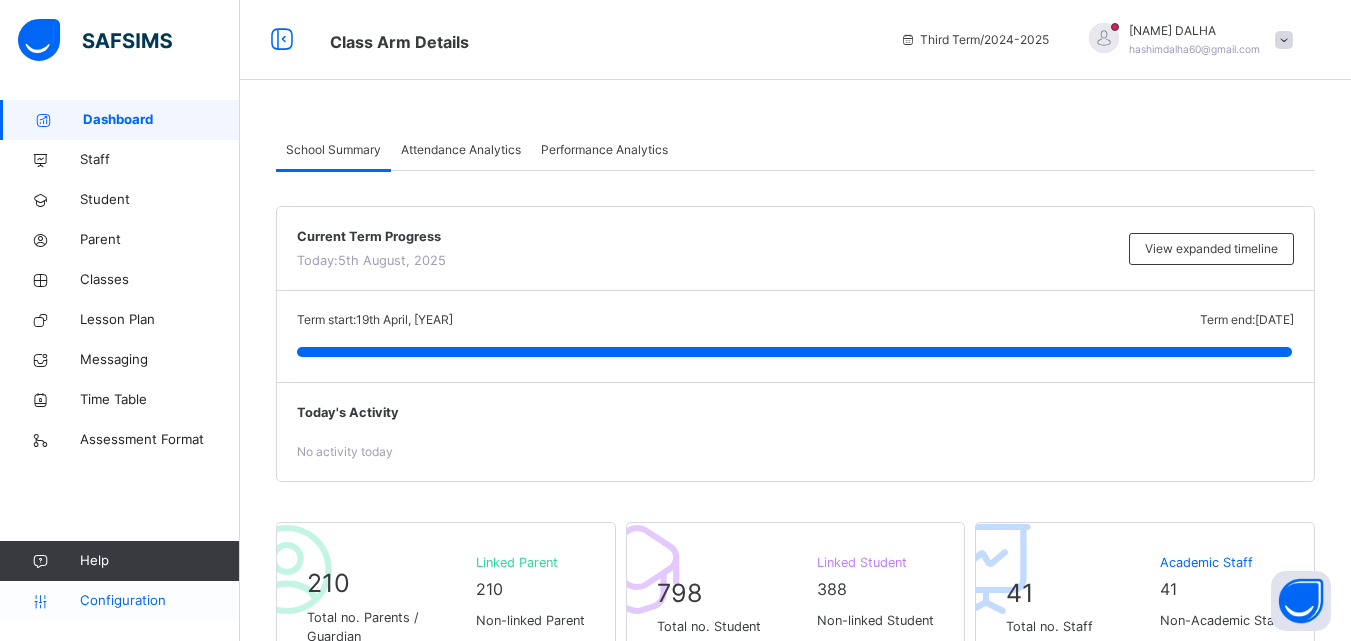 click on "Configuration" at bounding box center [159, 601] 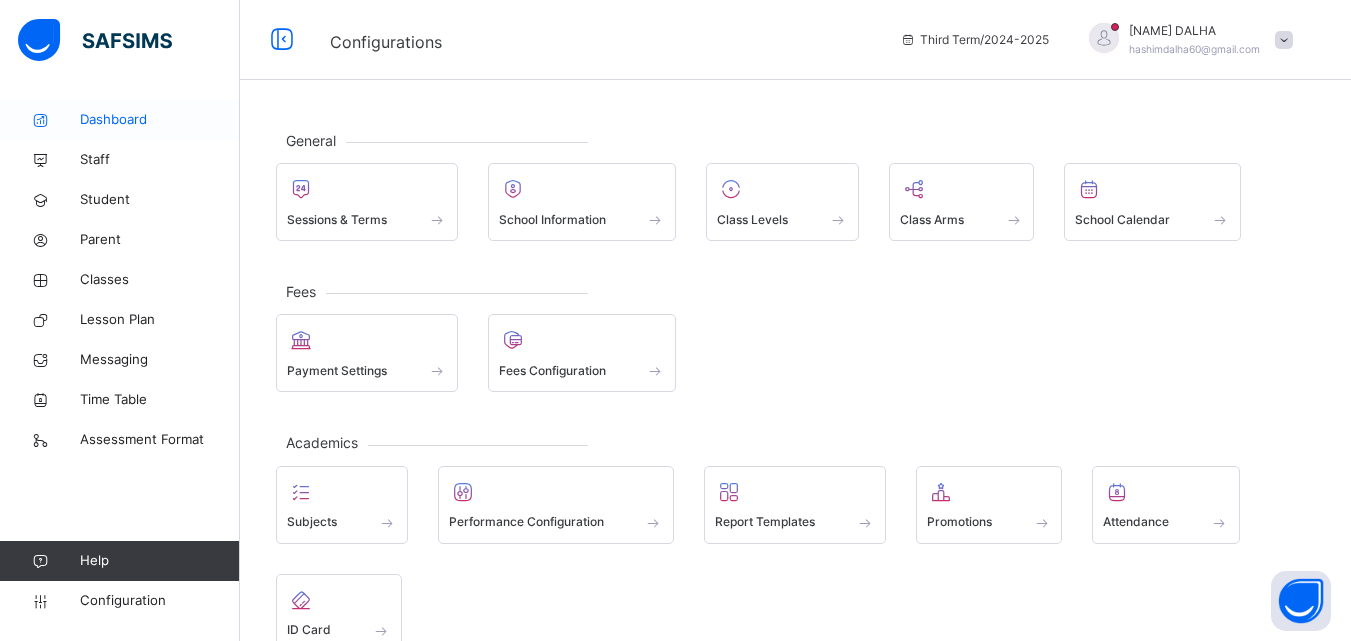 click on "Dashboard" at bounding box center (160, 120) 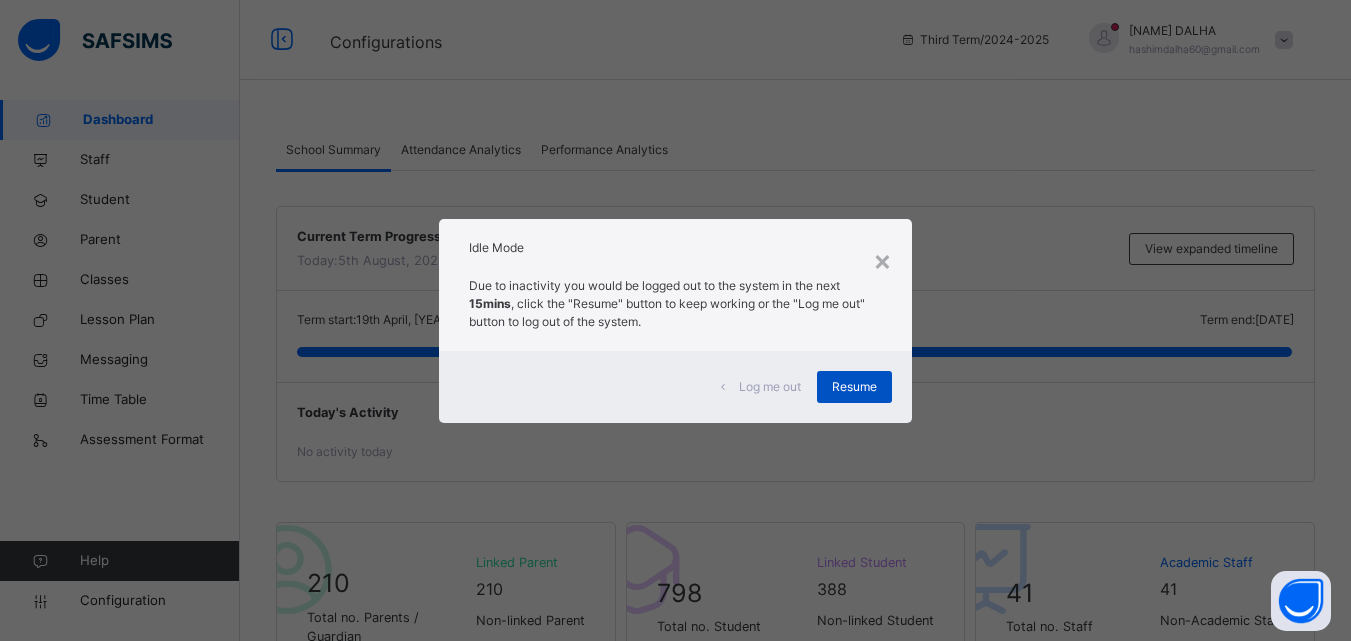 click on "Resume" at bounding box center (854, 387) 